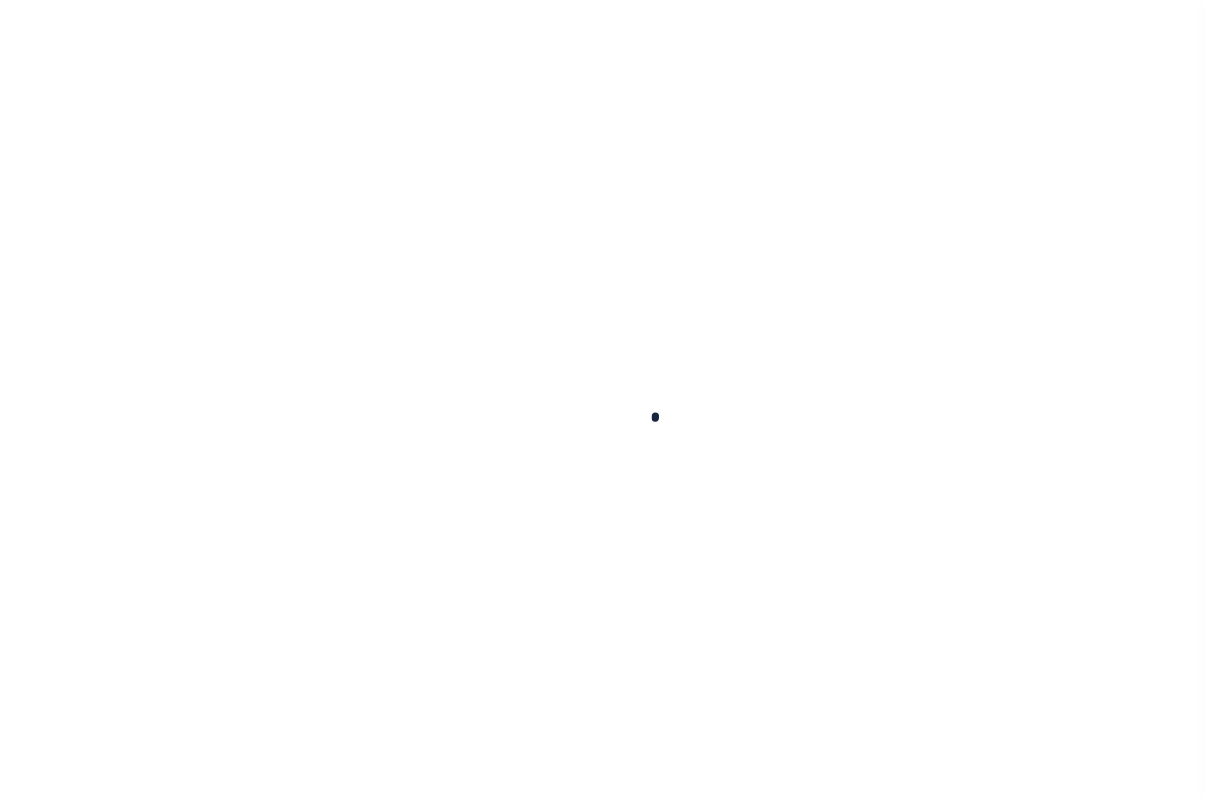 scroll, scrollTop: 0, scrollLeft: 0, axis: both 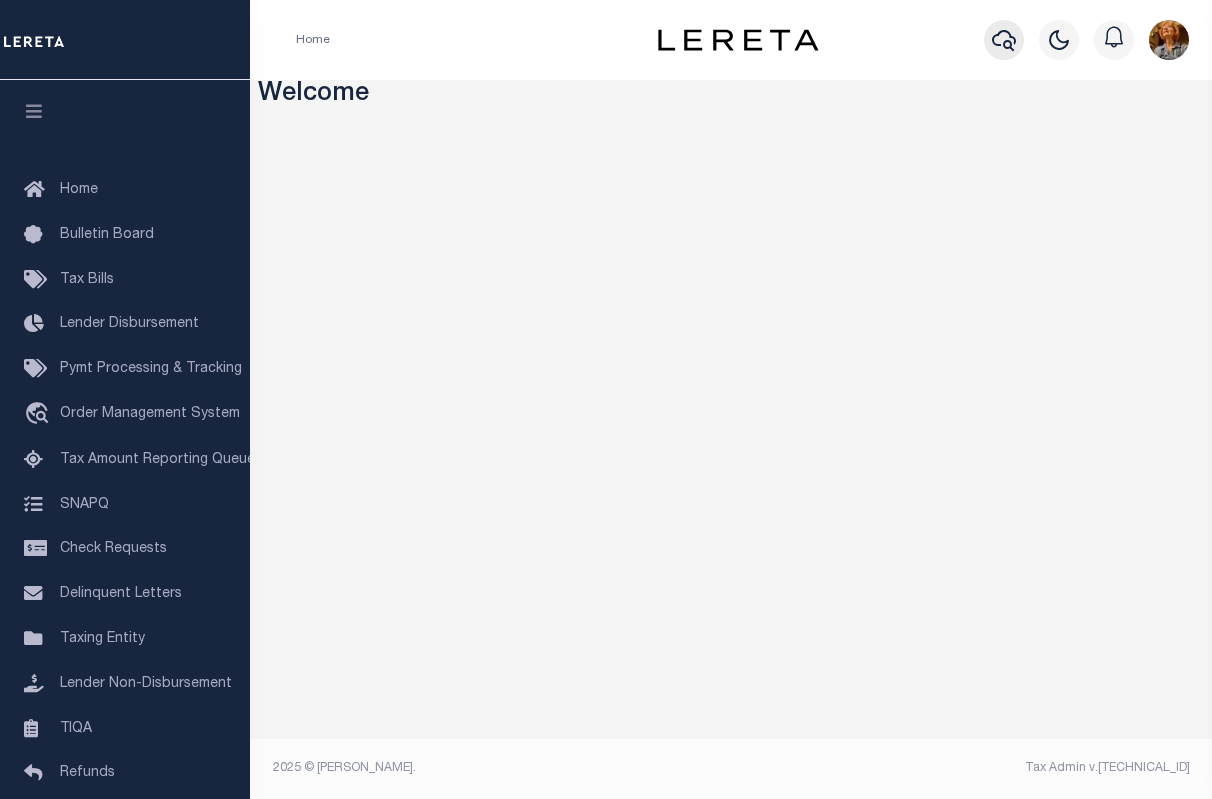 click 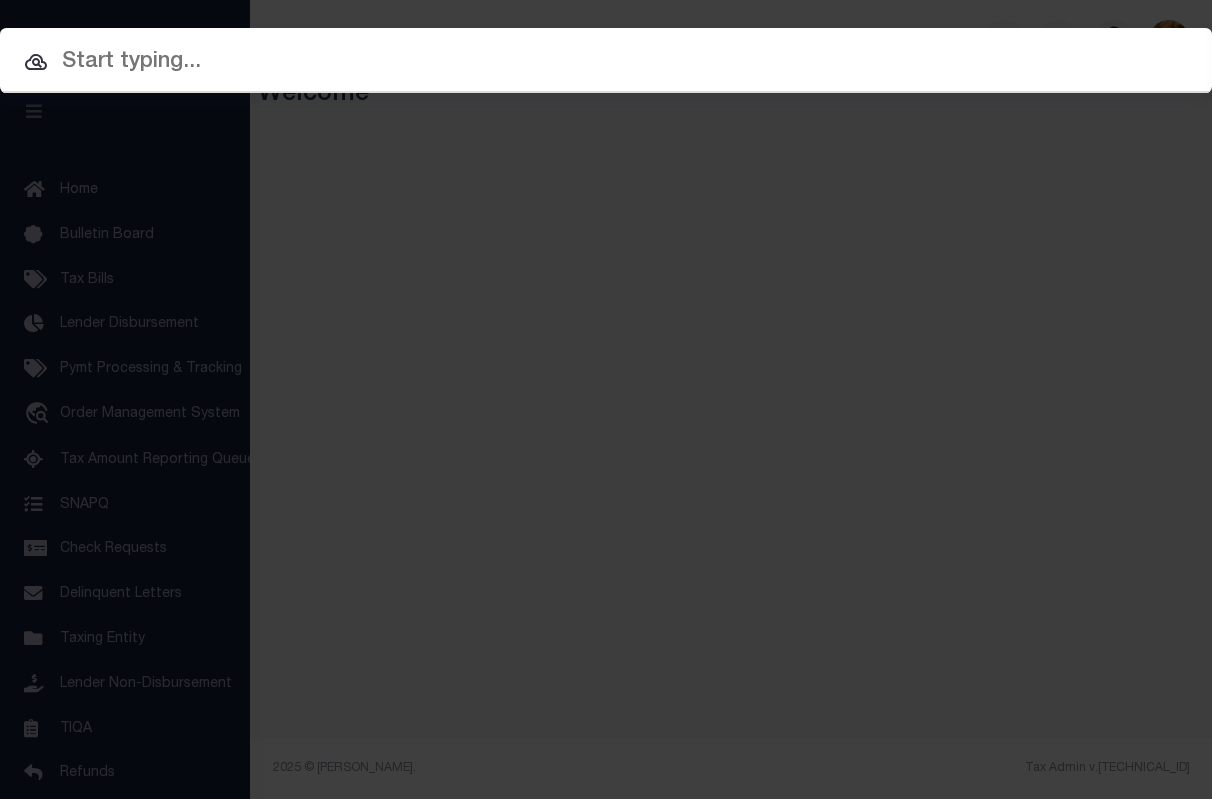 click at bounding box center [606, 62] 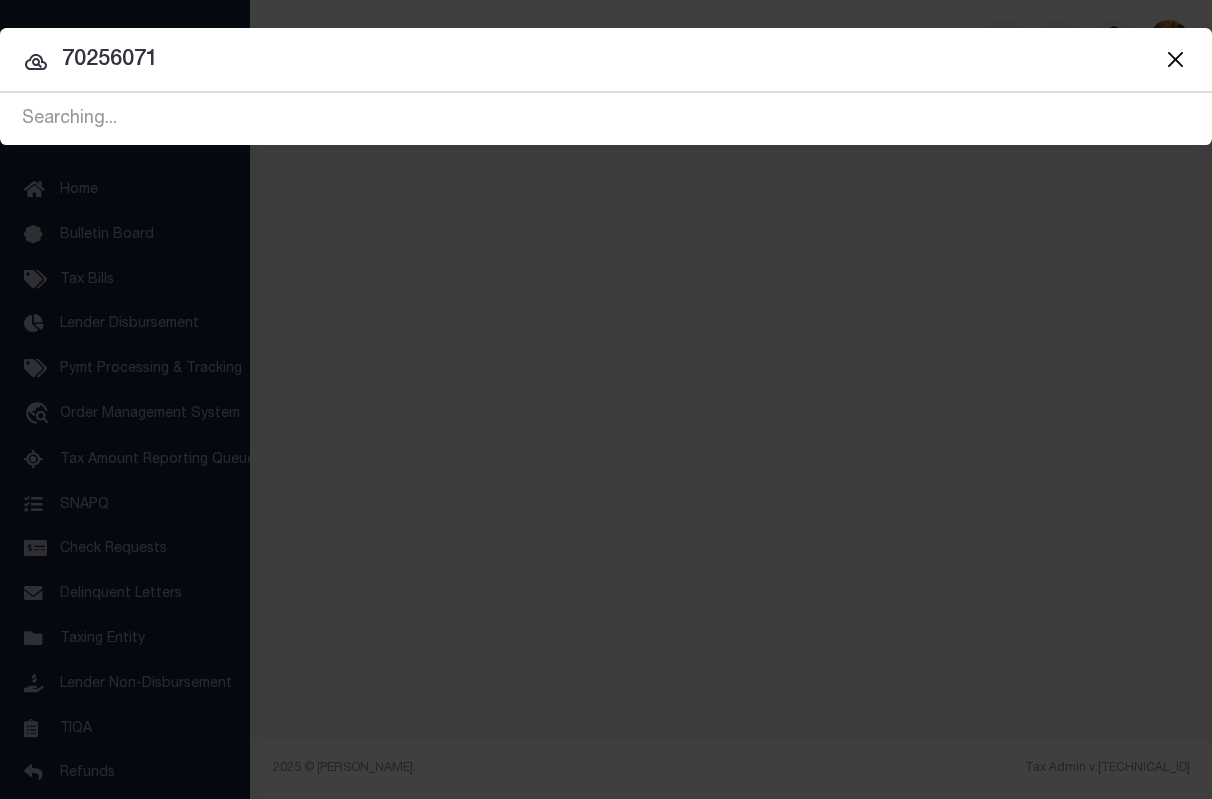 type on "70256071" 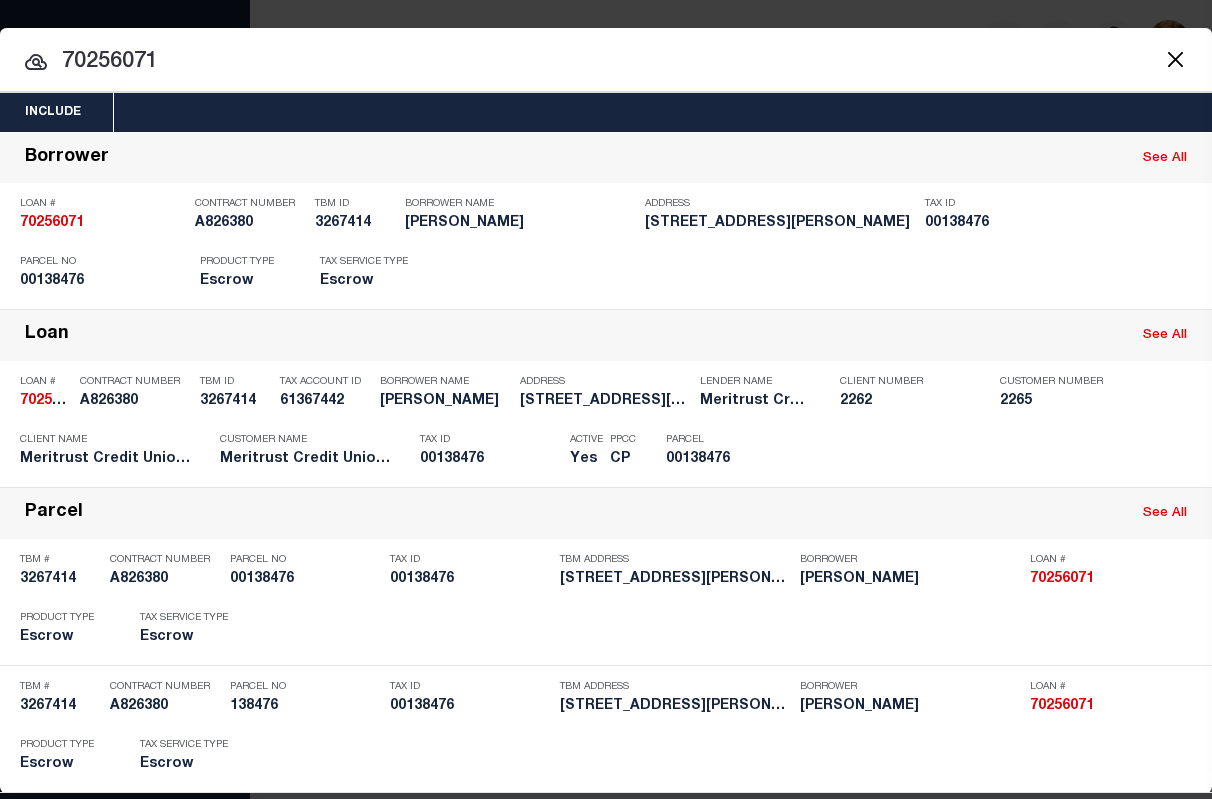 click on "70256071" at bounding box center [606, 62] 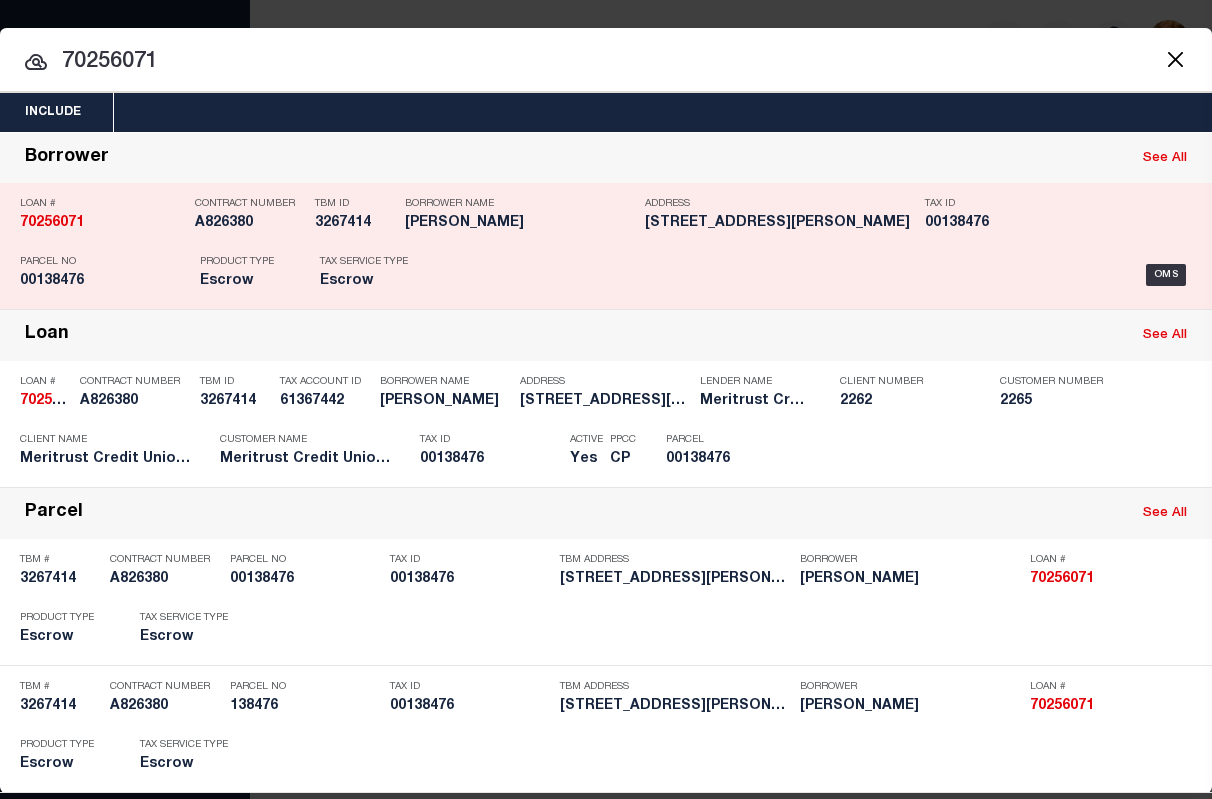 click on "70256071" 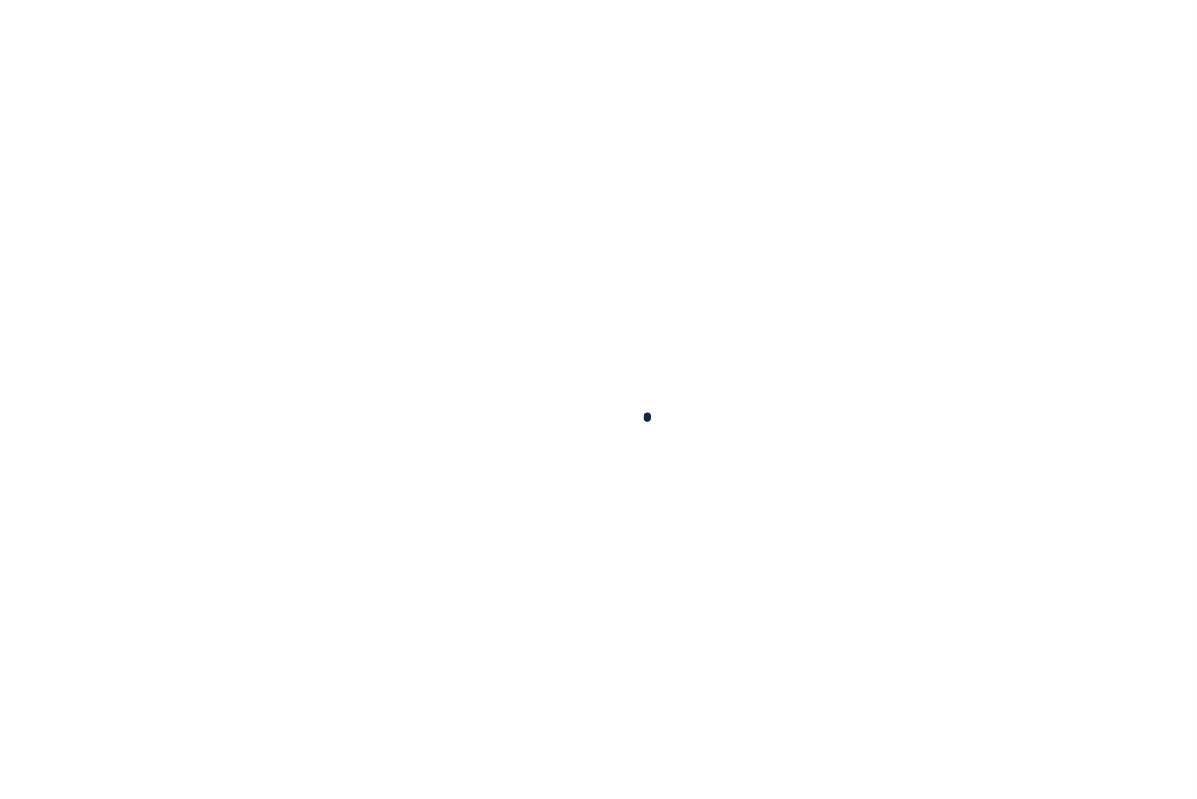 scroll, scrollTop: 0, scrollLeft: 0, axis: both 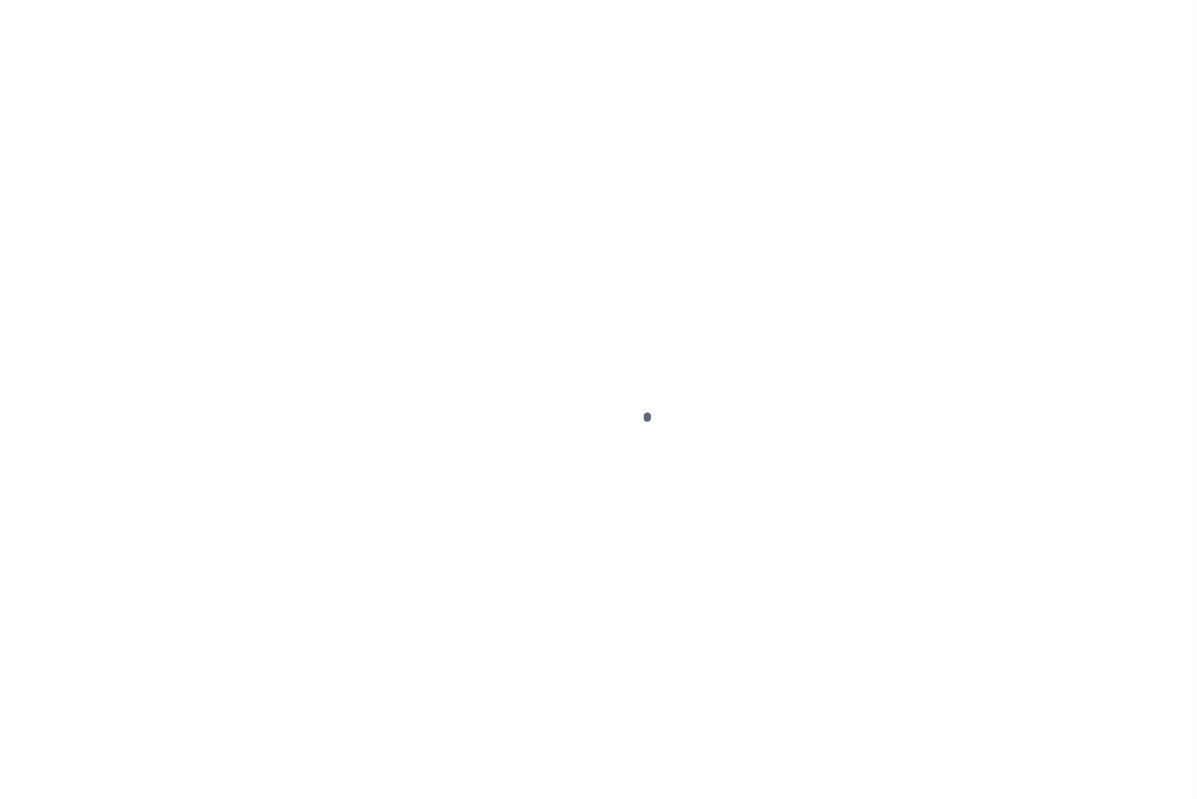 type on "70256071" 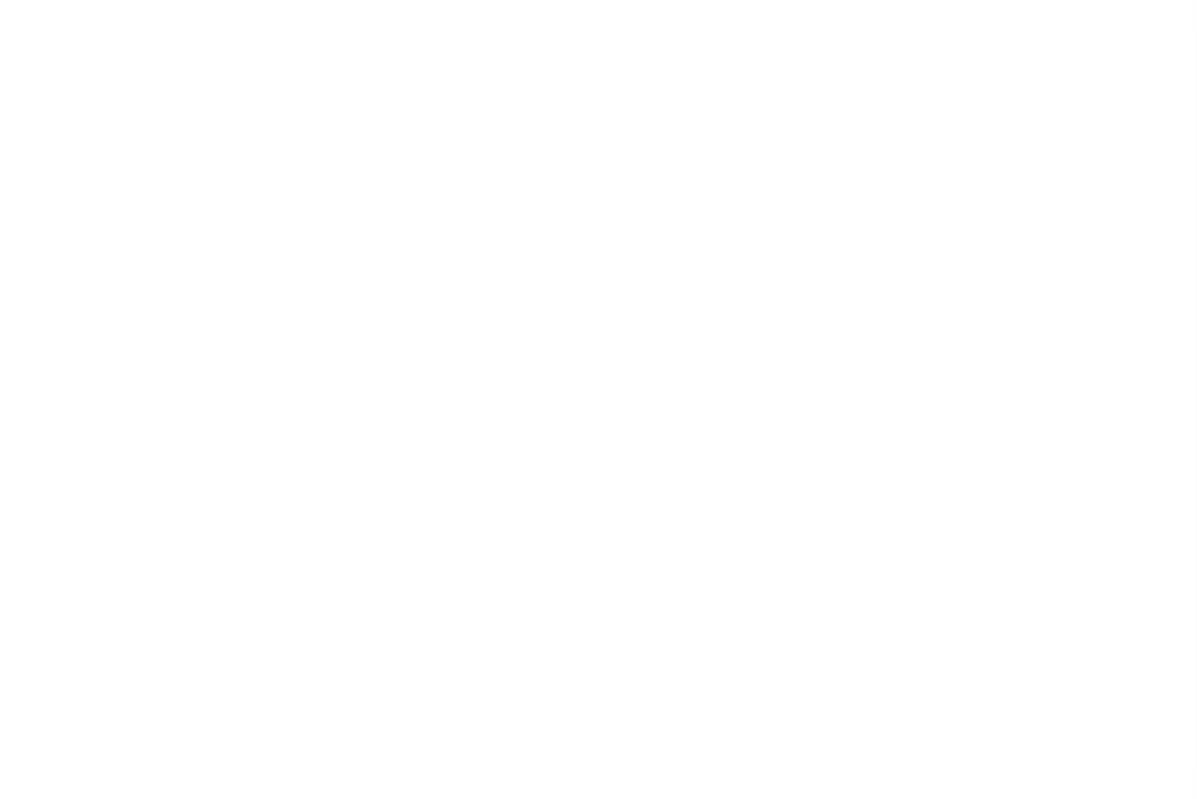 type on "[STREET_ADDRESS][PERSON_NAME]" 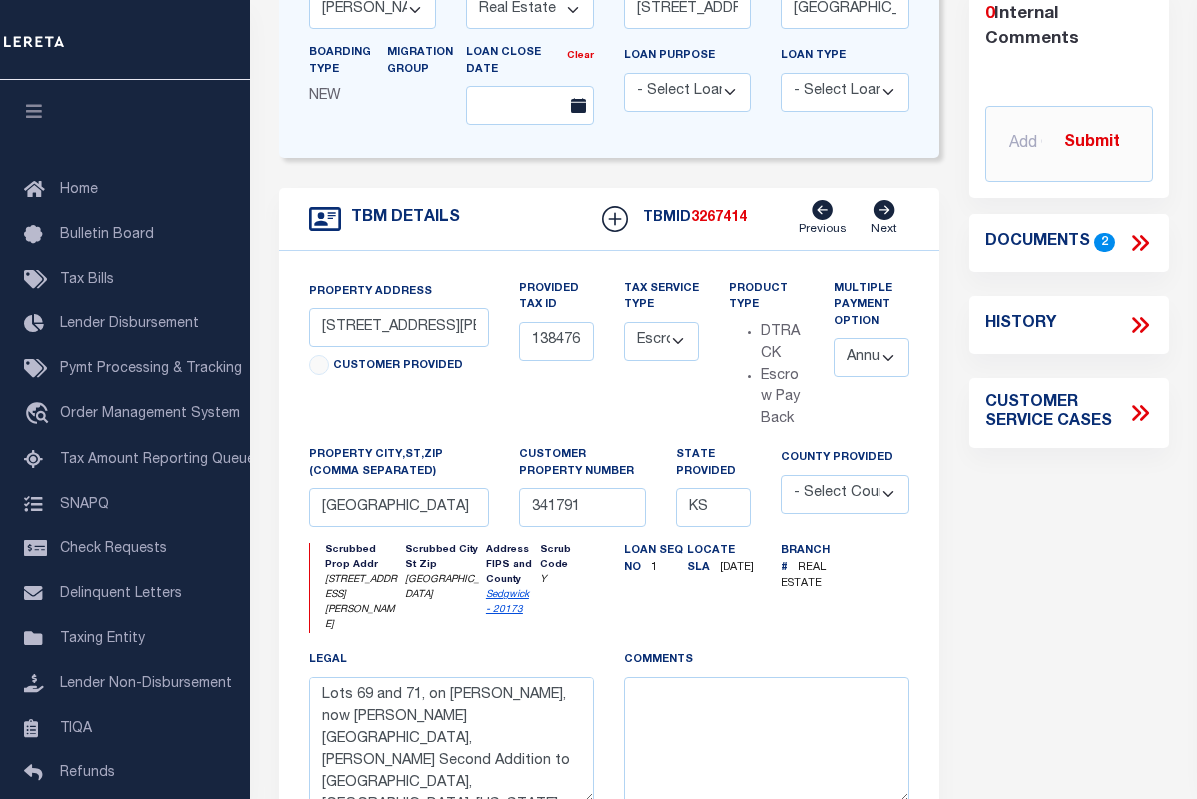 scroll, scrollTop: 500, scrollLeft: 0, axis: vertical 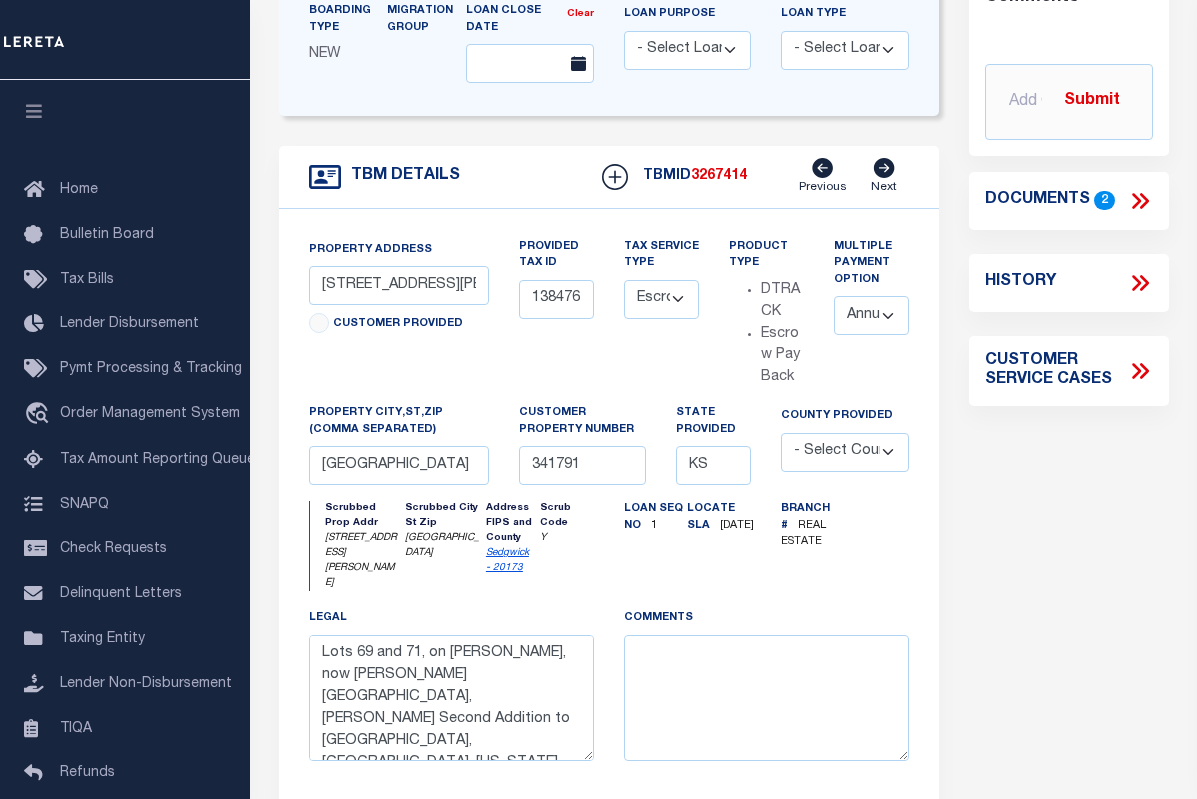 click 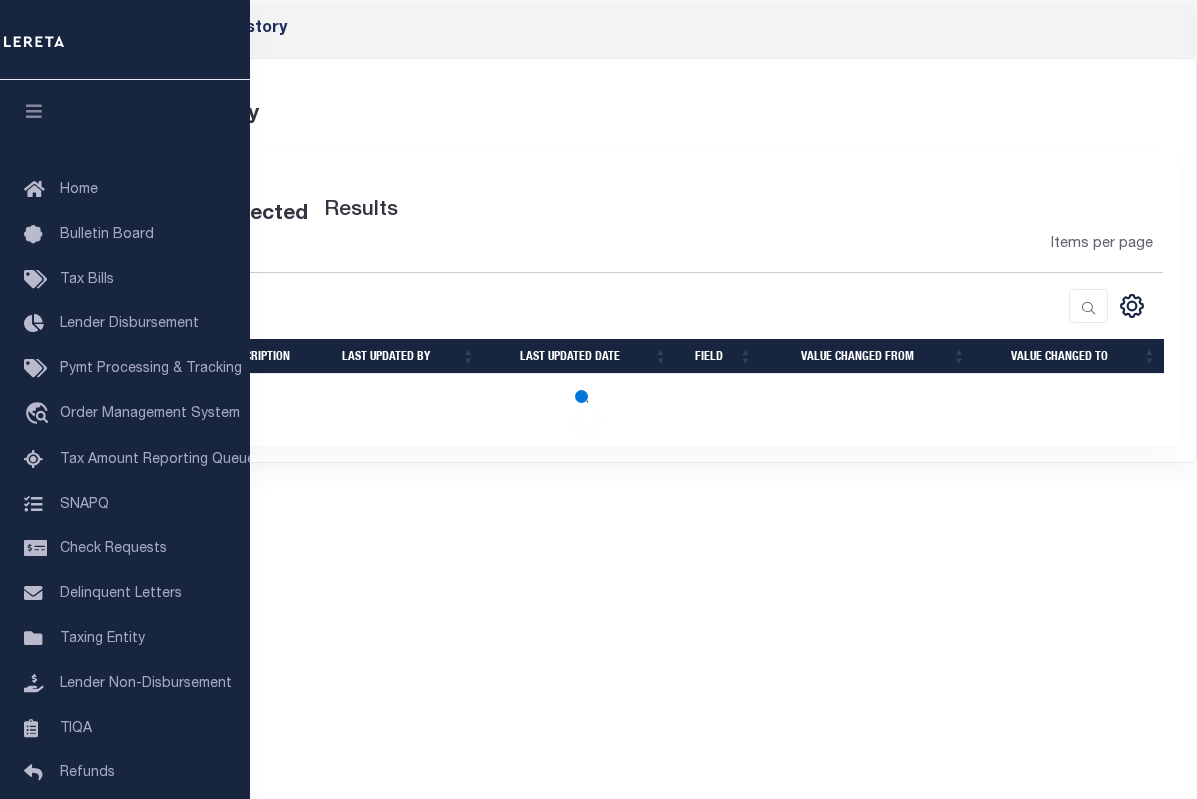 select on "100" 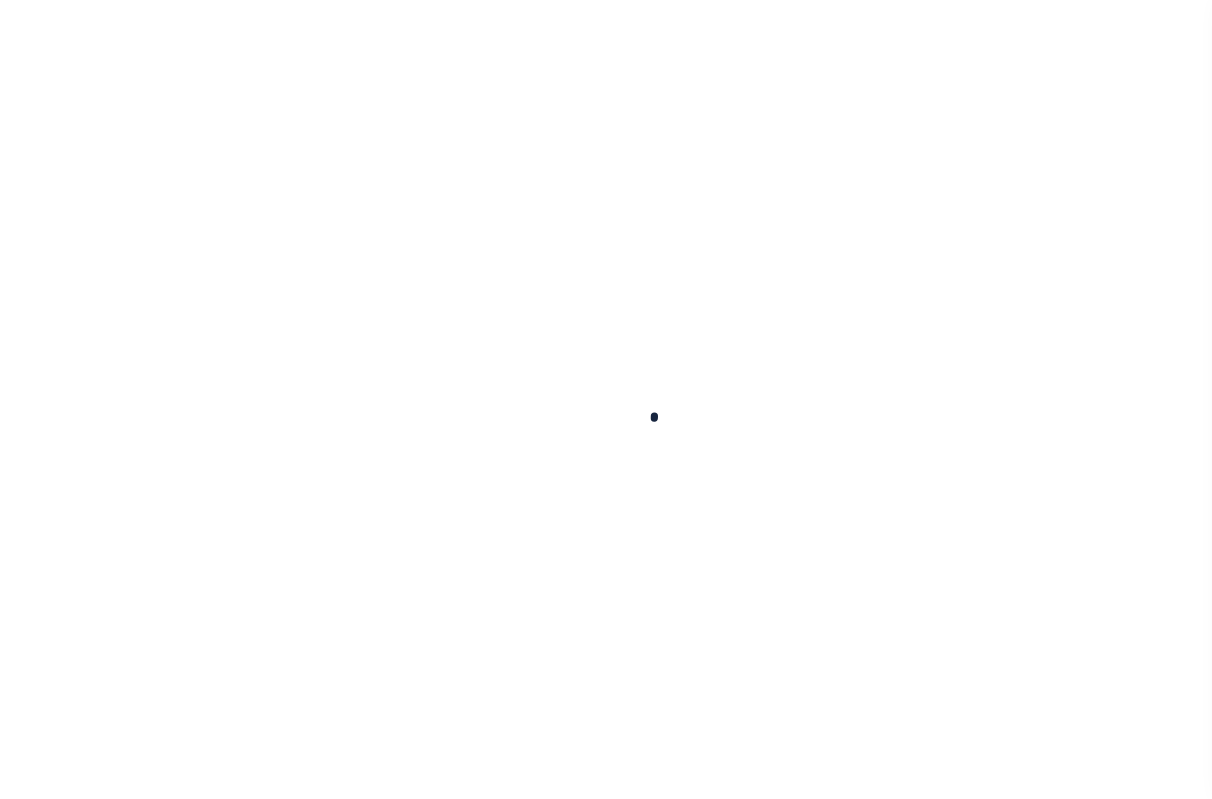 scroll, scrollTop: 0, scrollLeft: 0, axis: both 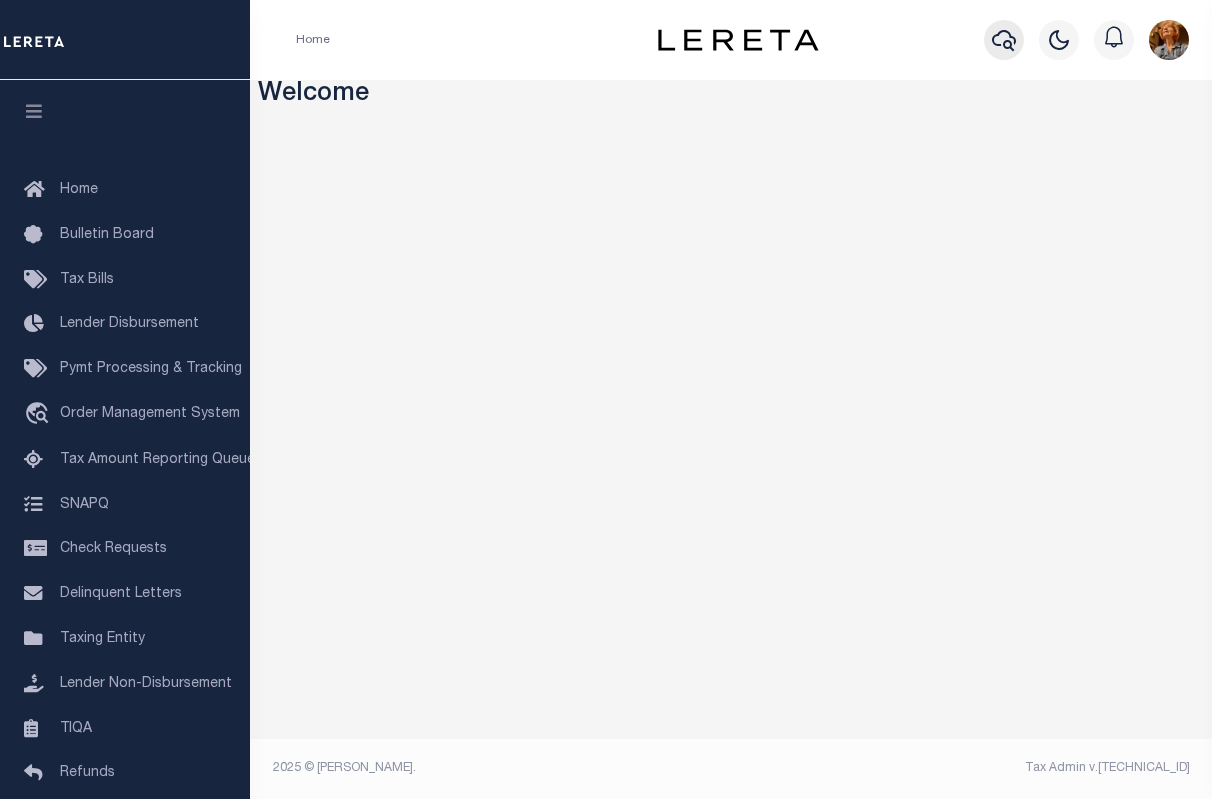 click 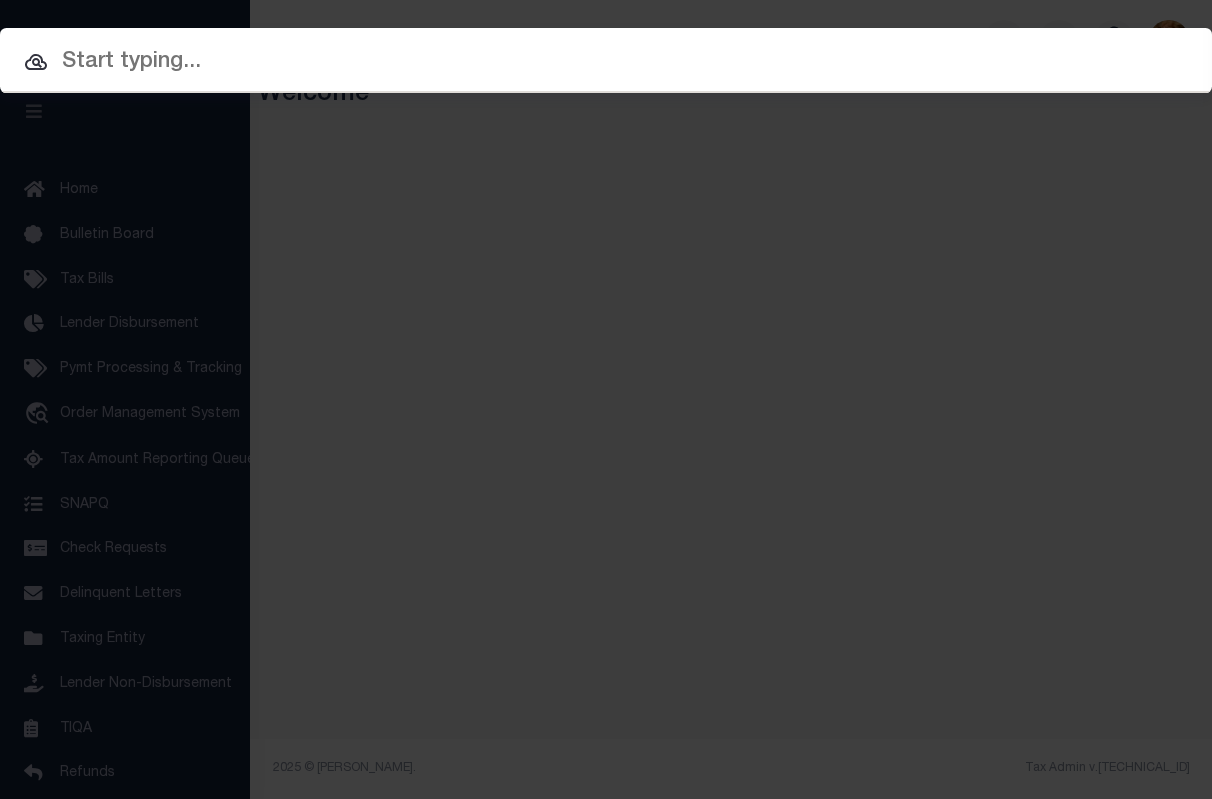 click at bounding box center [606, 62] 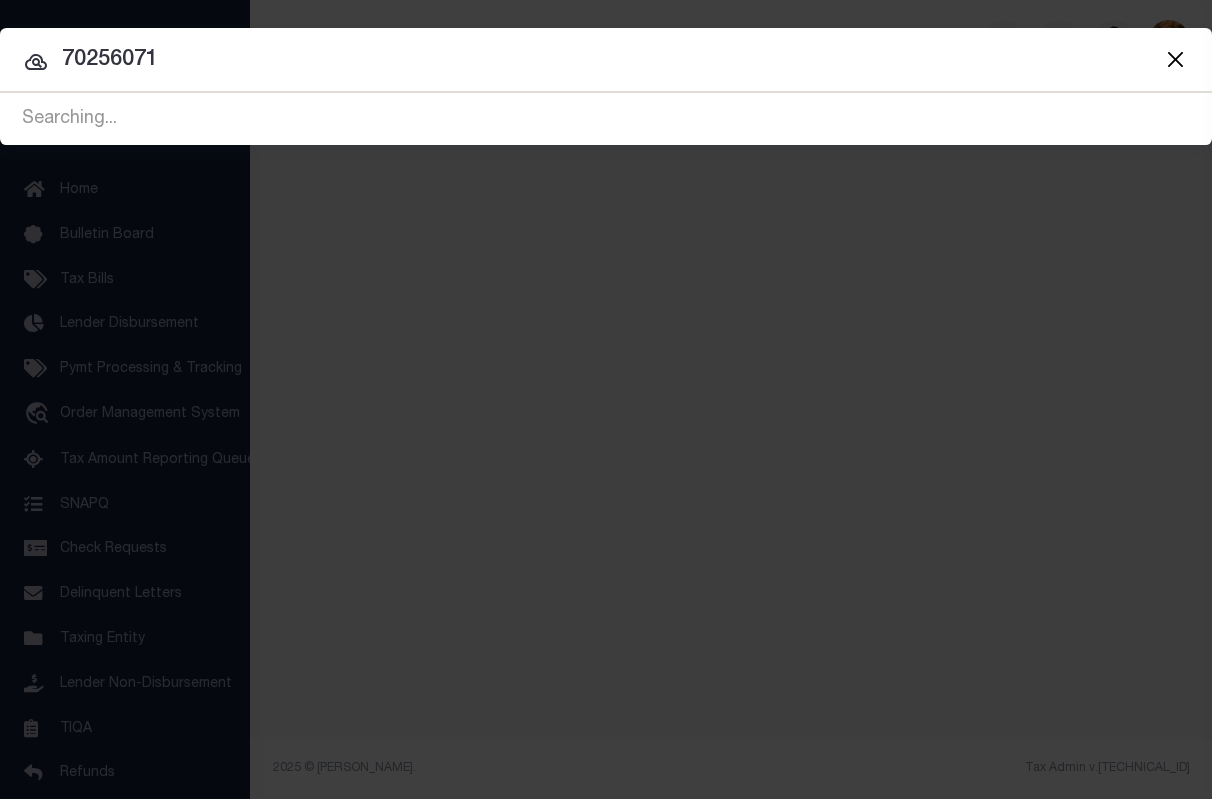 type on "70256071" 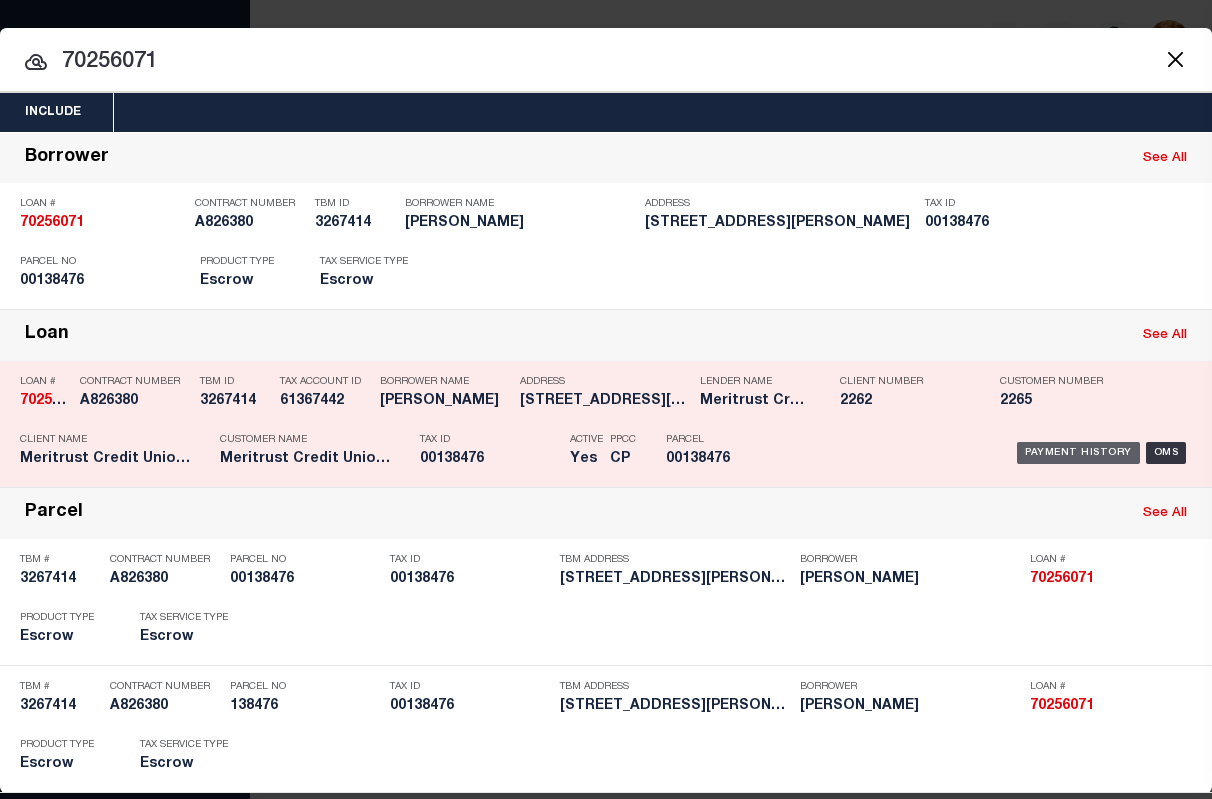 click on "Payment History" at bounding box center [1078, 453] 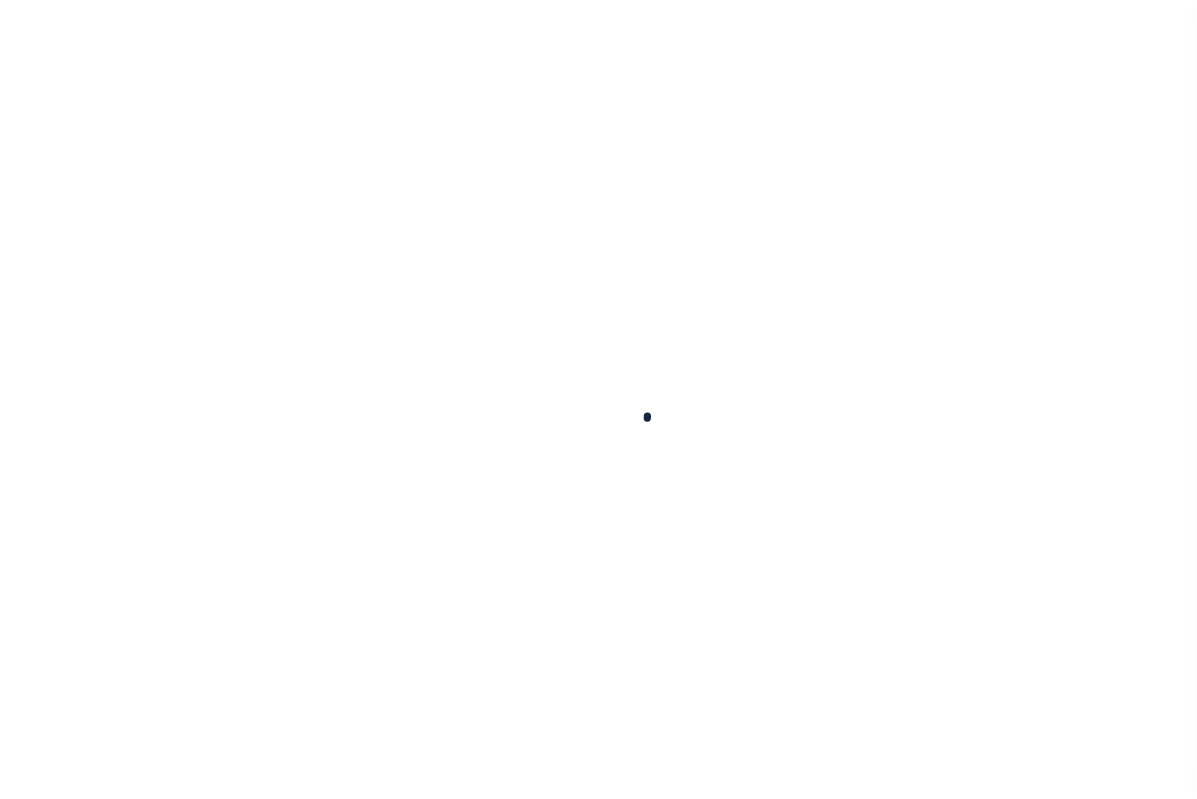 scroll, scrollTop: 0, scrollLeft: 0, axis: both 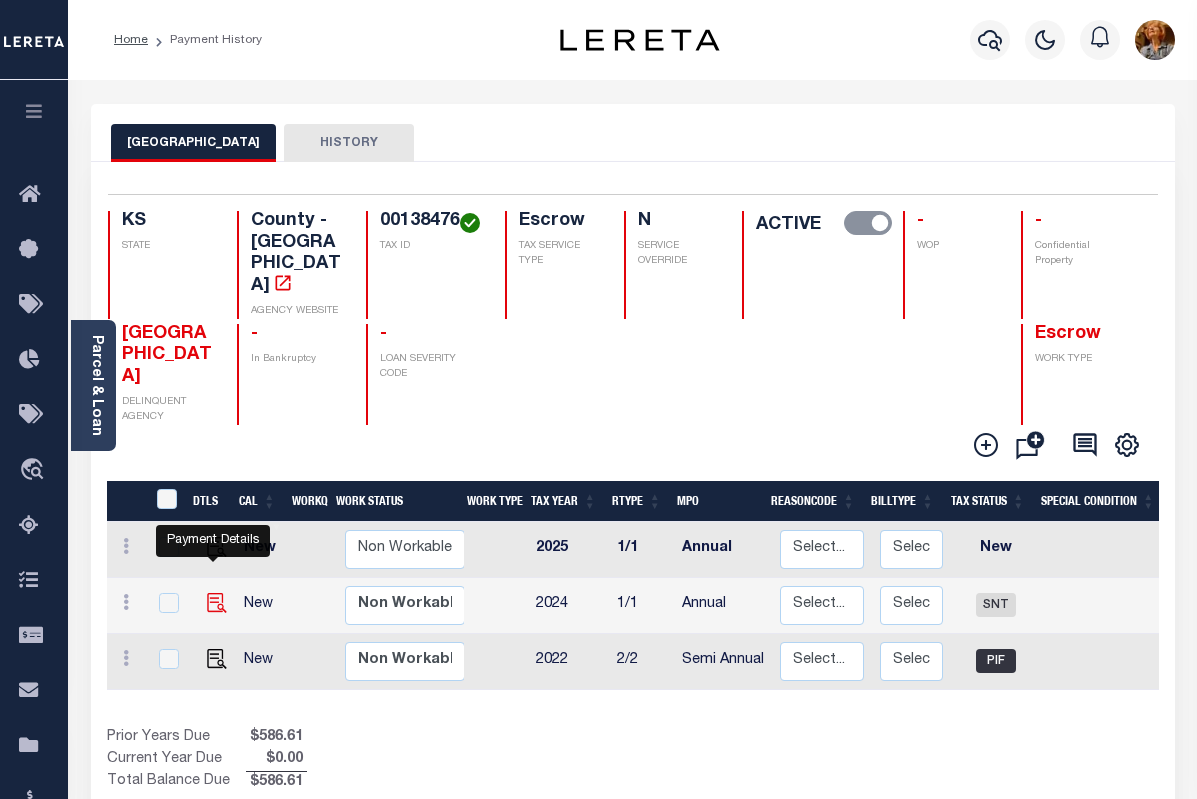 click at bounding box center (217, 603) 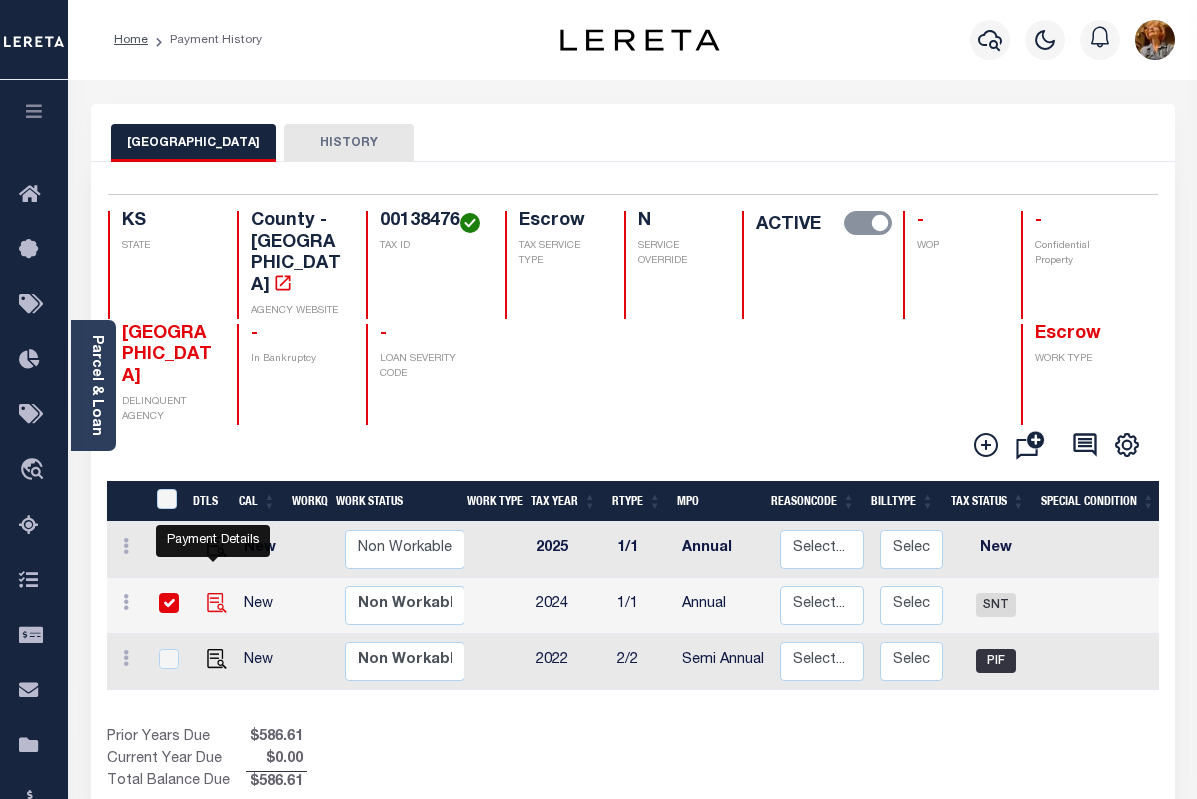 checkbox on "true" 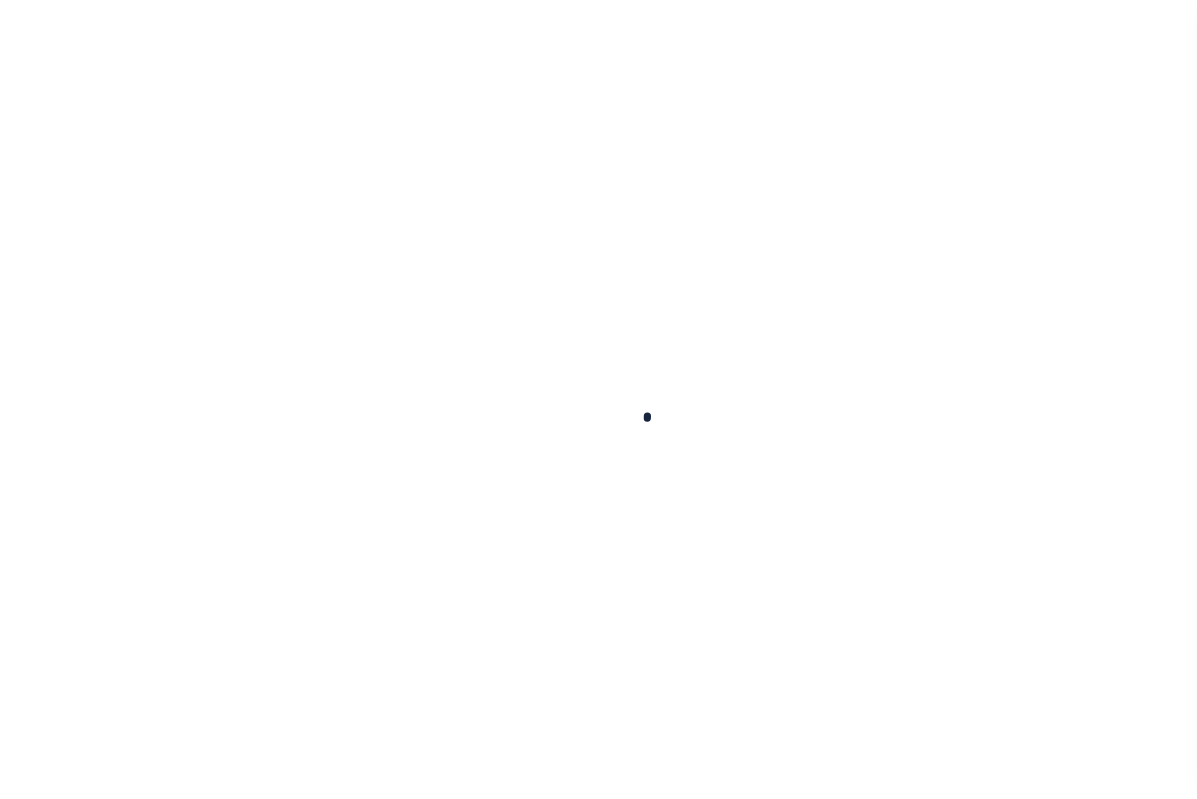 scroll, scrollTop: 0, scrollLeft: 0, axis: both 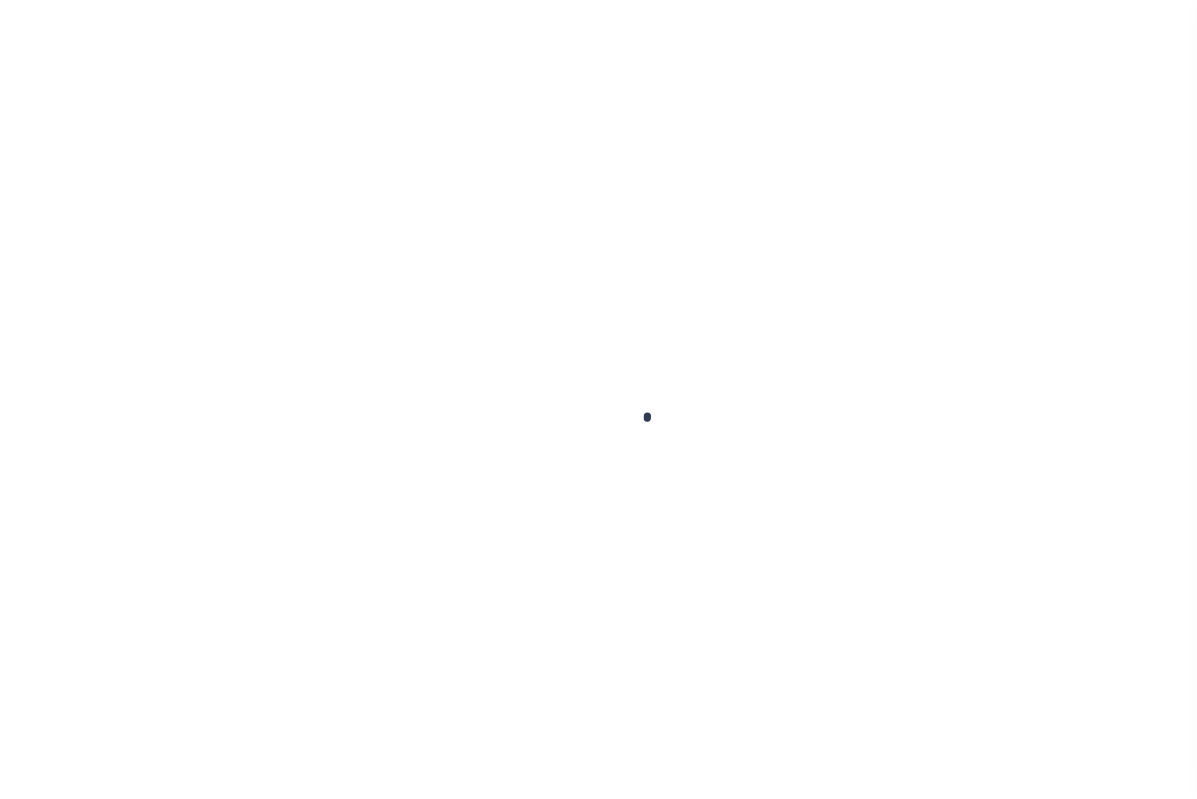 checkbox on "false" 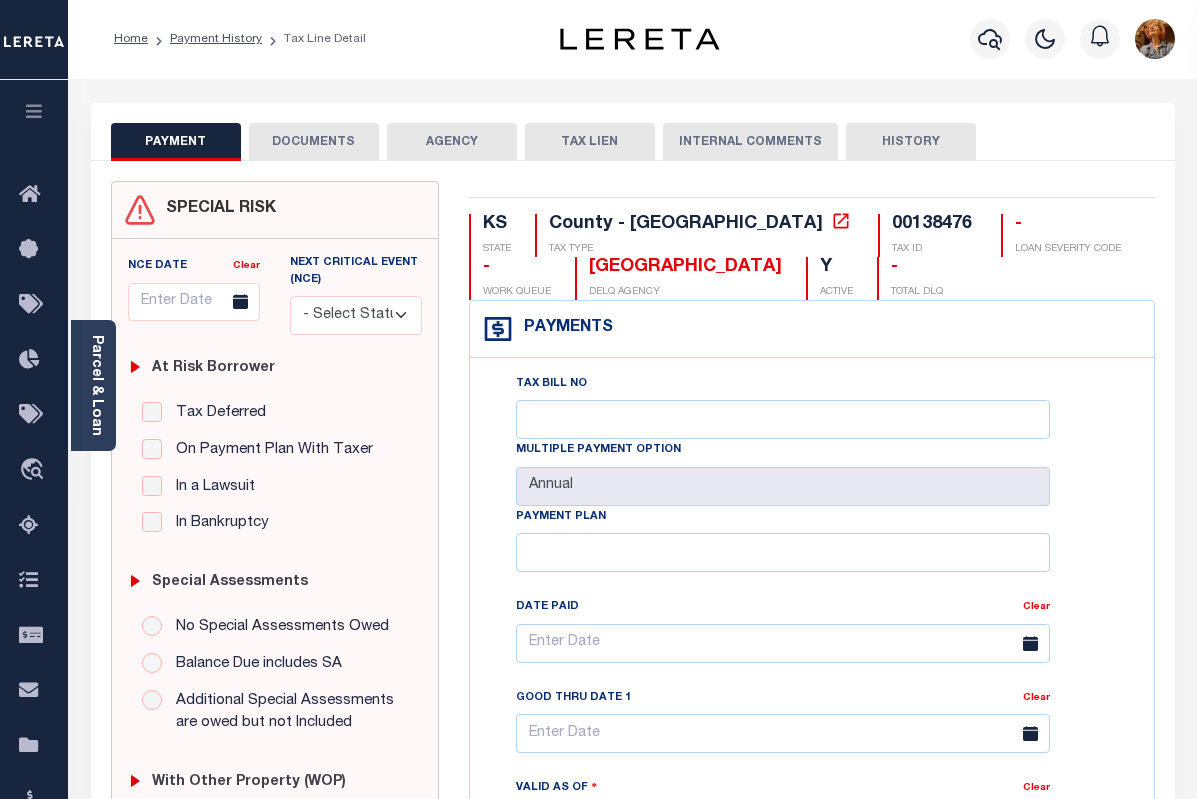 scroll, scrollTop: 0, scrollLeft: 0, axis: both 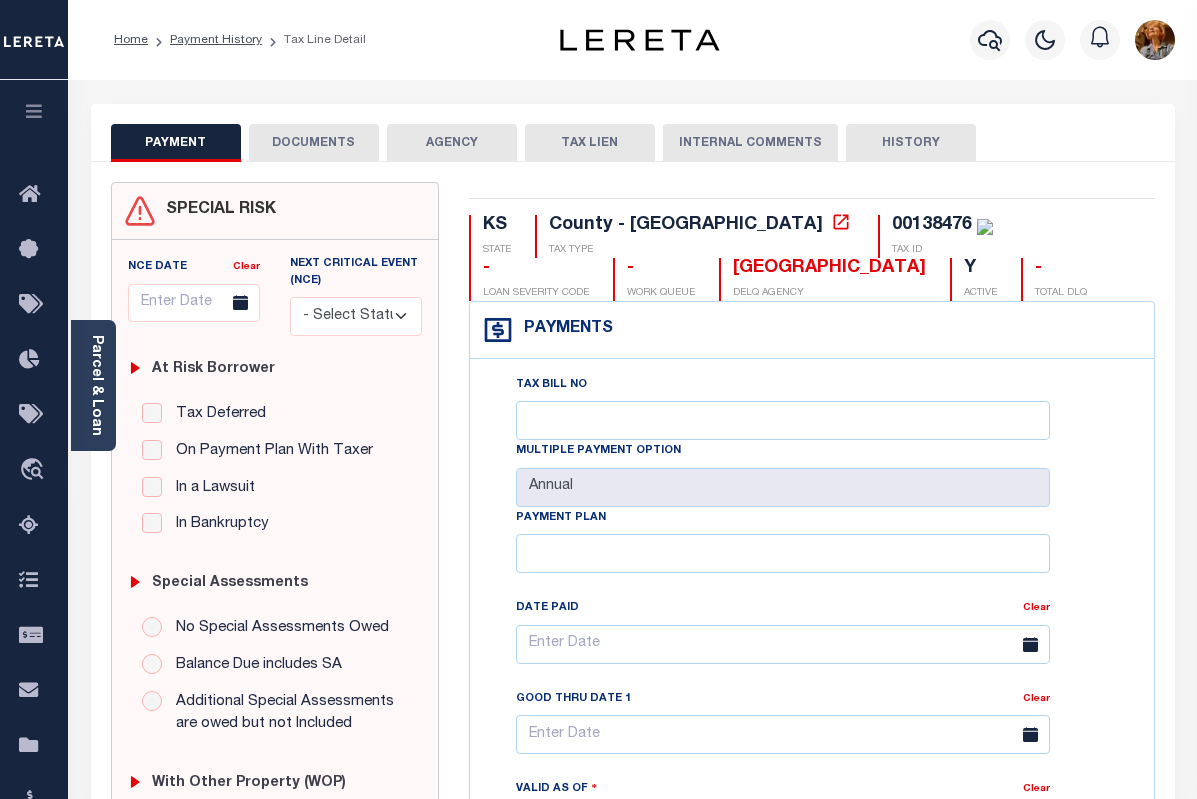 click on "Profile
Sign out" at bounding box center (956, 40) 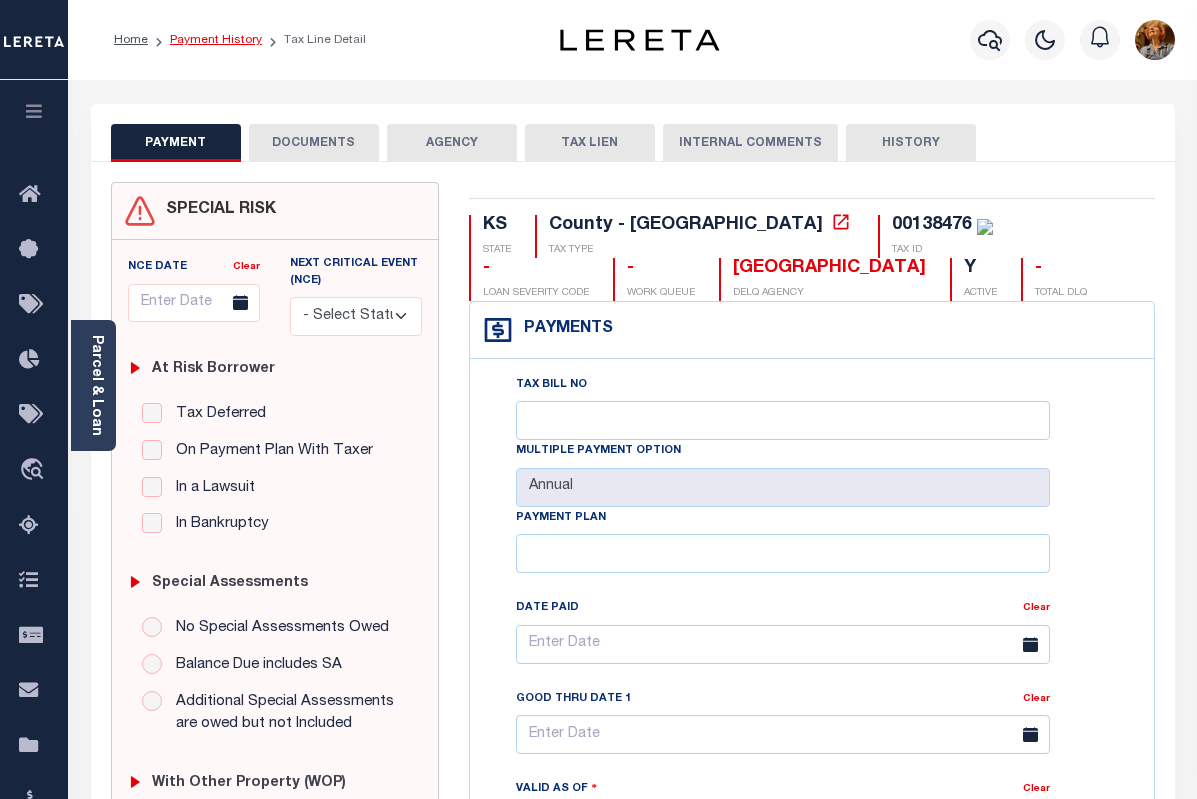 click on "Payment History" at bounding box center (216, 40) 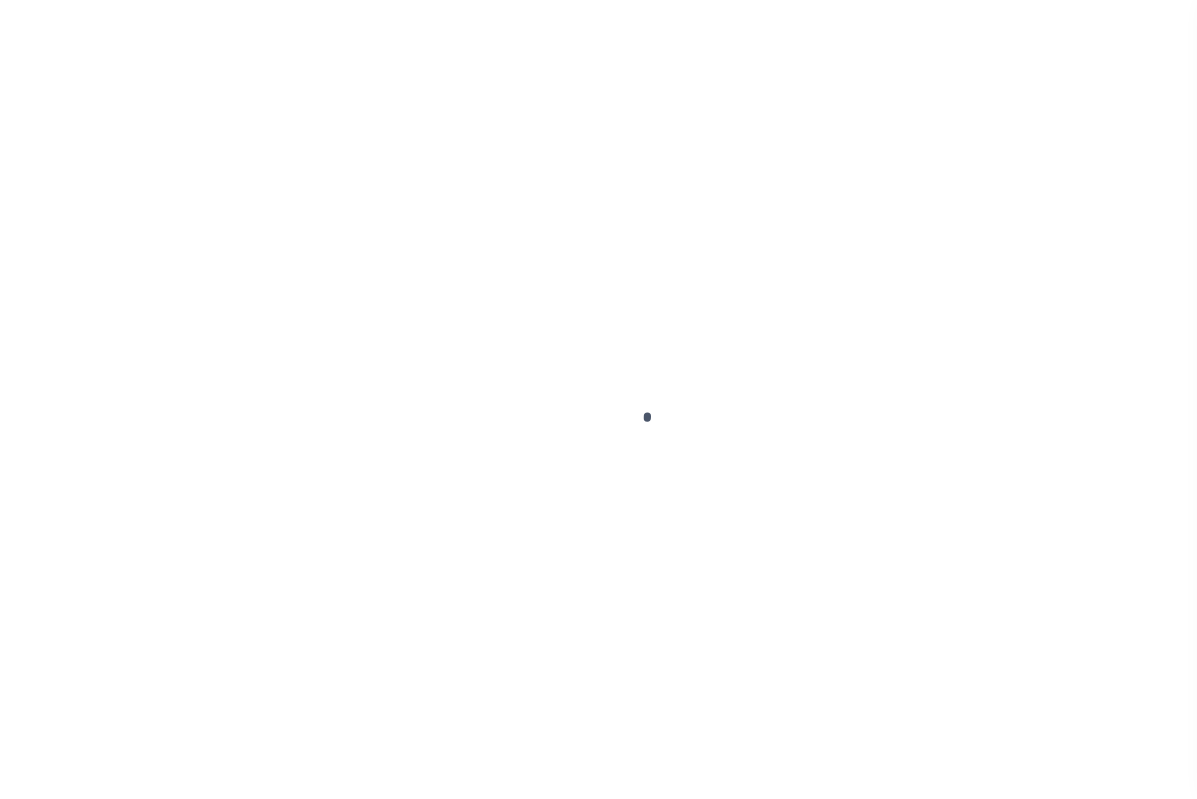 scroll, scrollTop: 0, scrollLeft: 0, axis: both 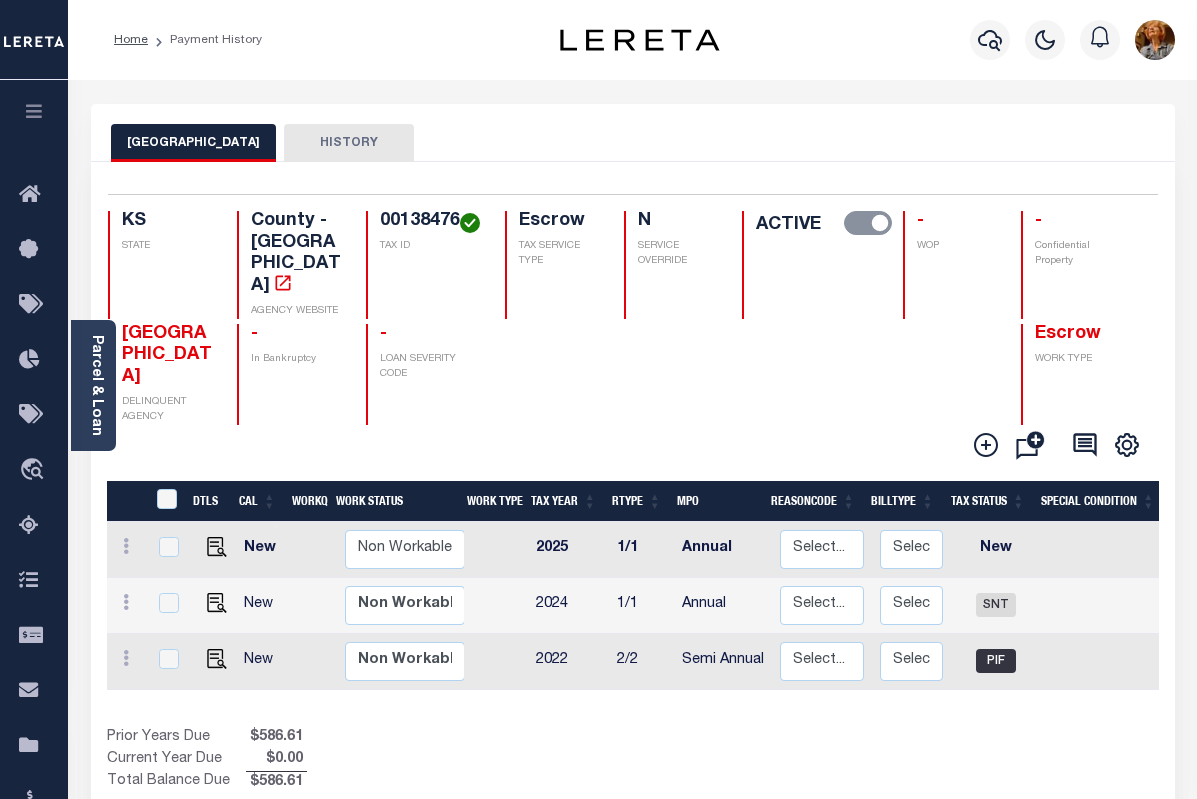 click on "HISTORY" at bounding box center [349, 143] 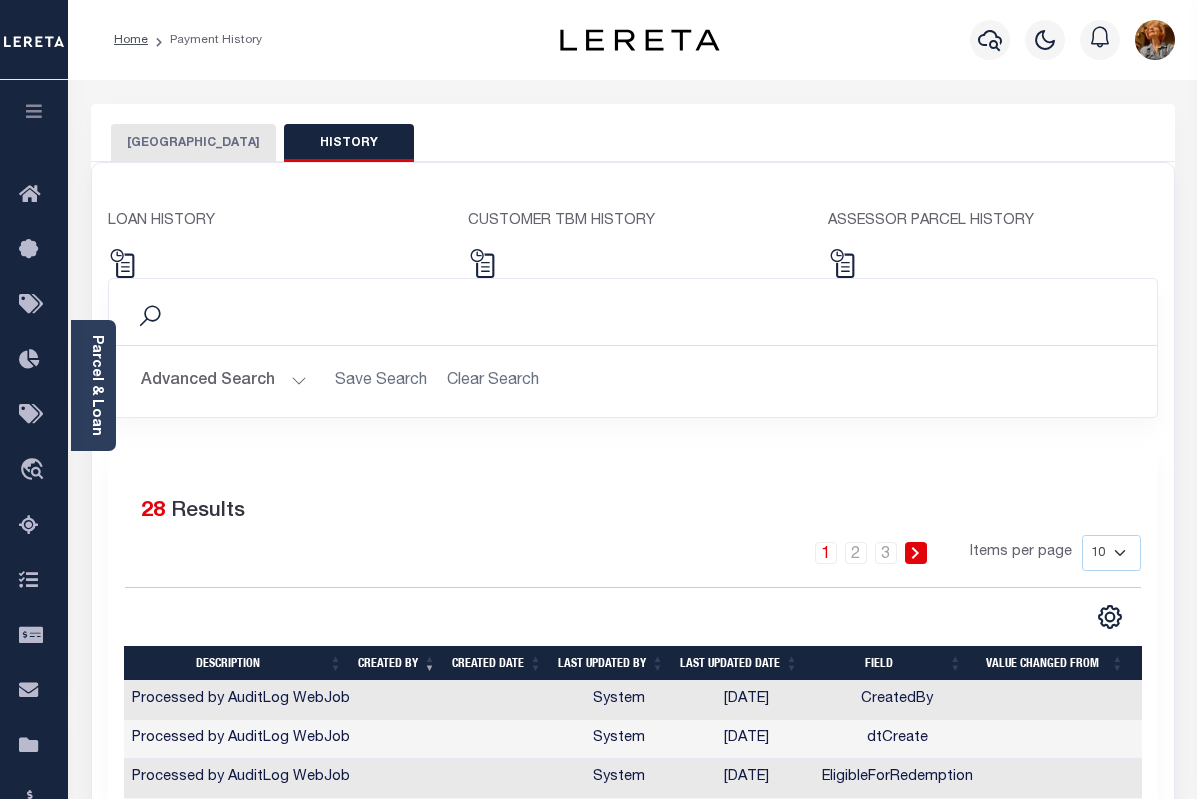 click on "[GEOGRAPHIC_DATA]" at bounding box center [193, 143] 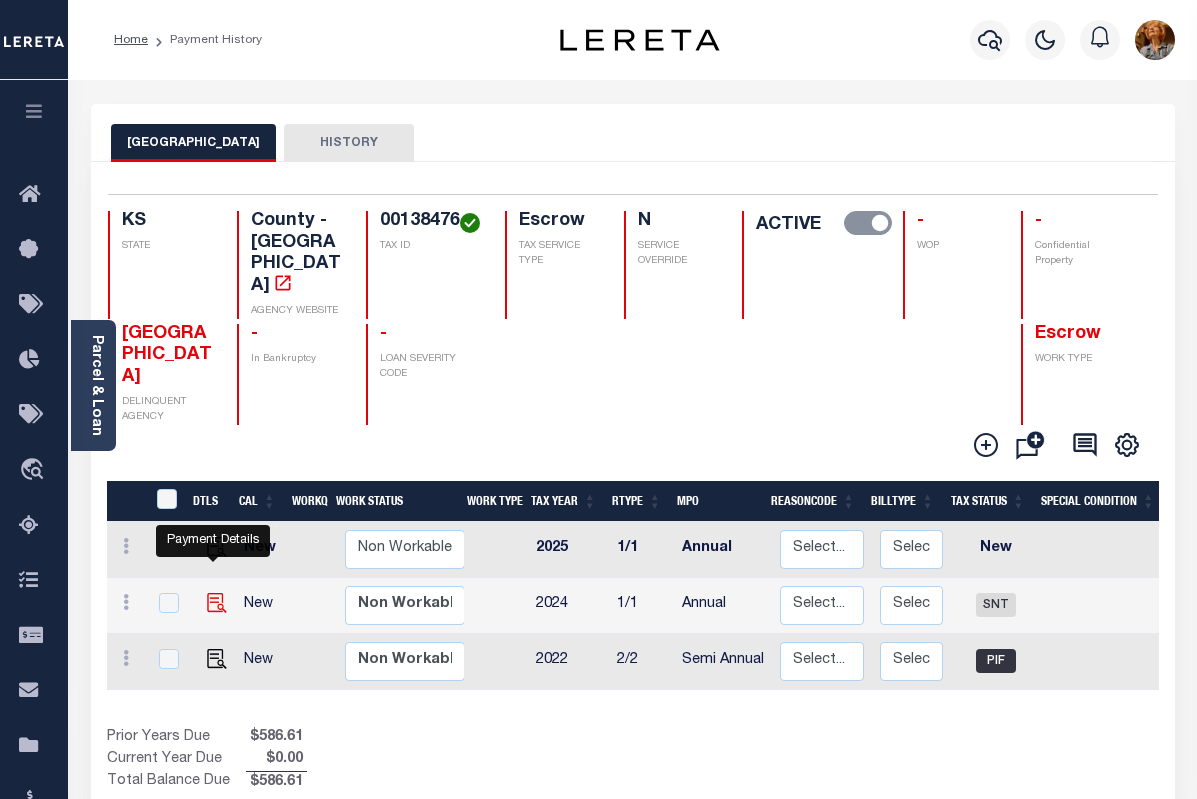 click at bounding box center [217, 603] 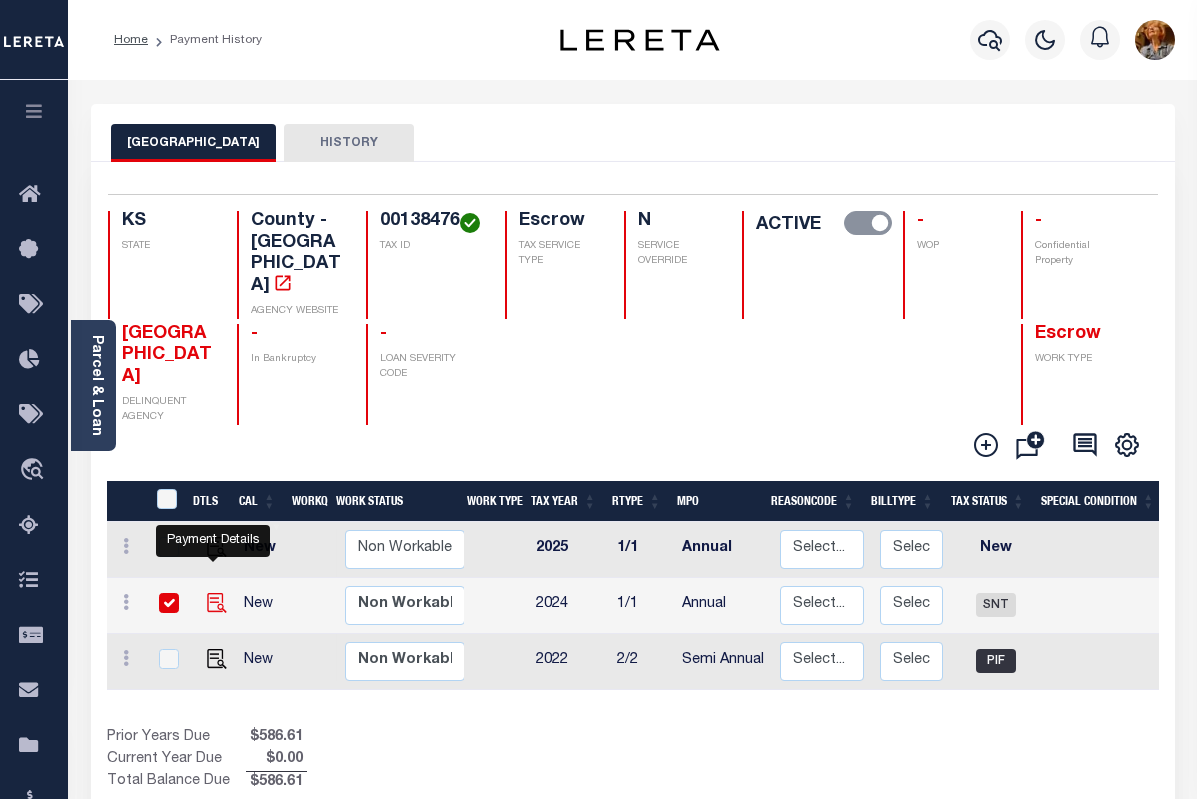 checkbox on "true" 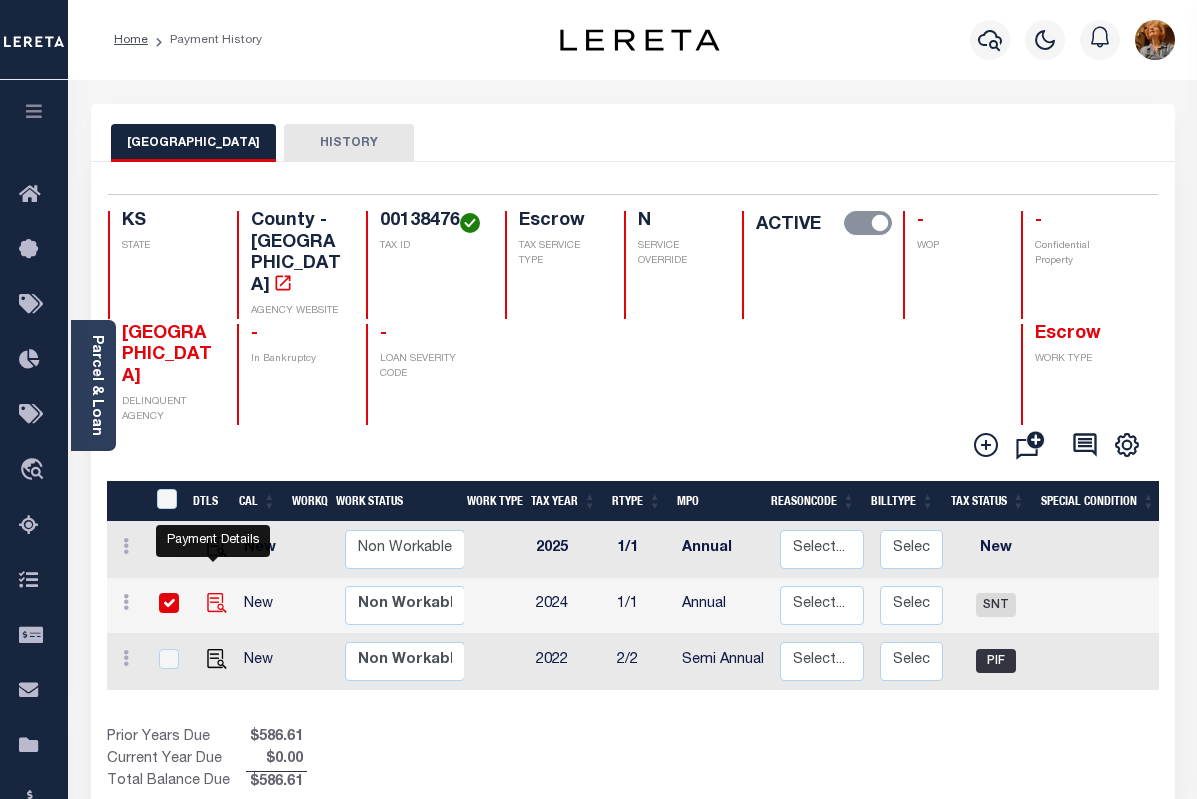 checkbox on "true" 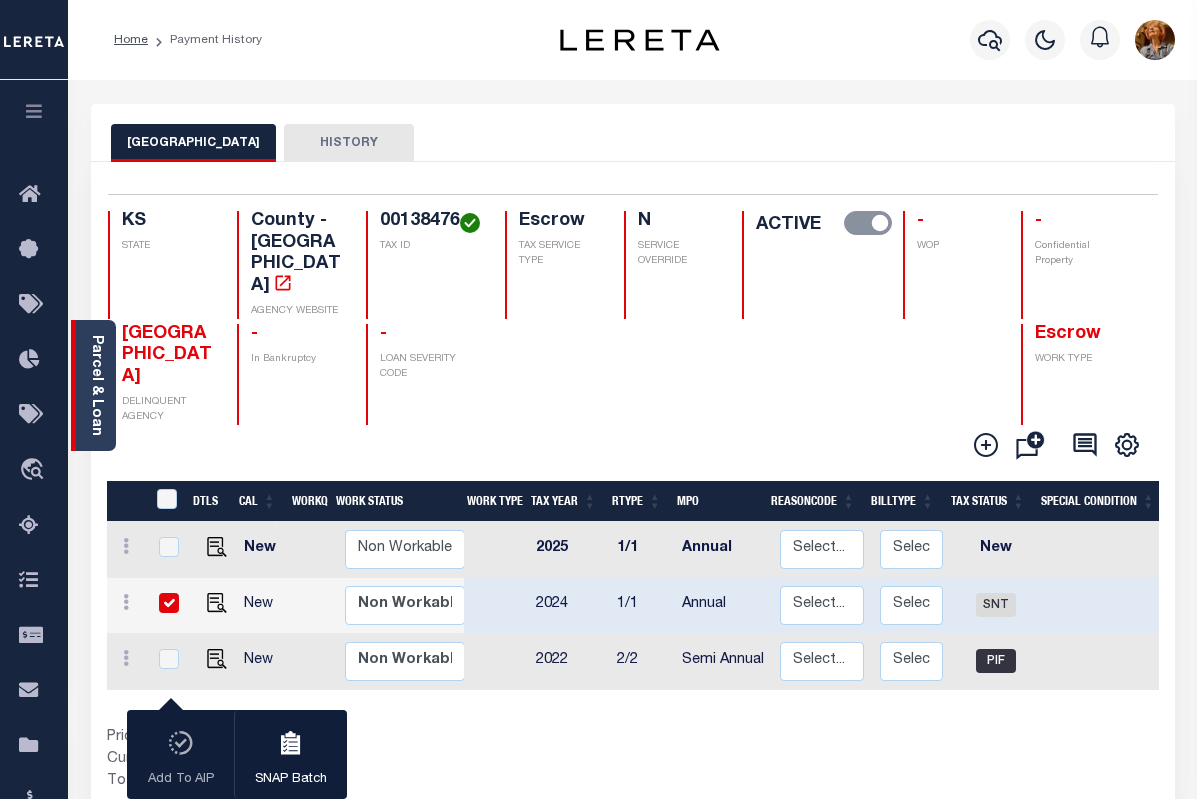 click on "Parcel & Loan" at bounding box center [96, 385] 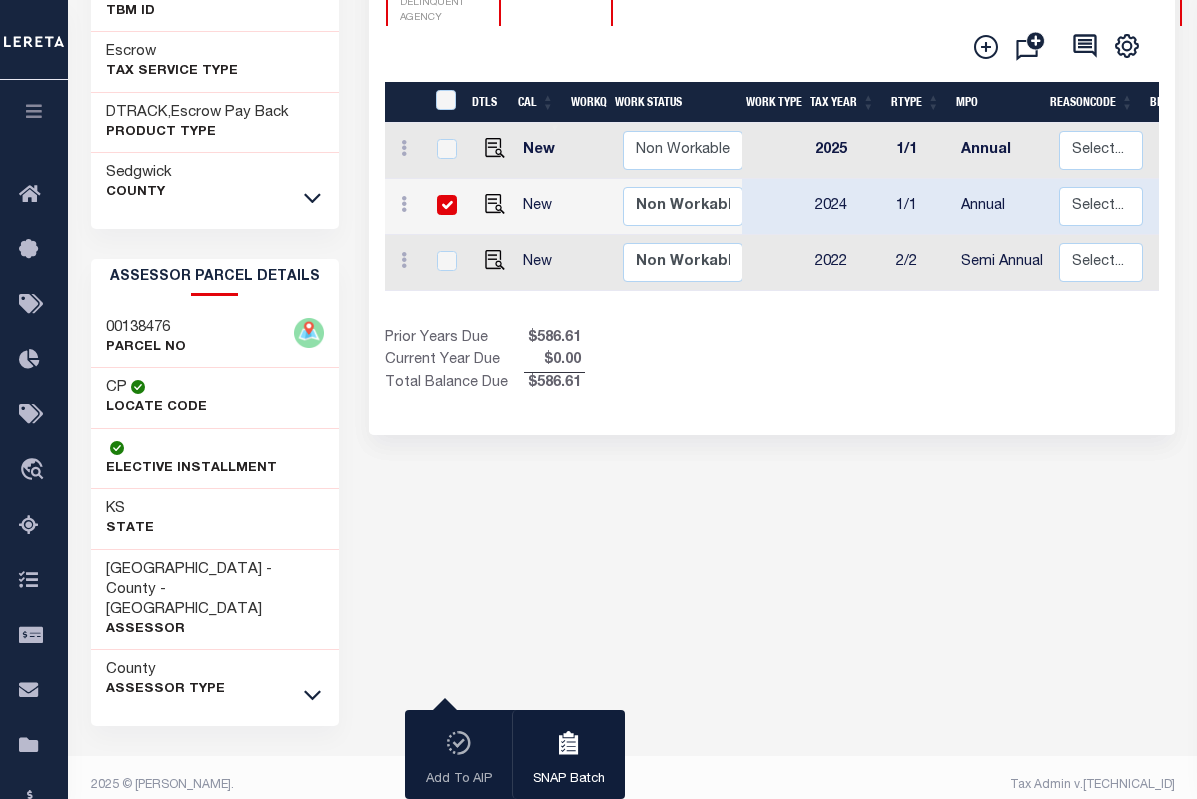 scroll, scrollTop: 459, scrollLeft: 0, axis: vertical 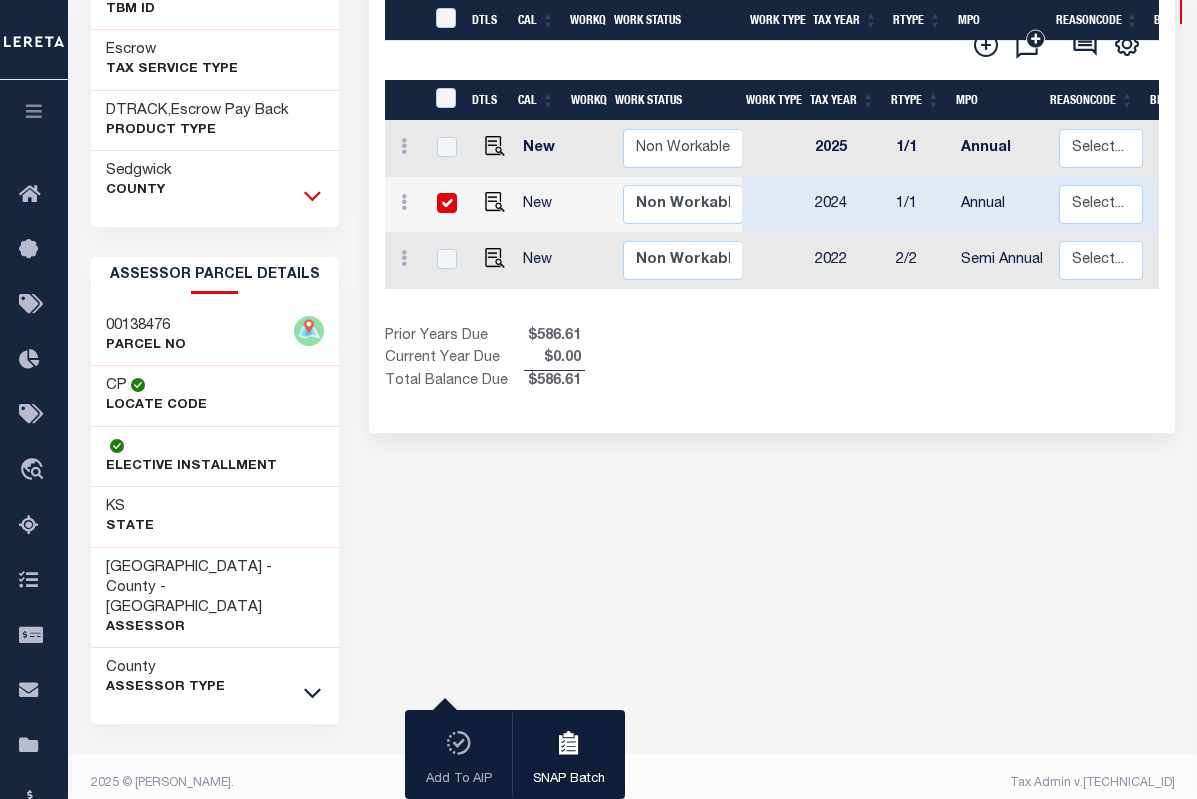 click 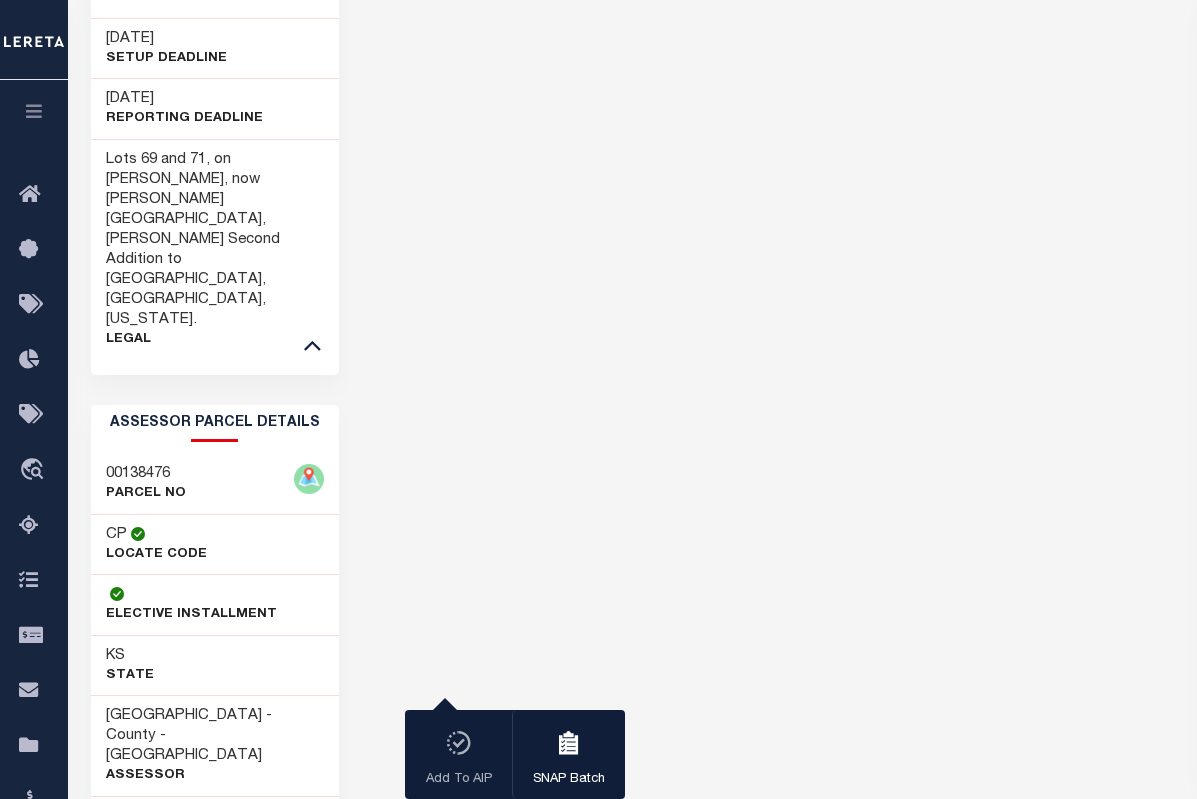scroll, scrollTop: 1204, scrollLeft: 0, axis: vertical 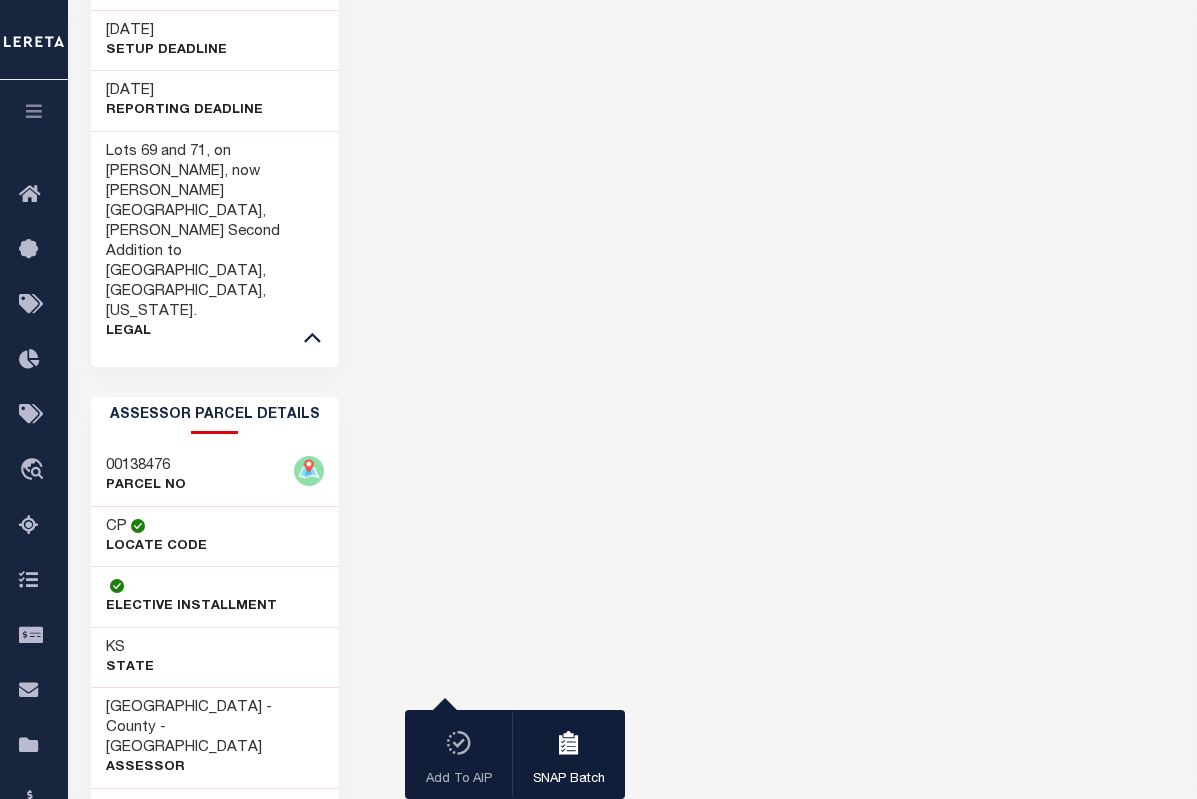 click 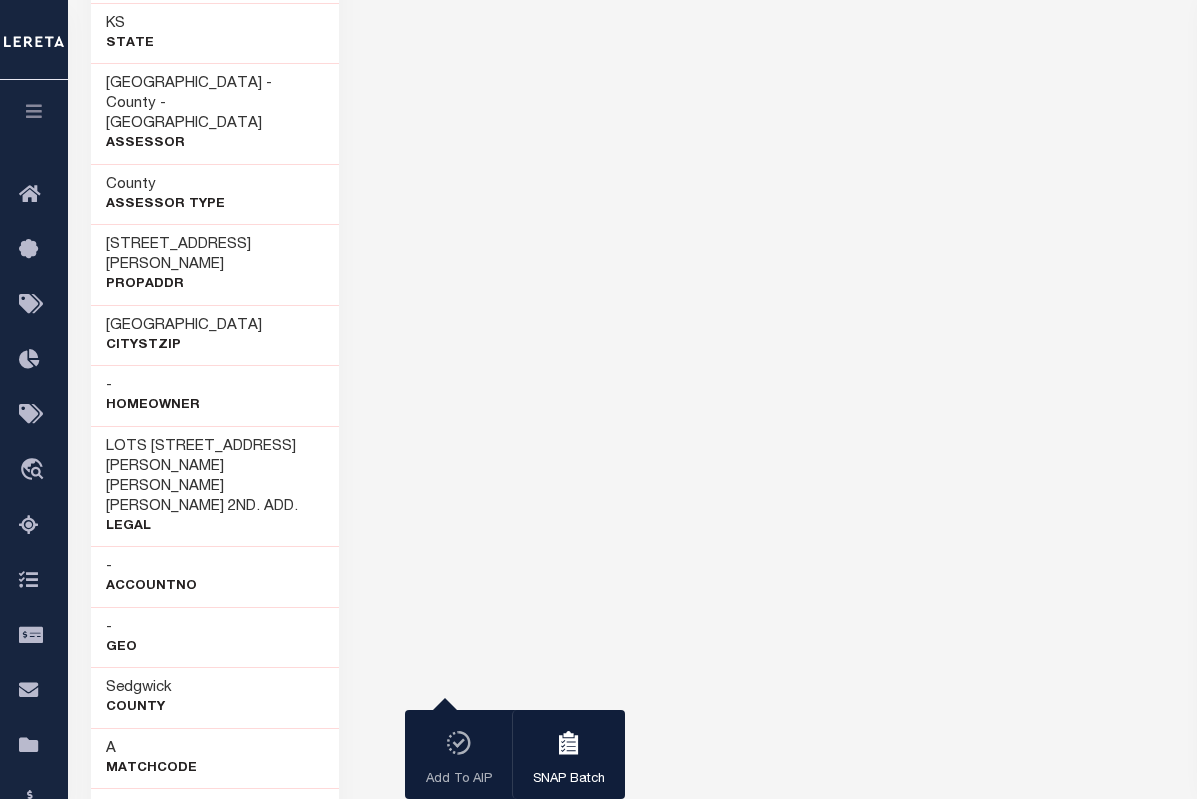 scroll, scrollTop: 1291, scrollLeft: 0, axis: vertical 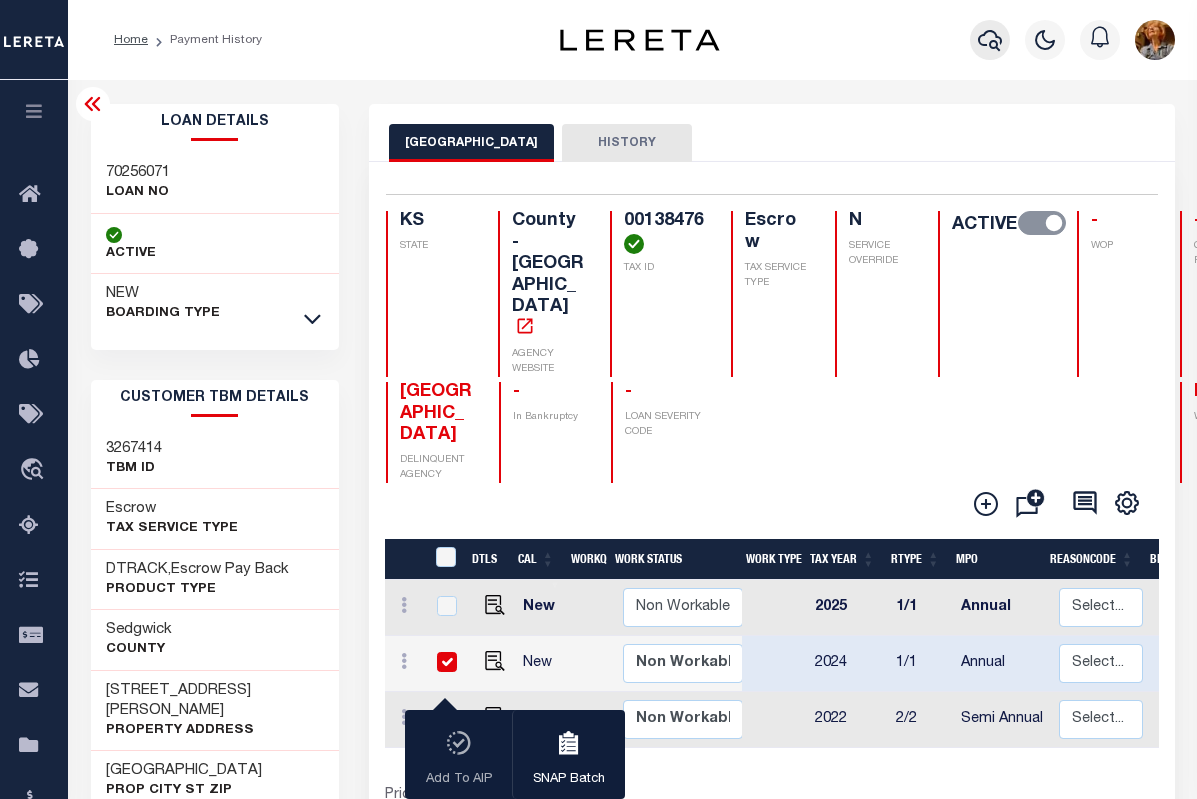 click 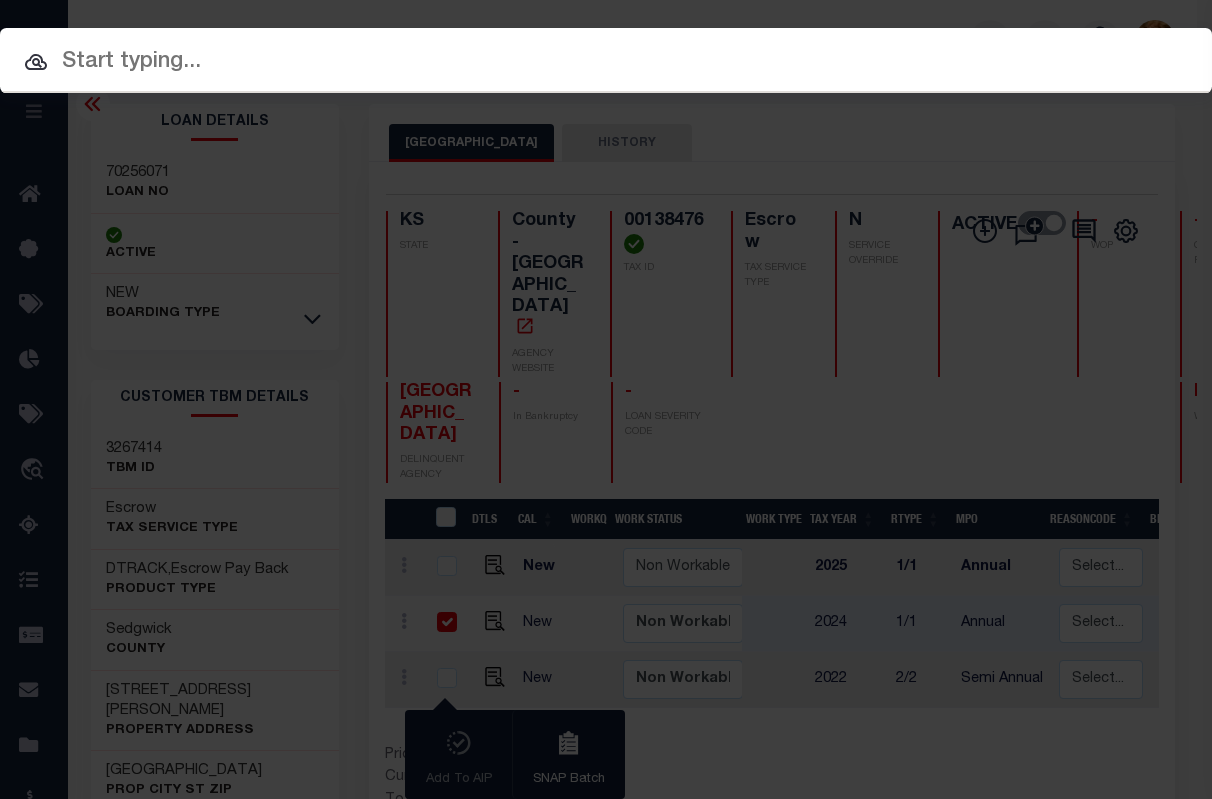 click at bounding box center [606, 62] 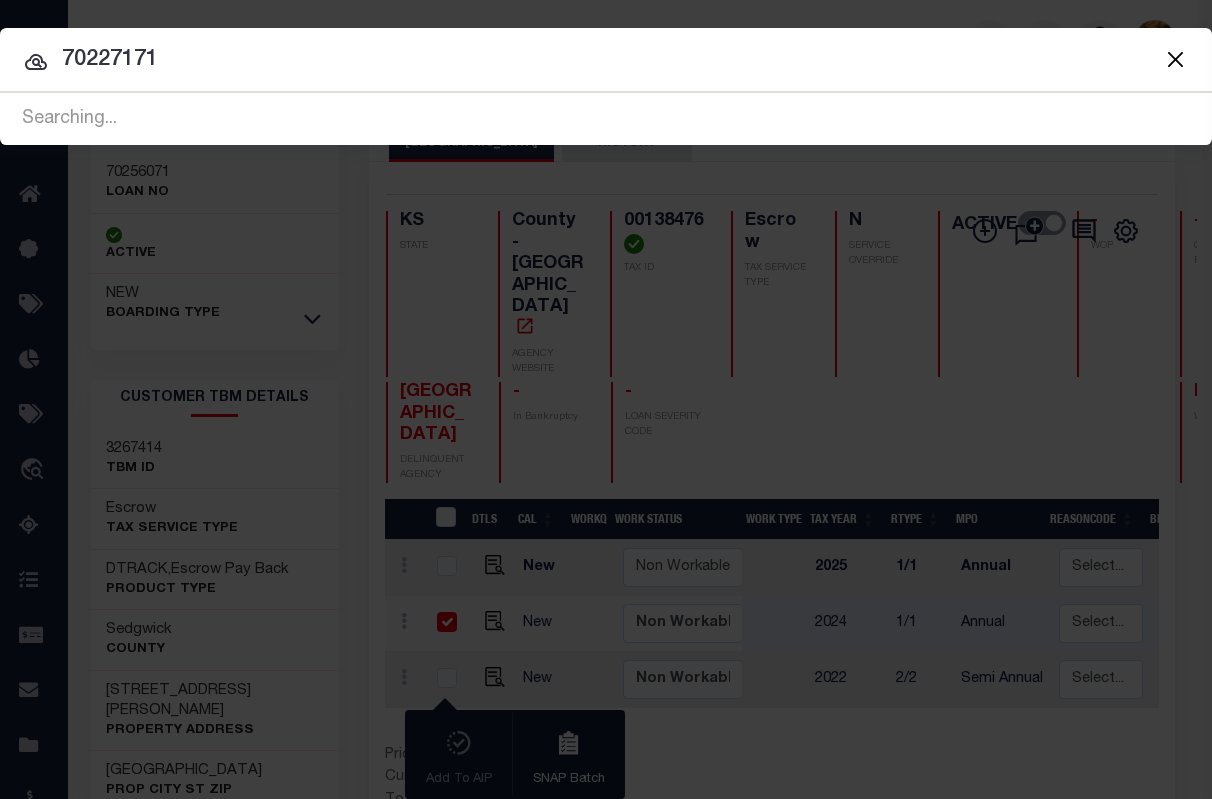 type on "70227171" 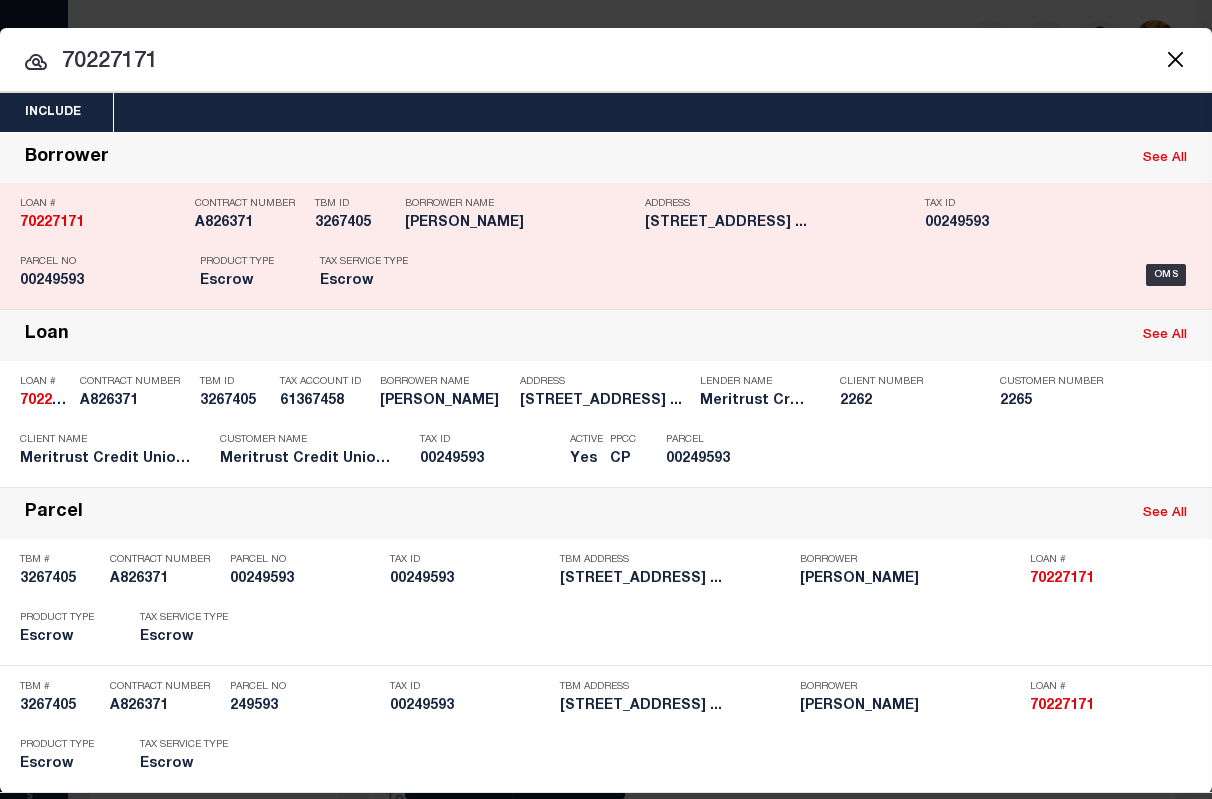 click on "70227171" 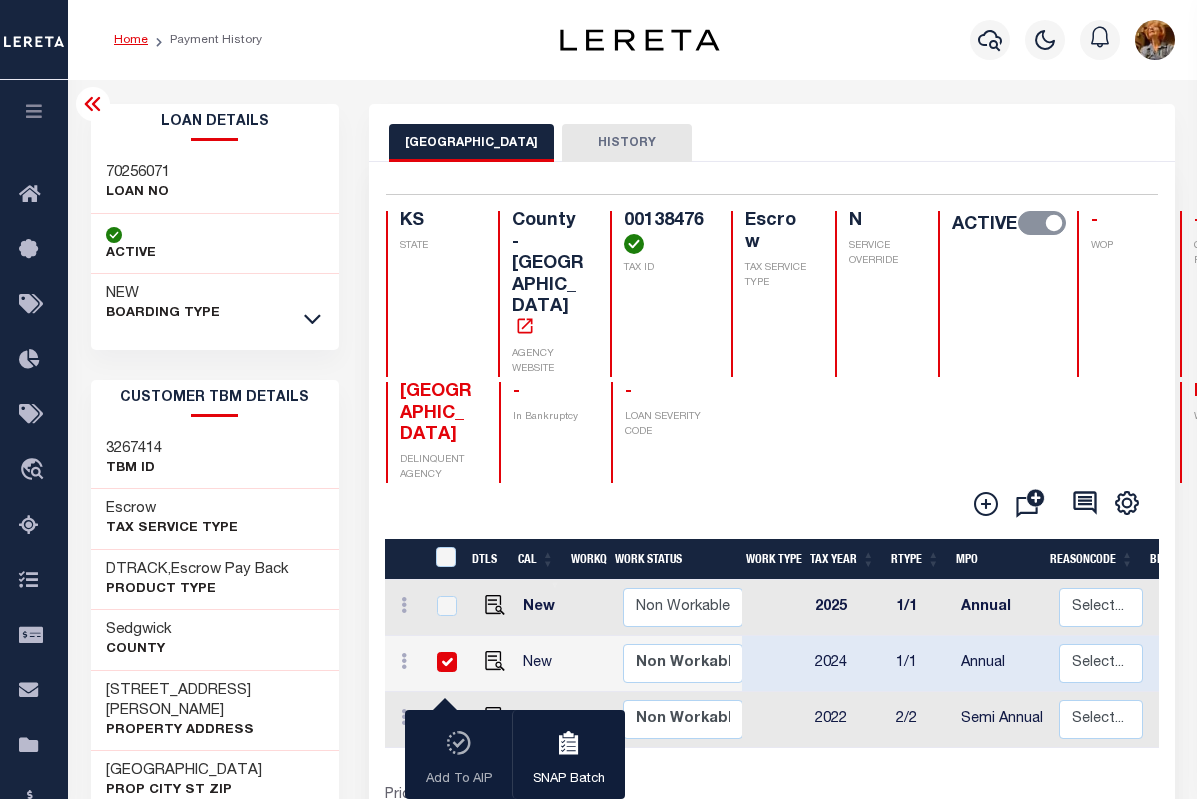 click on "Home" at bounding box center [131, 40] 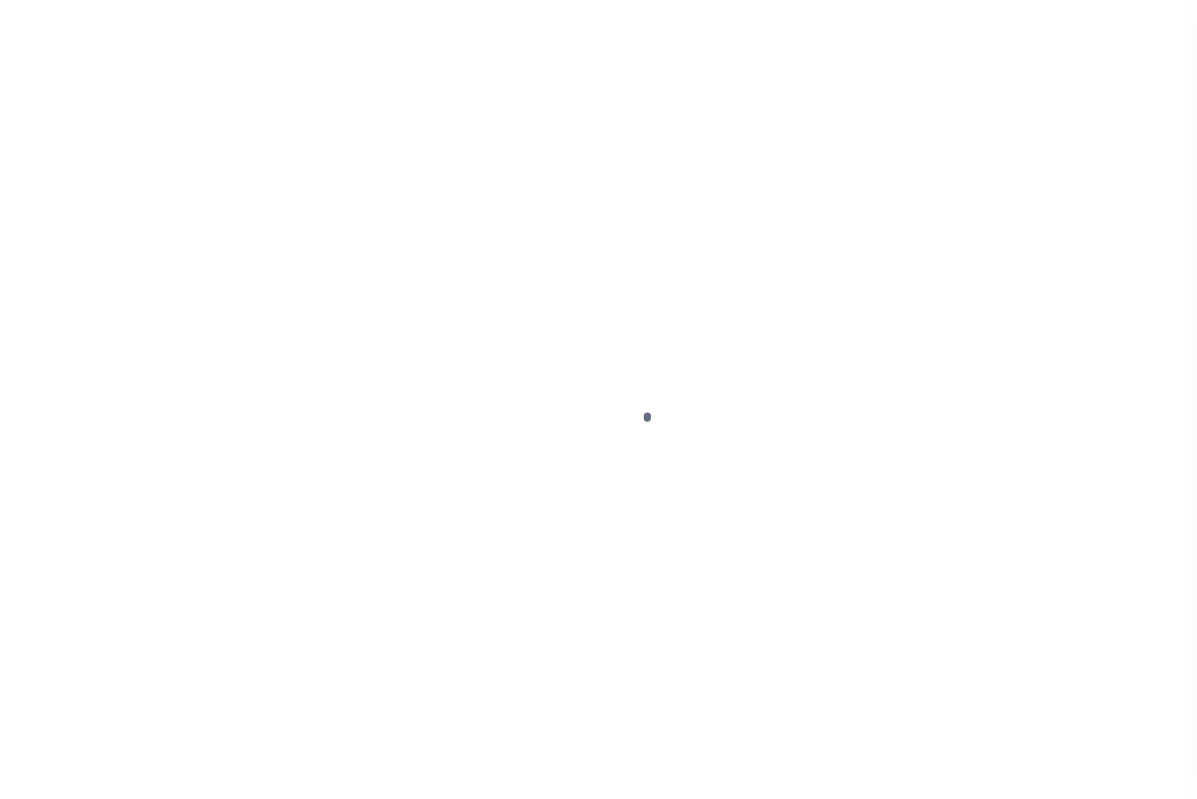 checkbox on "false" 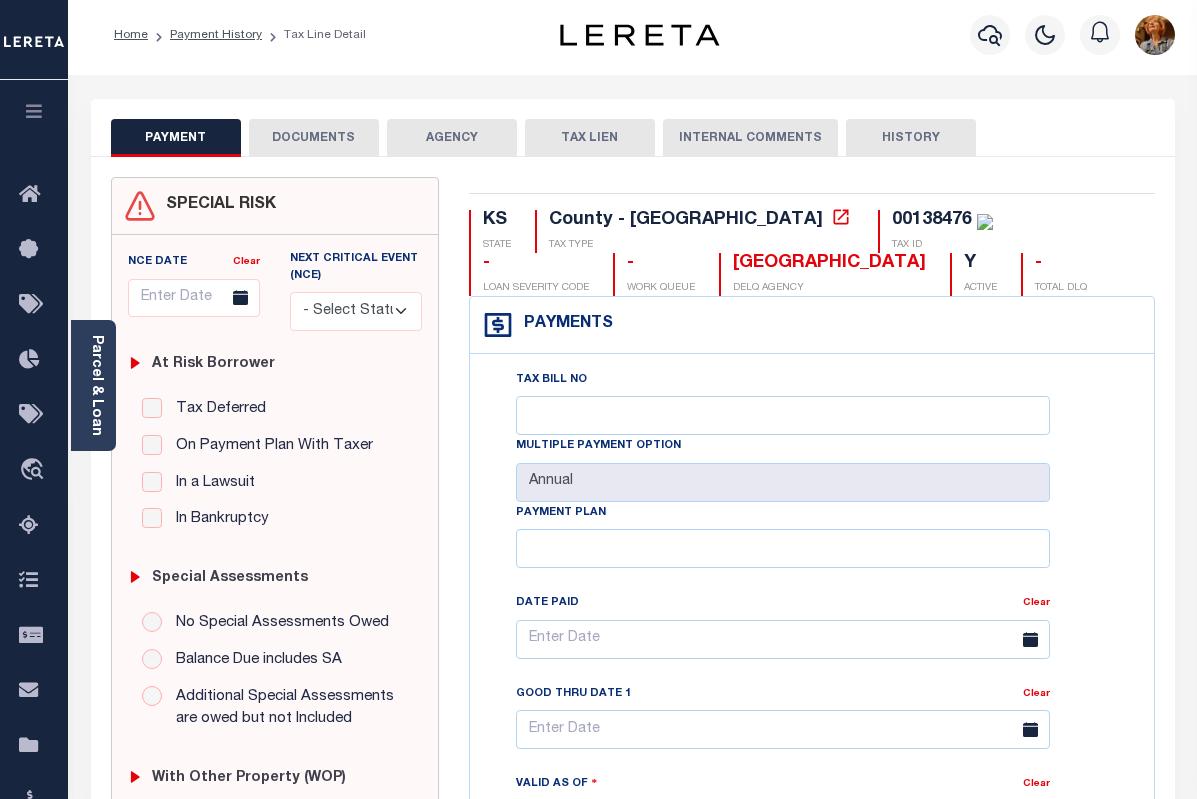 scroll, scrollTop: 0, scrollLeft: 0, axis: both 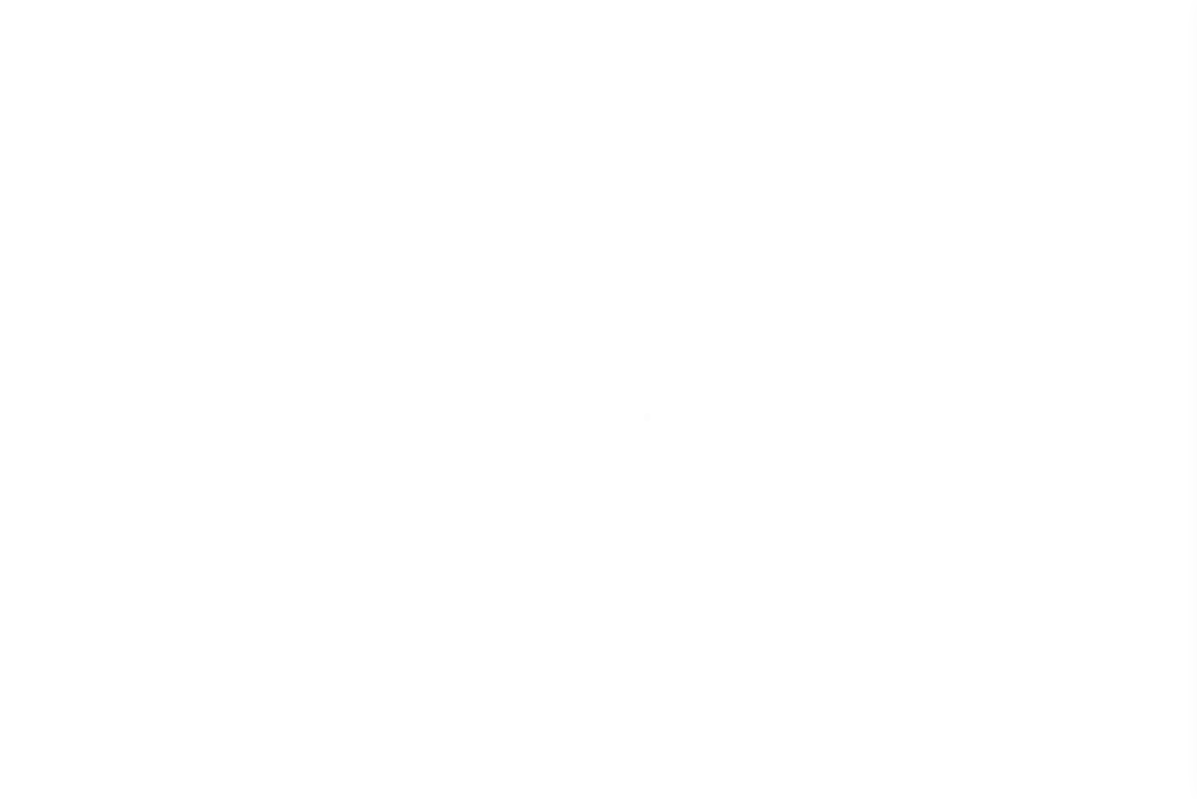 select on "Escrow" 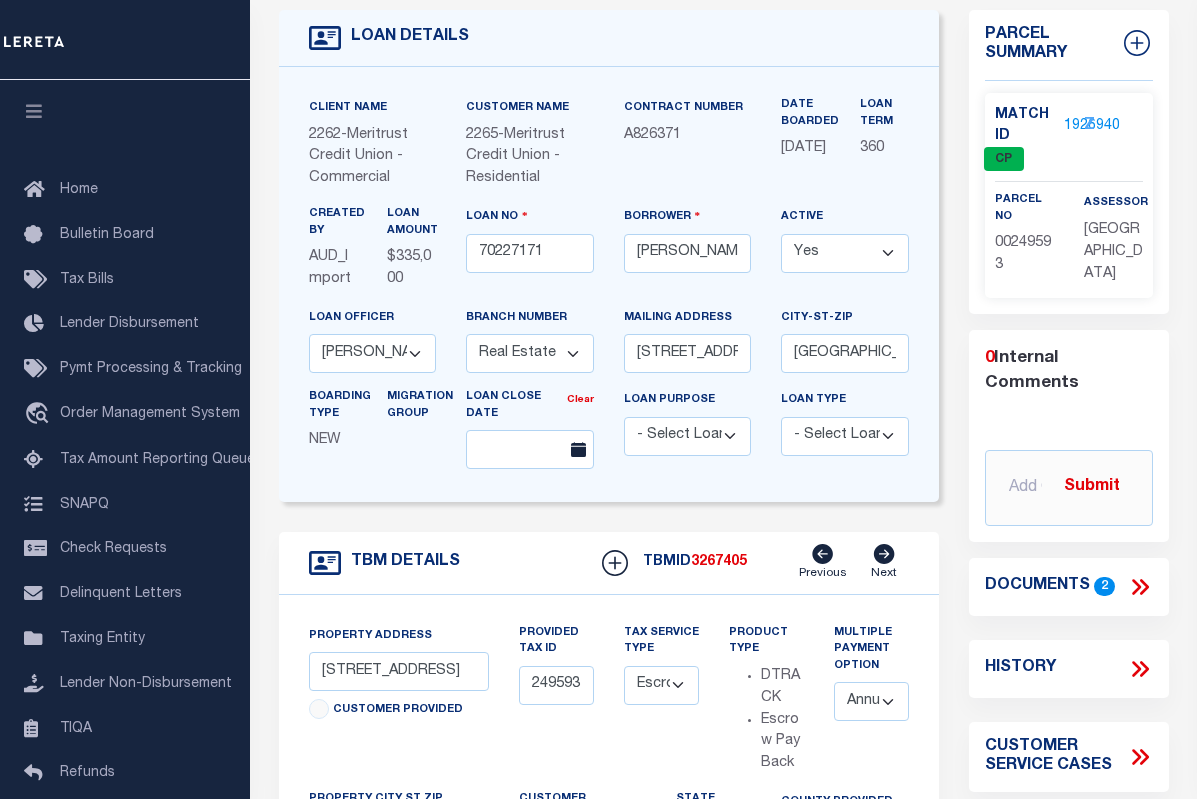 scroll, scrollTop: 0, scrollLeft: 0, axis: both 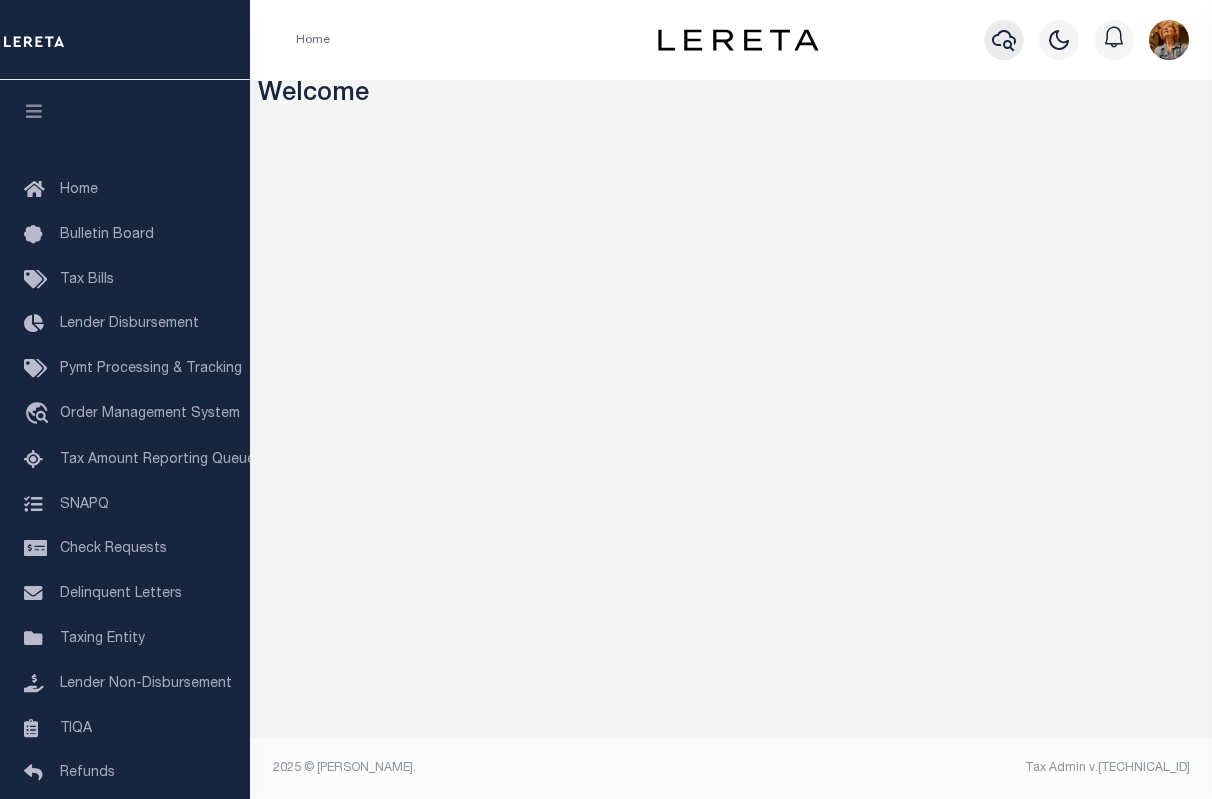 click 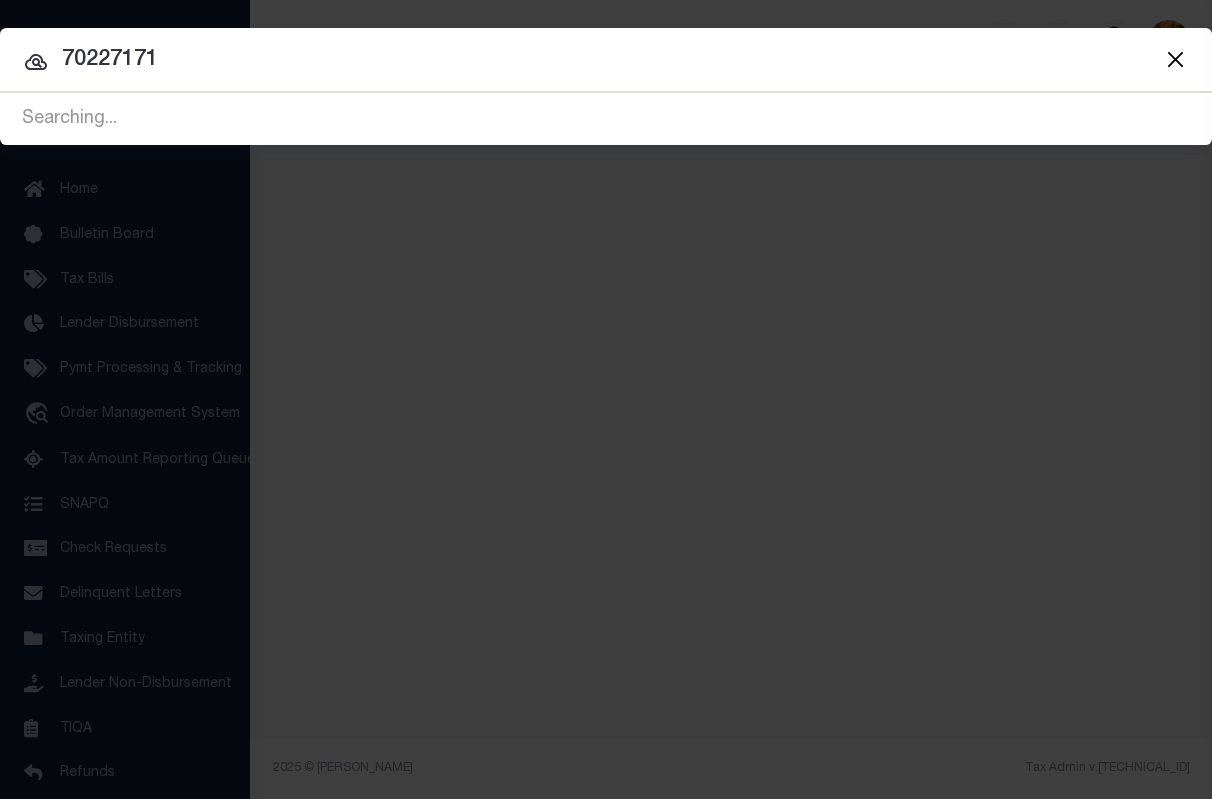 type on "70227171" 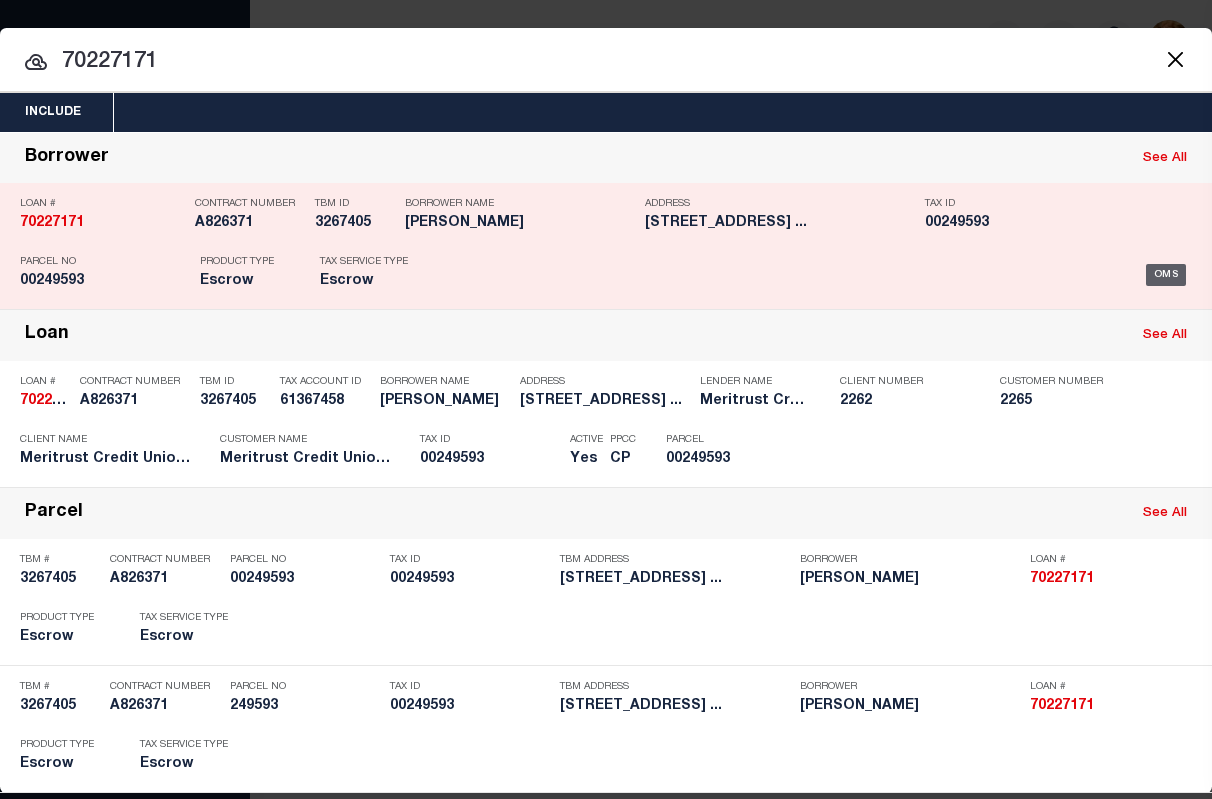click on "OMS" at bounding box center [1166, 275] 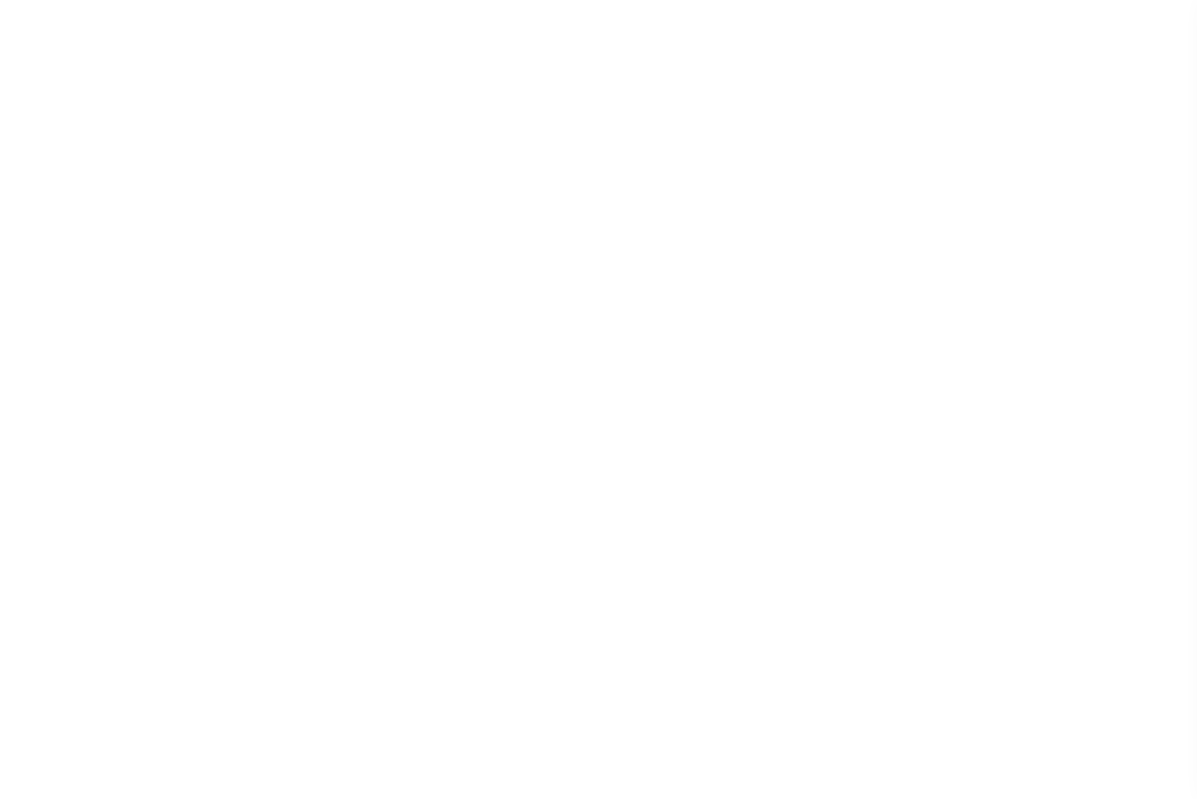 select on "Escrow" 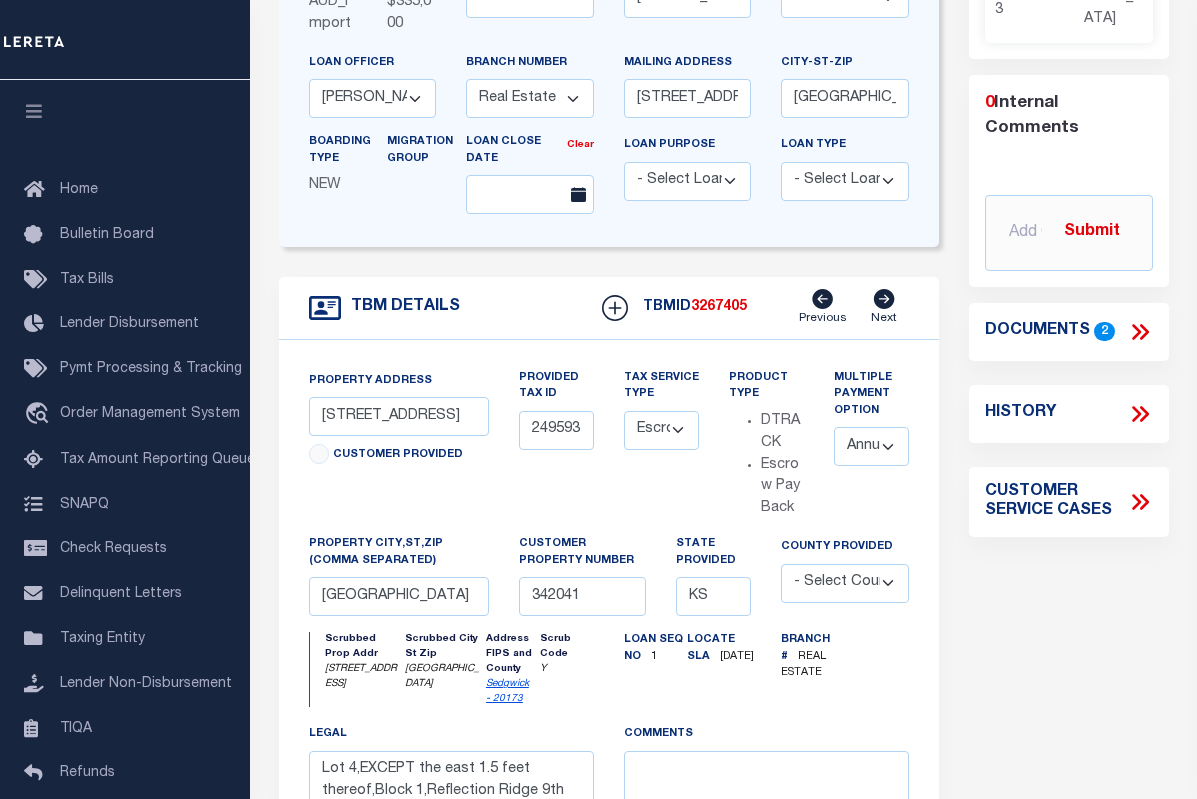 scroll, scrollTop: 500, scrollLeft: 0, axis: vertical 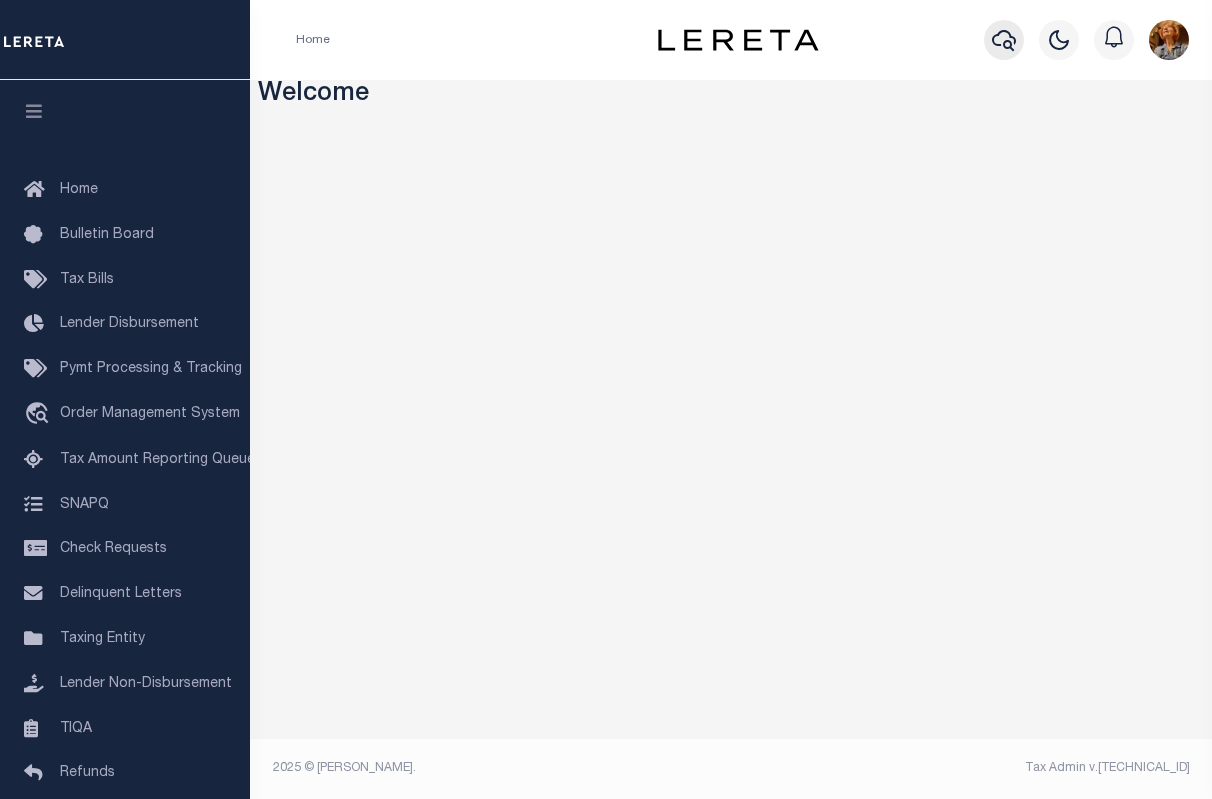 click 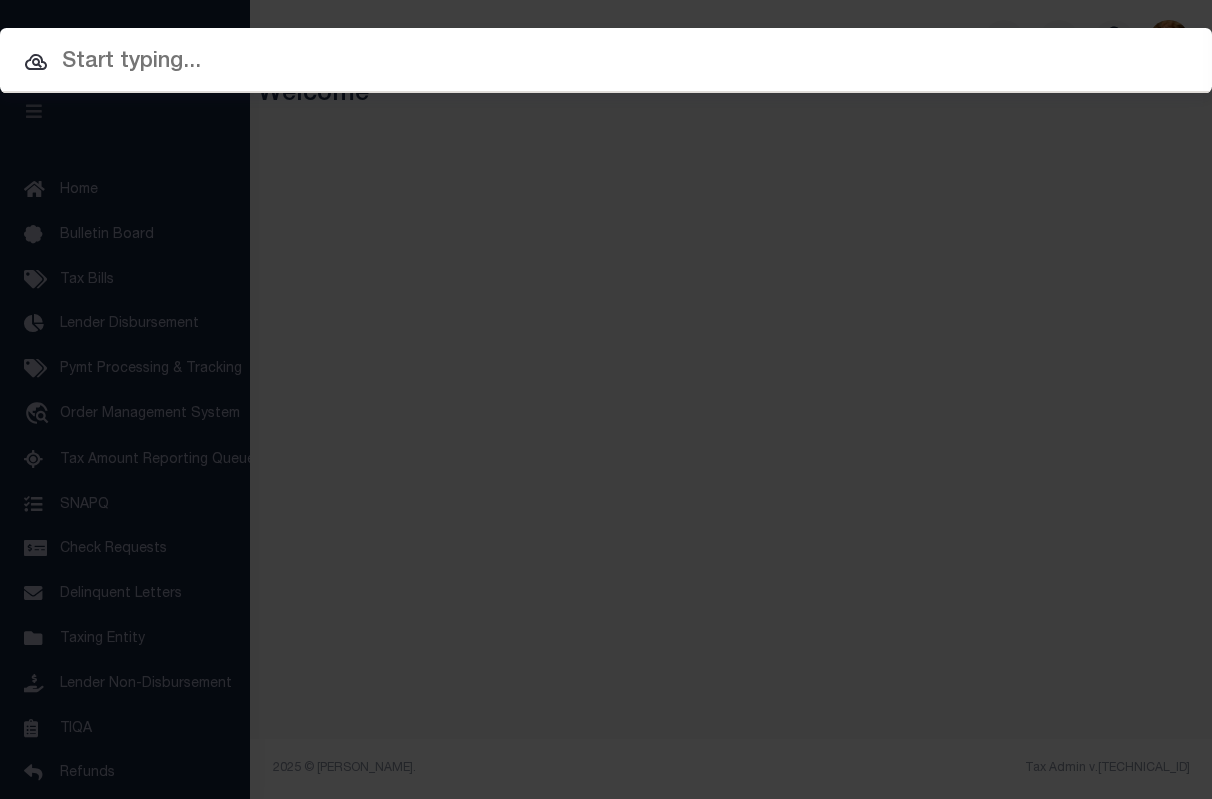 click at bounding box center [606, 62] 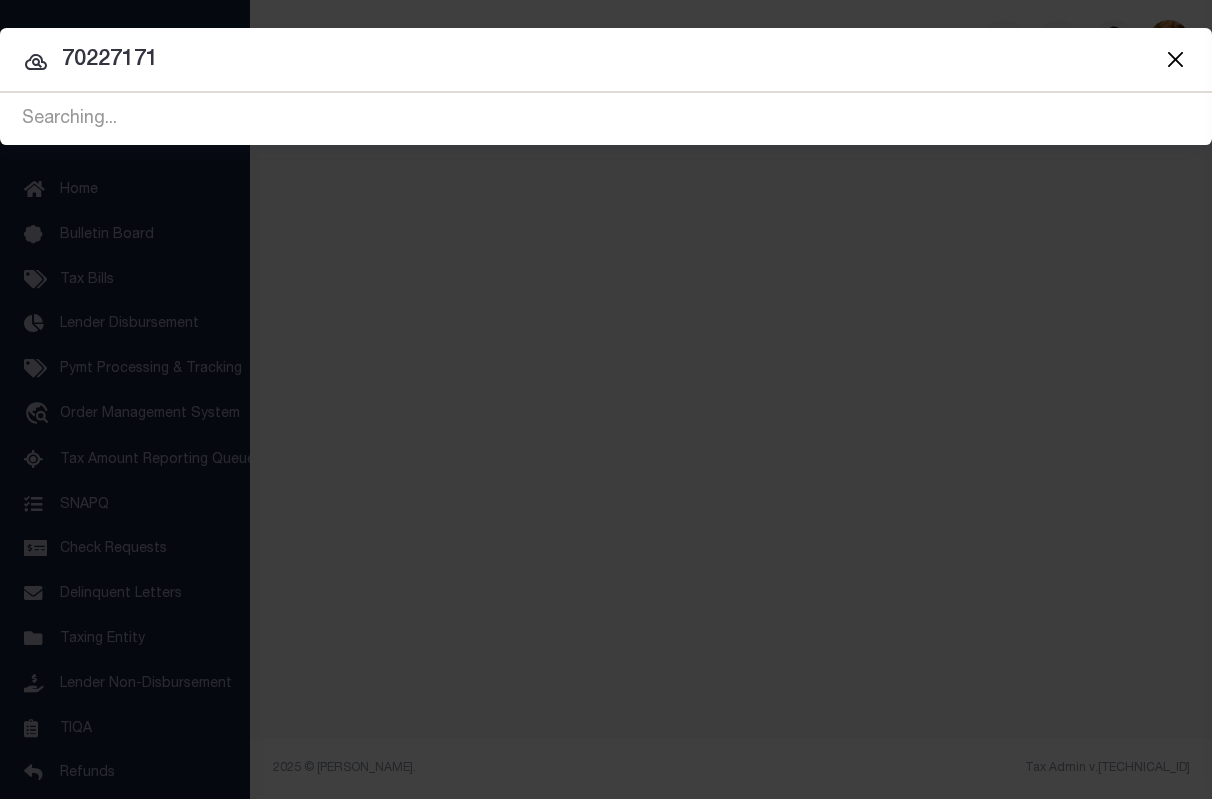 type on "70227171" 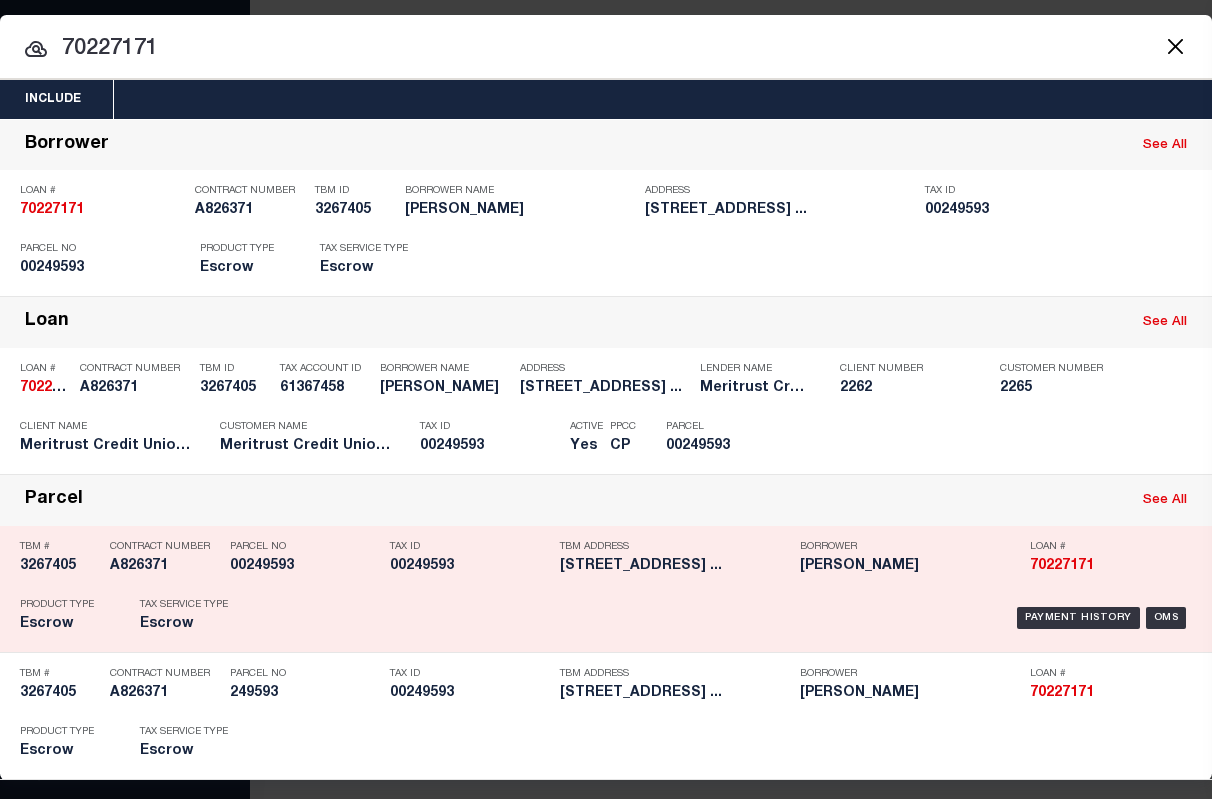 scroll, scrollTop: 25, scrollLeft: 0, axis: vertical 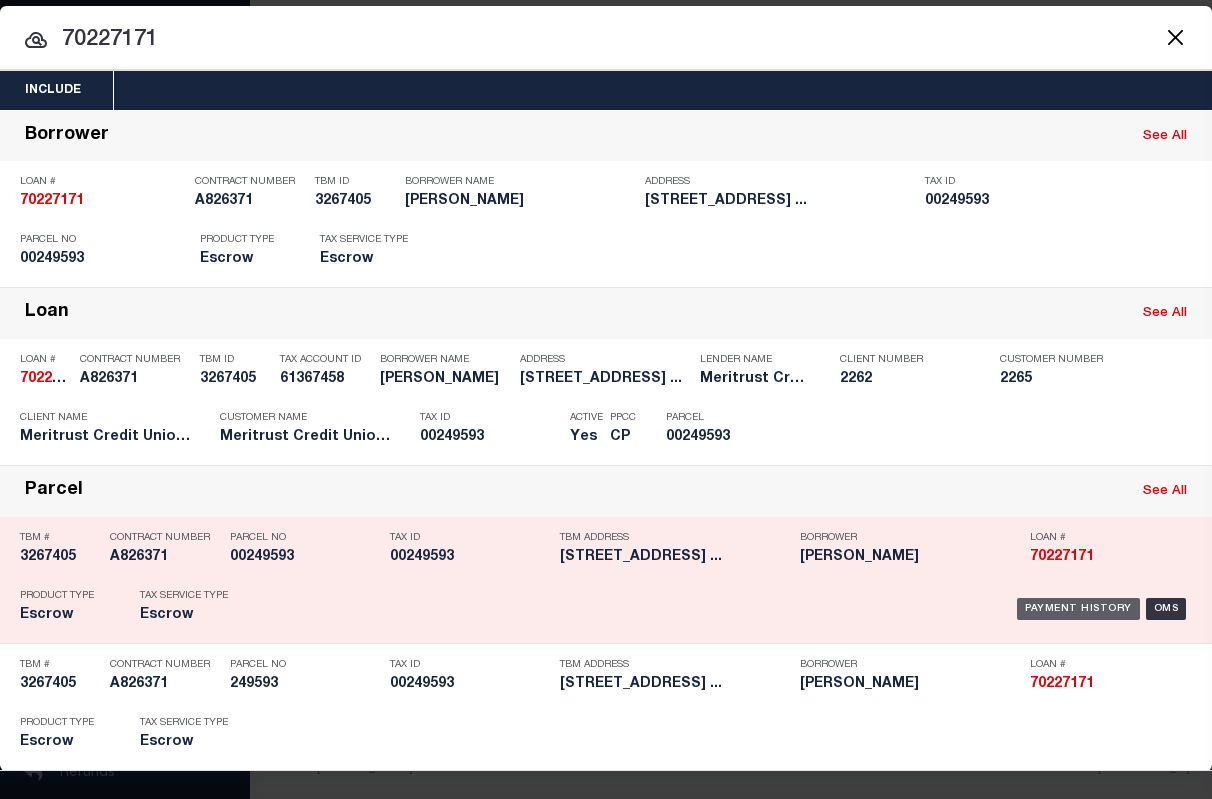 click on "Payment History" at bounding box center [1078, 609] 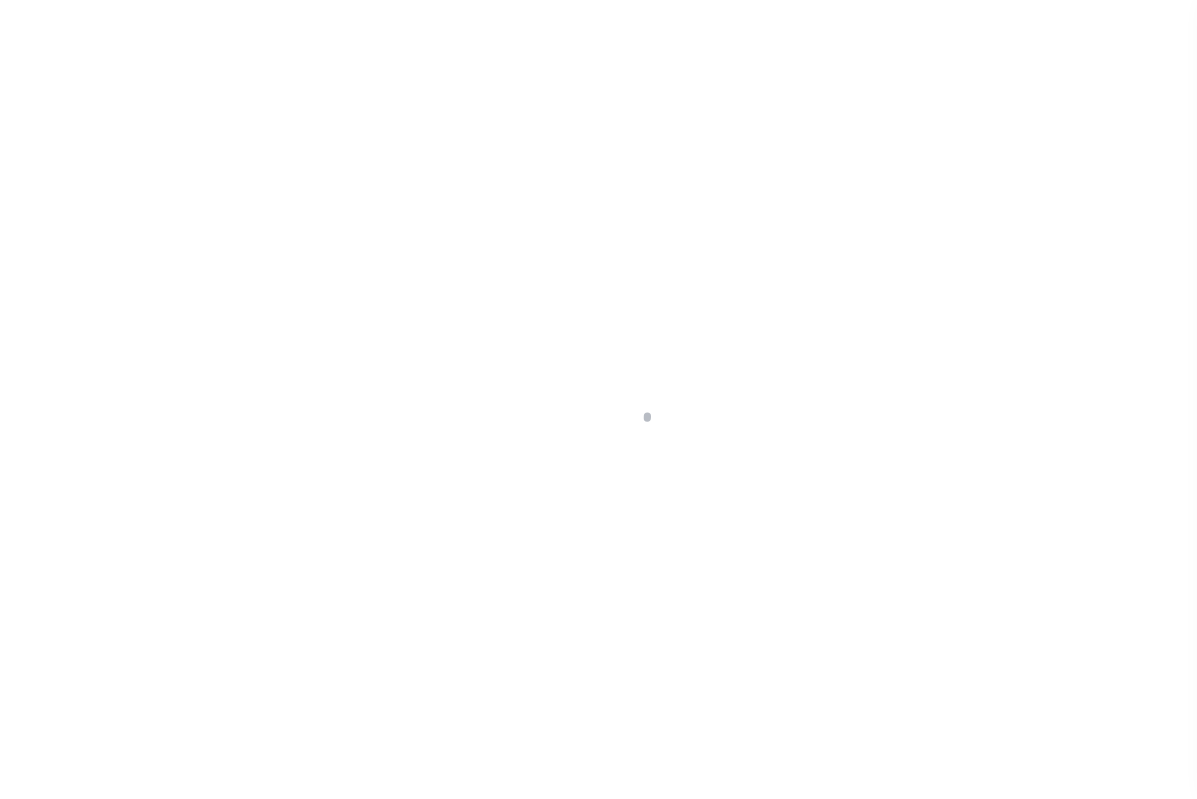 scroll, scrollTop: 0, scrollLeft: 0, axis: both 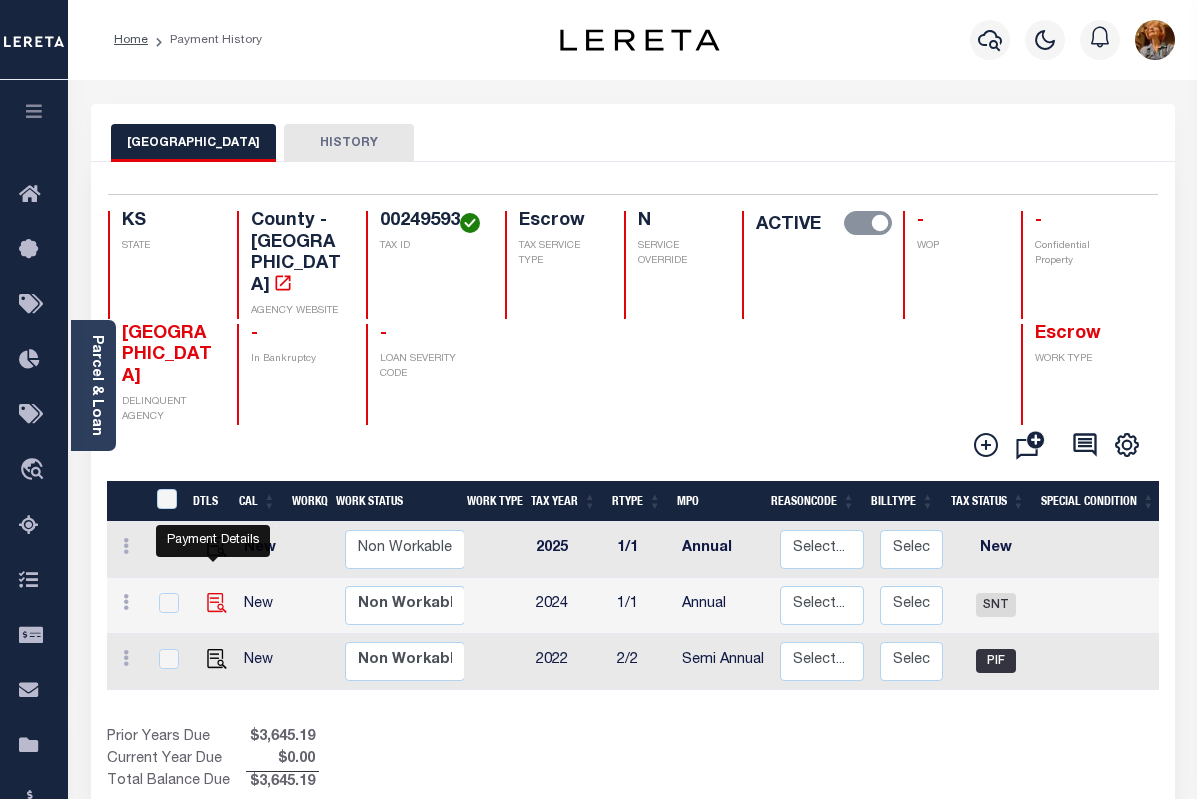 click at bounding box center [217, 603] 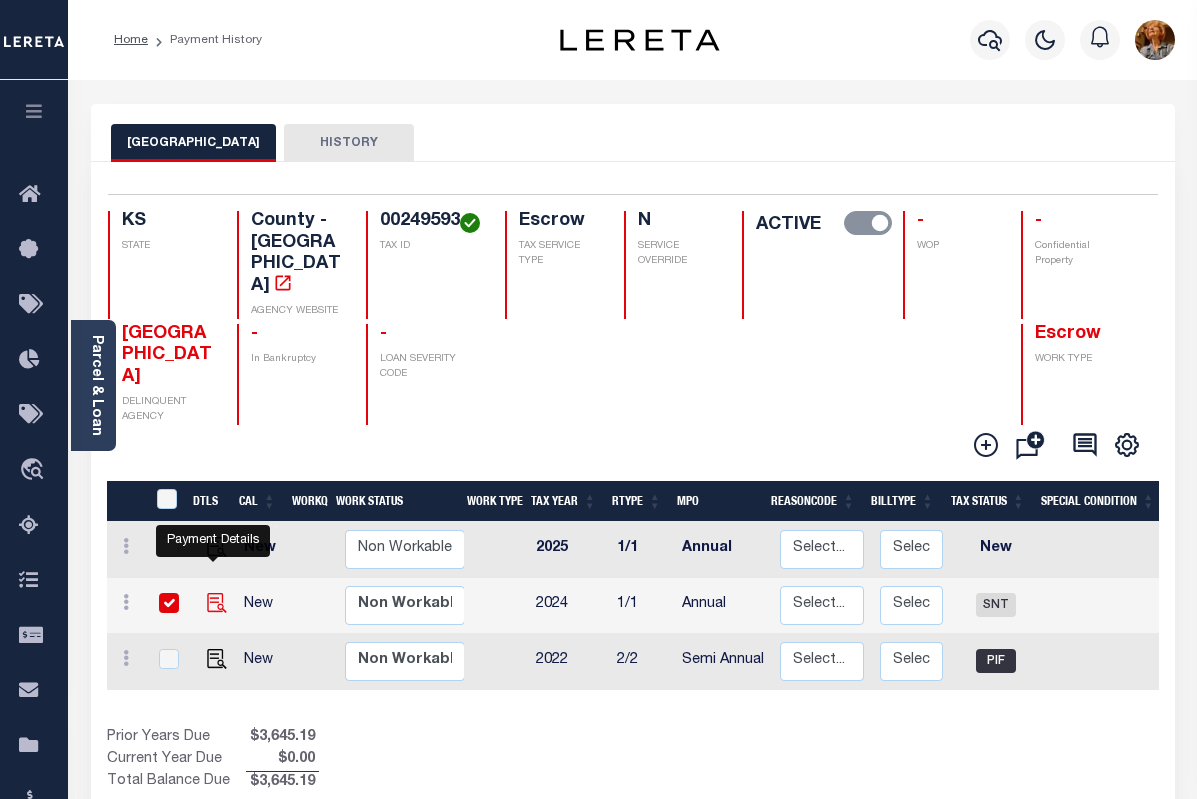 checkbox on "true" 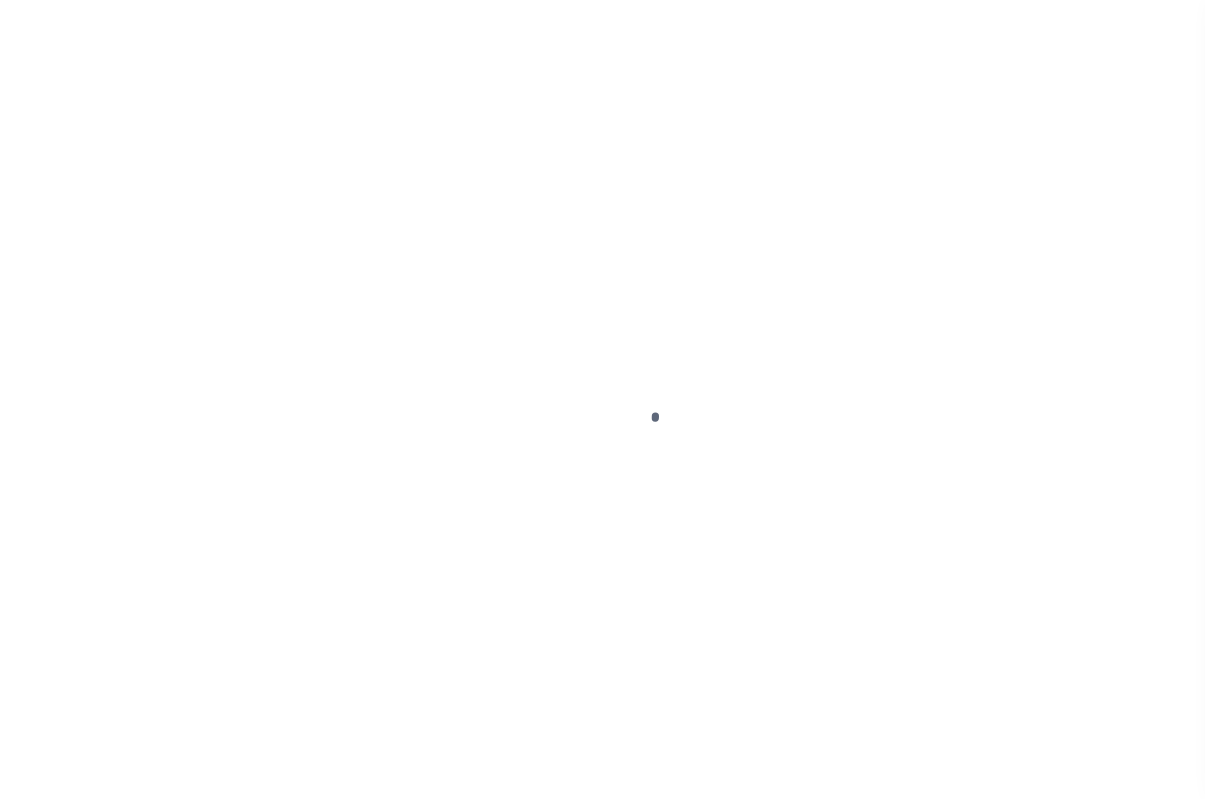 scroll, scrollTop: 0, scrollLeft: 0, axis: both 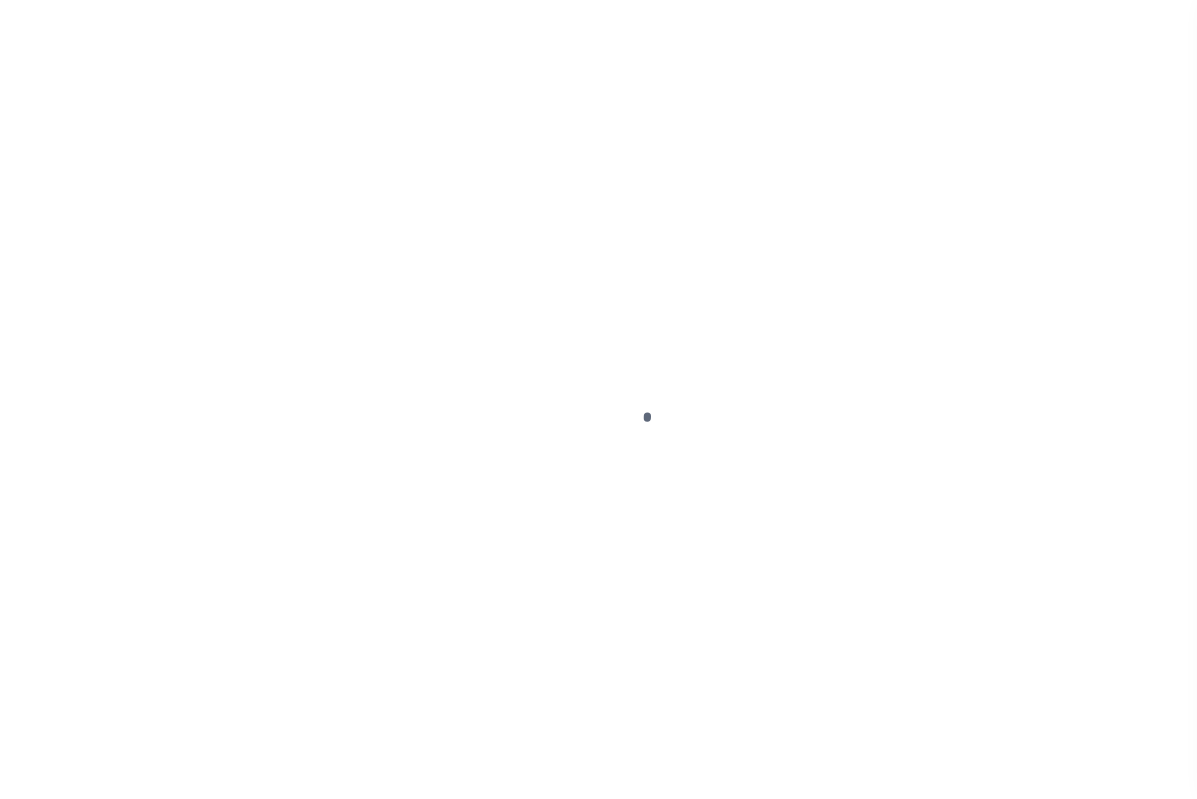 checkbox on "false" 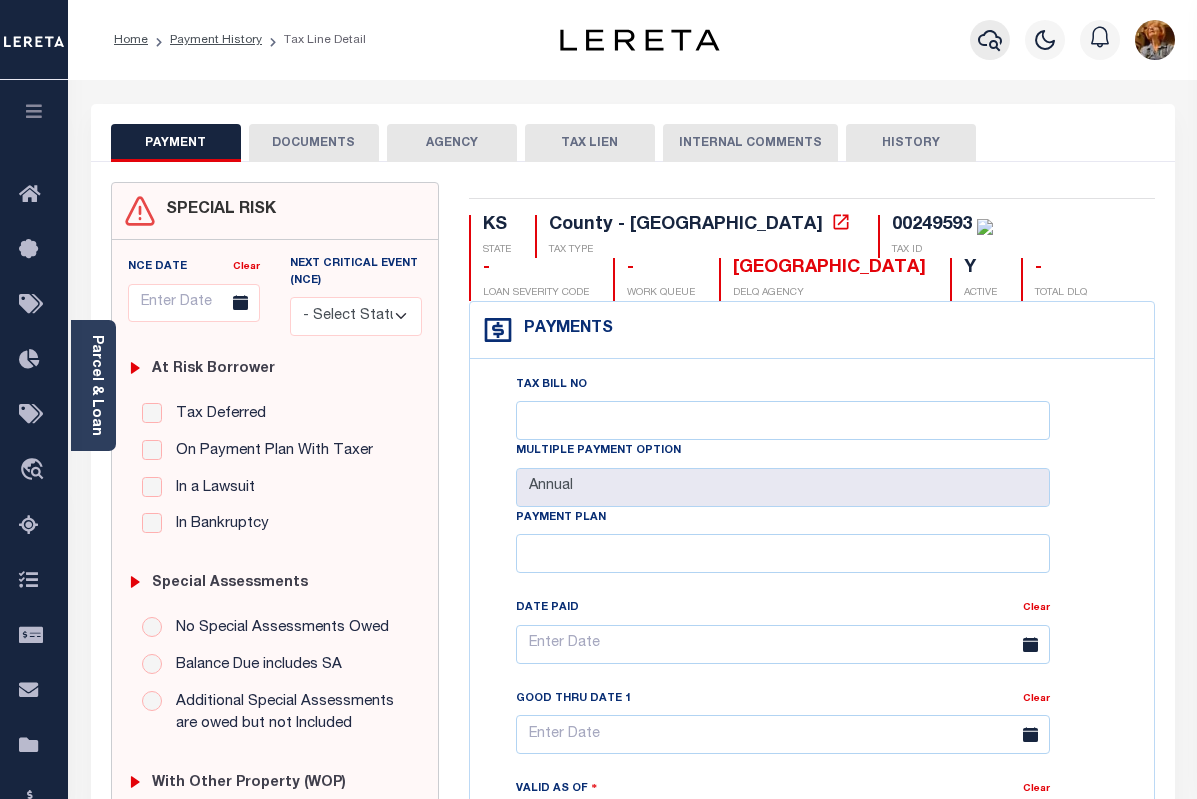 click 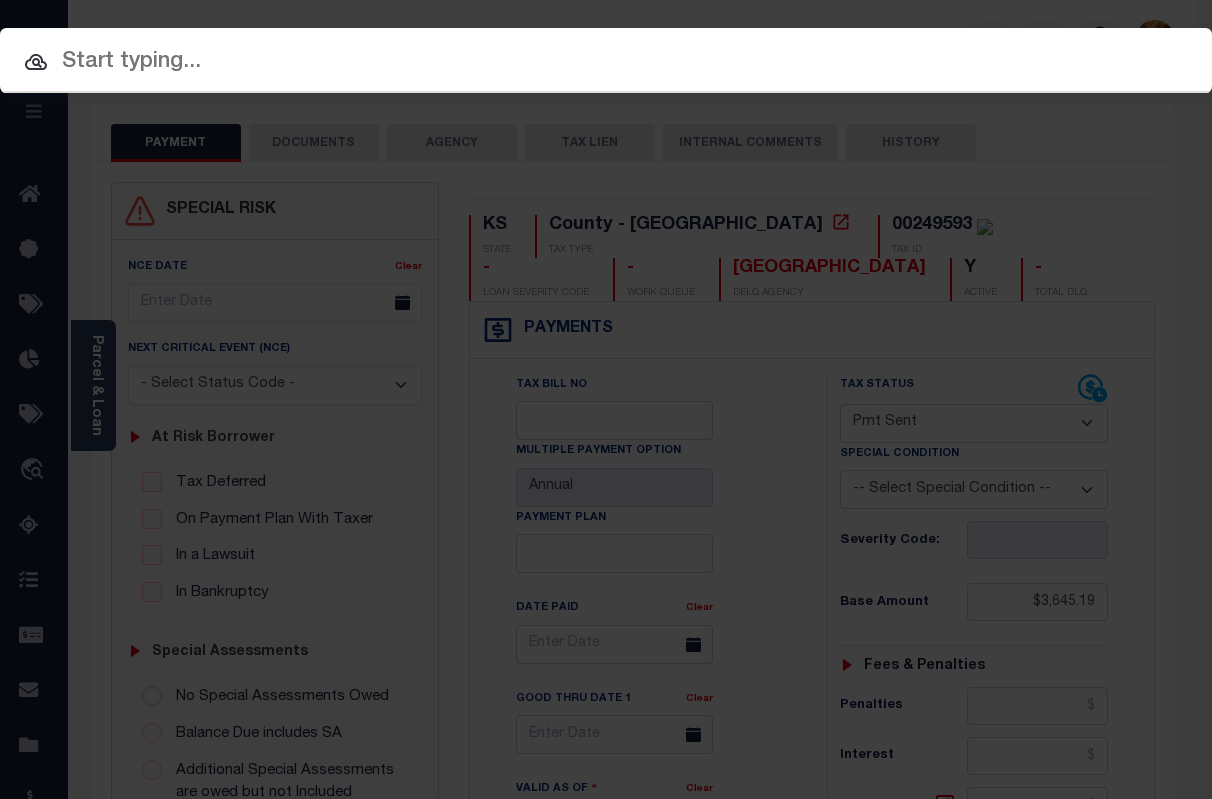 click at bounding box center [606, 62] 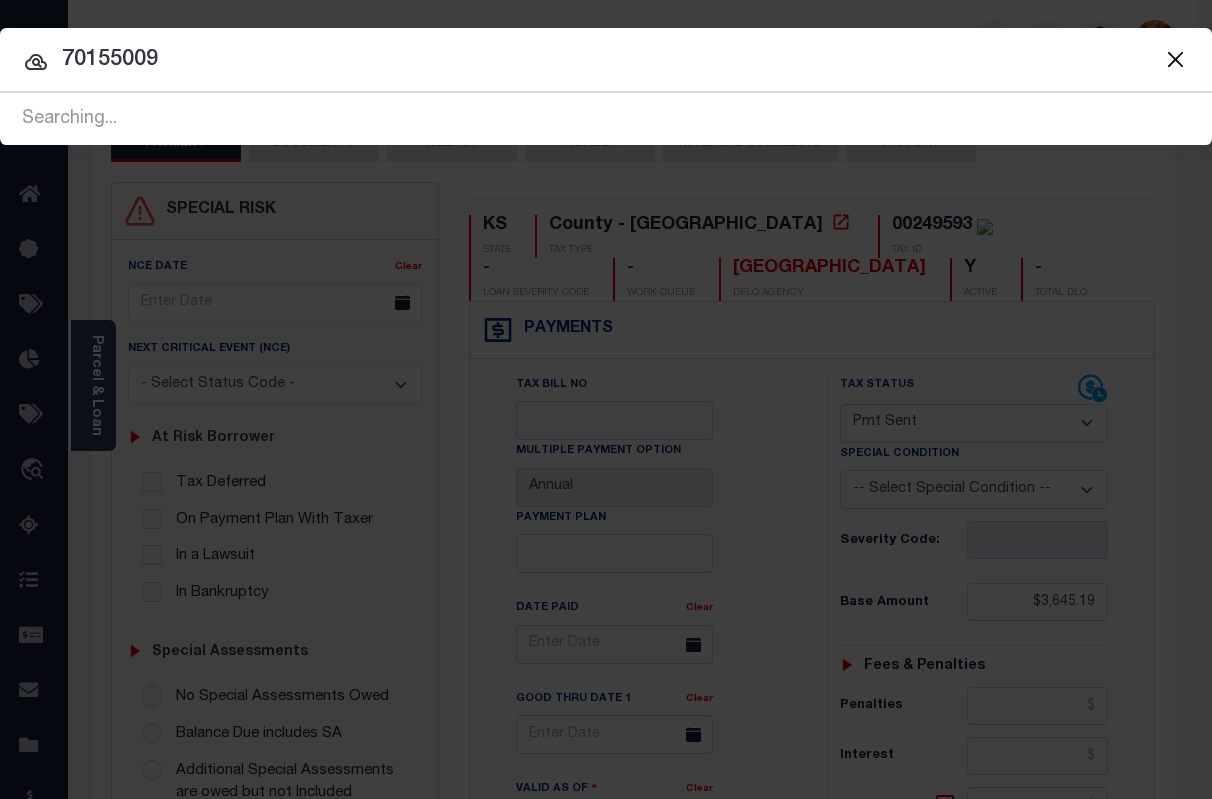 type on "70155009" 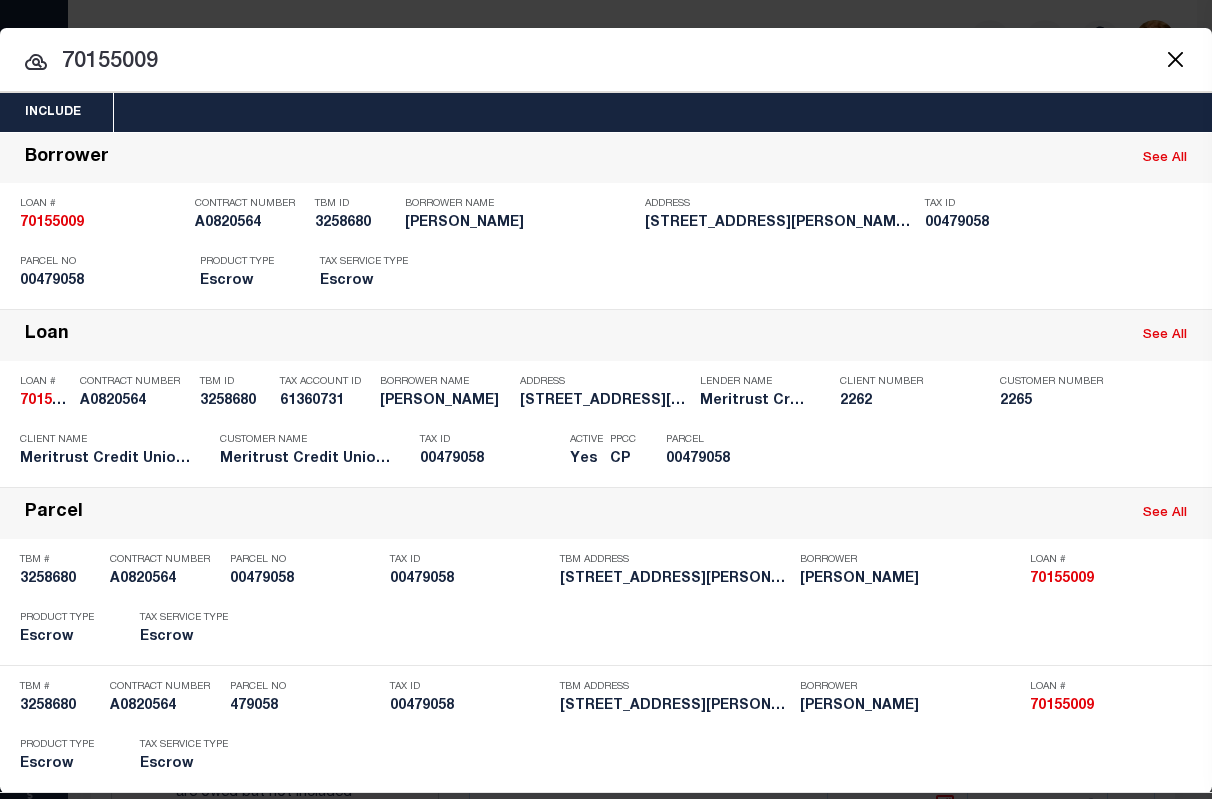 click on "Include
Loans
TBM
Customers
Borrowers
Payments (Lender Non-Disb)
Payments (Lender Disb)
Payee Payment Batches
Refunds
Lenders
Properties/Parcels
Letters
Payees
See All" at bounding box center (606, 399) 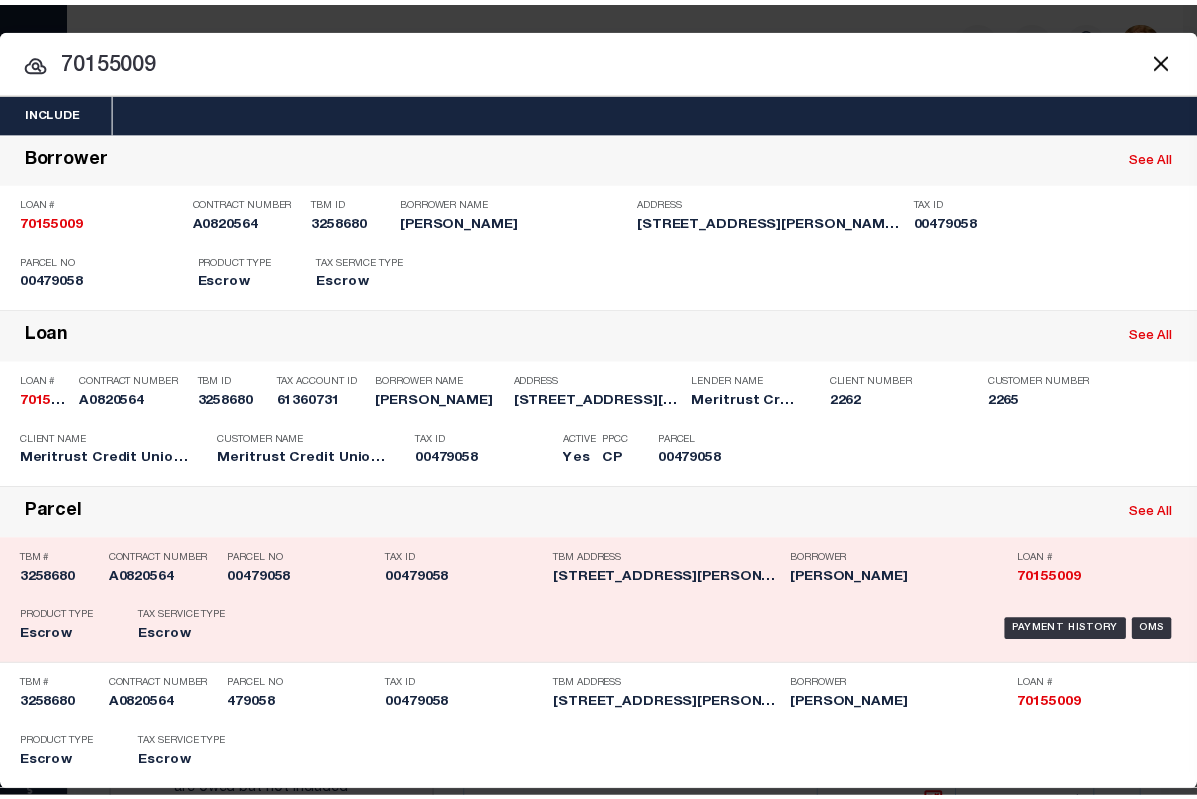 scroll, scrollTop: 25, scrollLeft: 0, axis: vertical 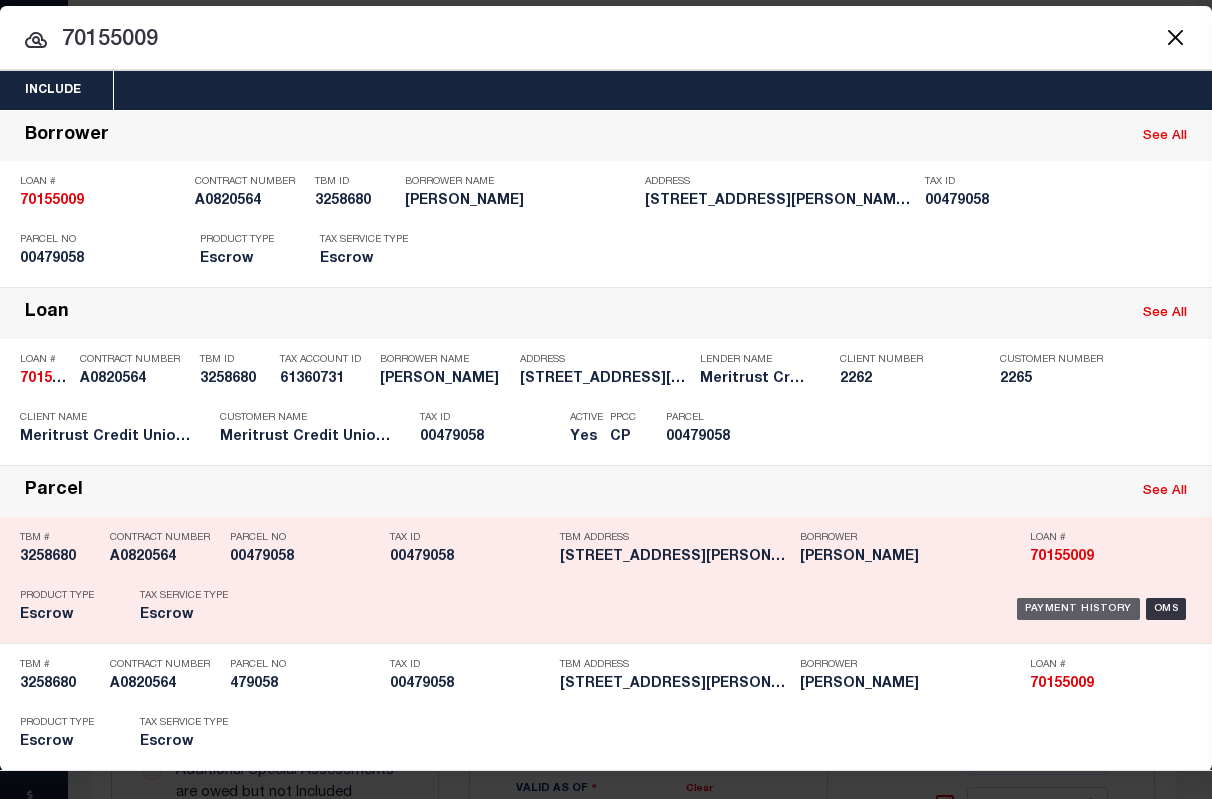 click on "Payment History" at bounding box center [1078, 609] 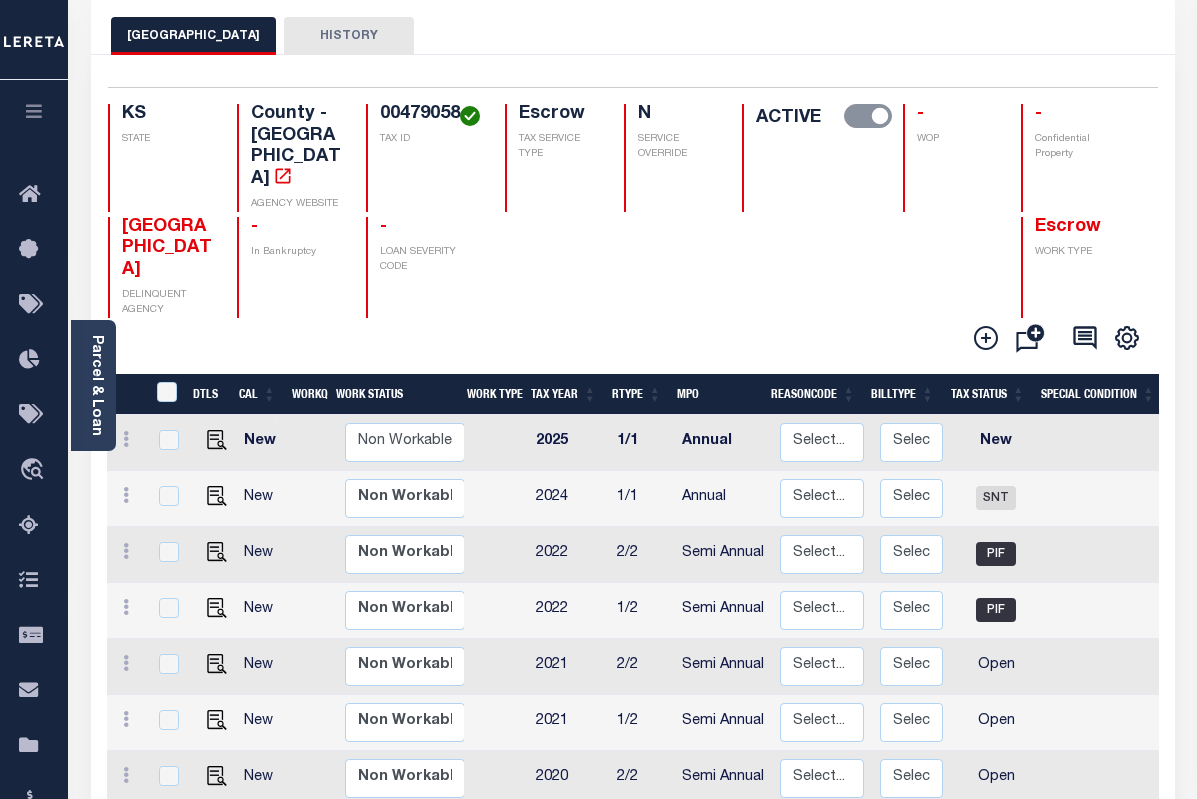 scroll, scrollTop: 200, scrollLeft: 0, axis: vertical 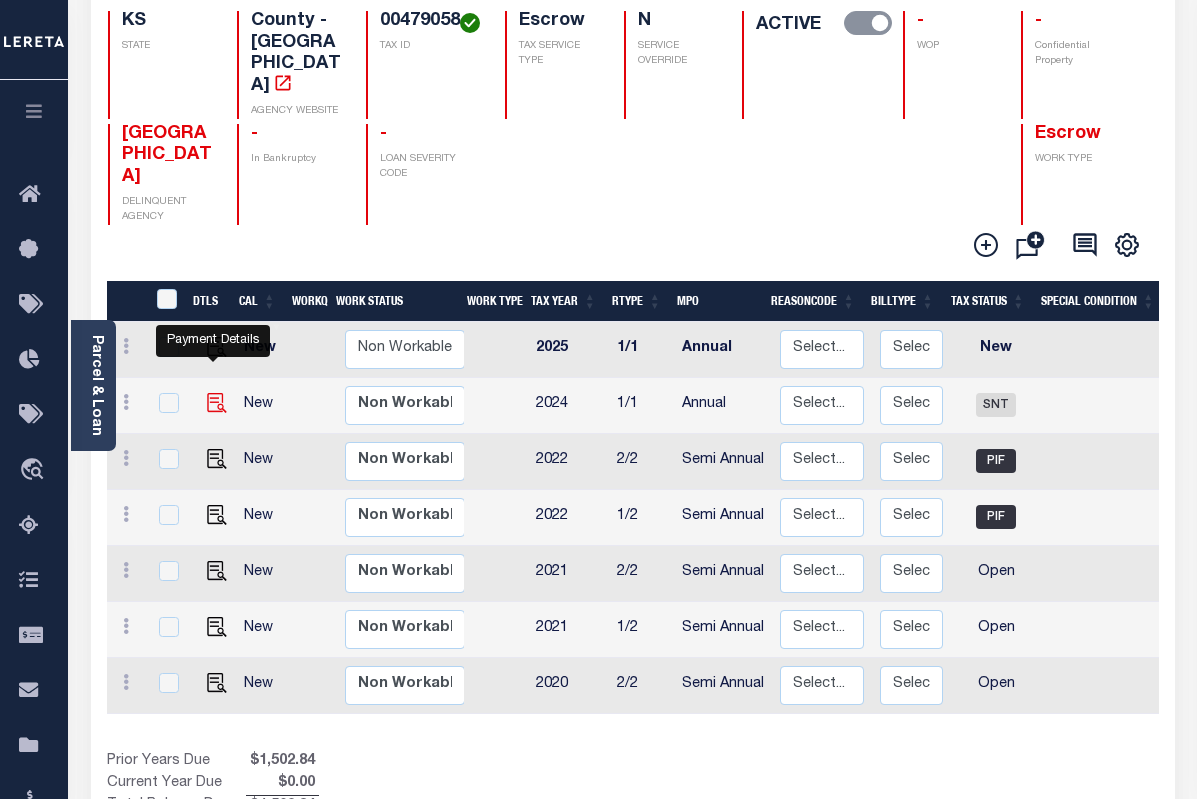 click 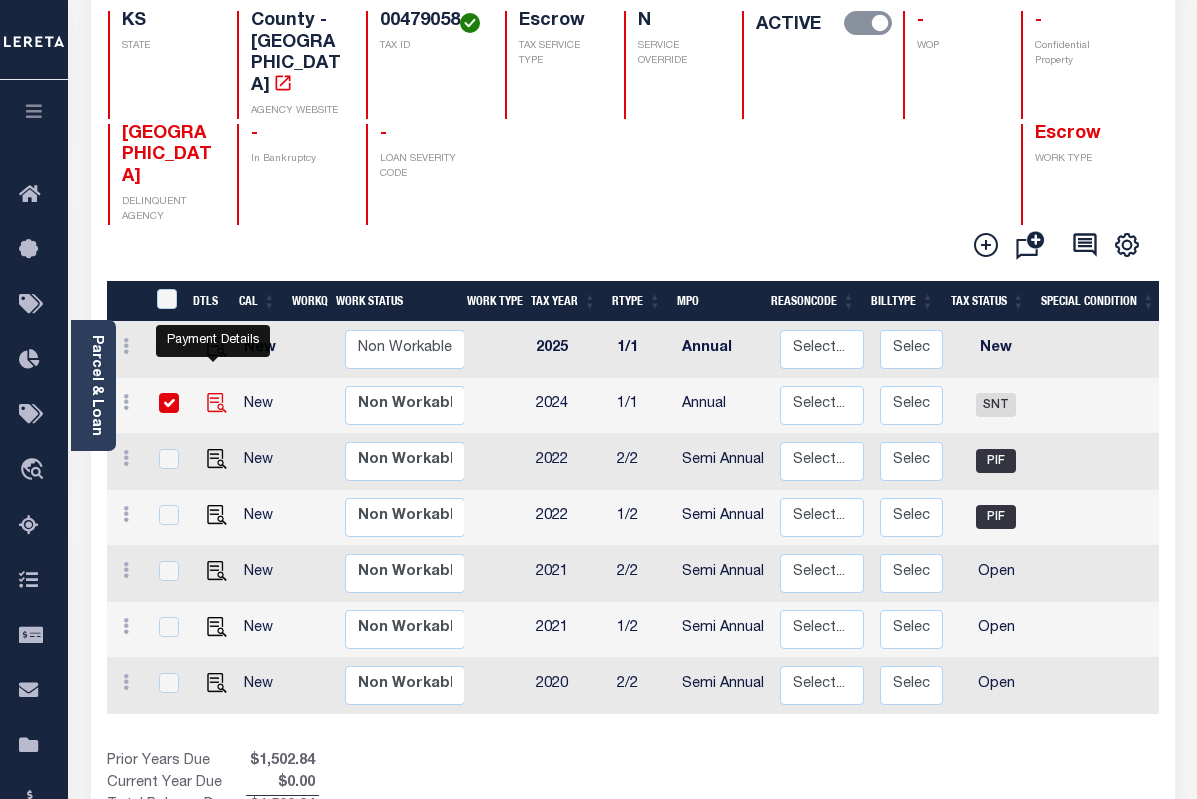 checkbox on "true" 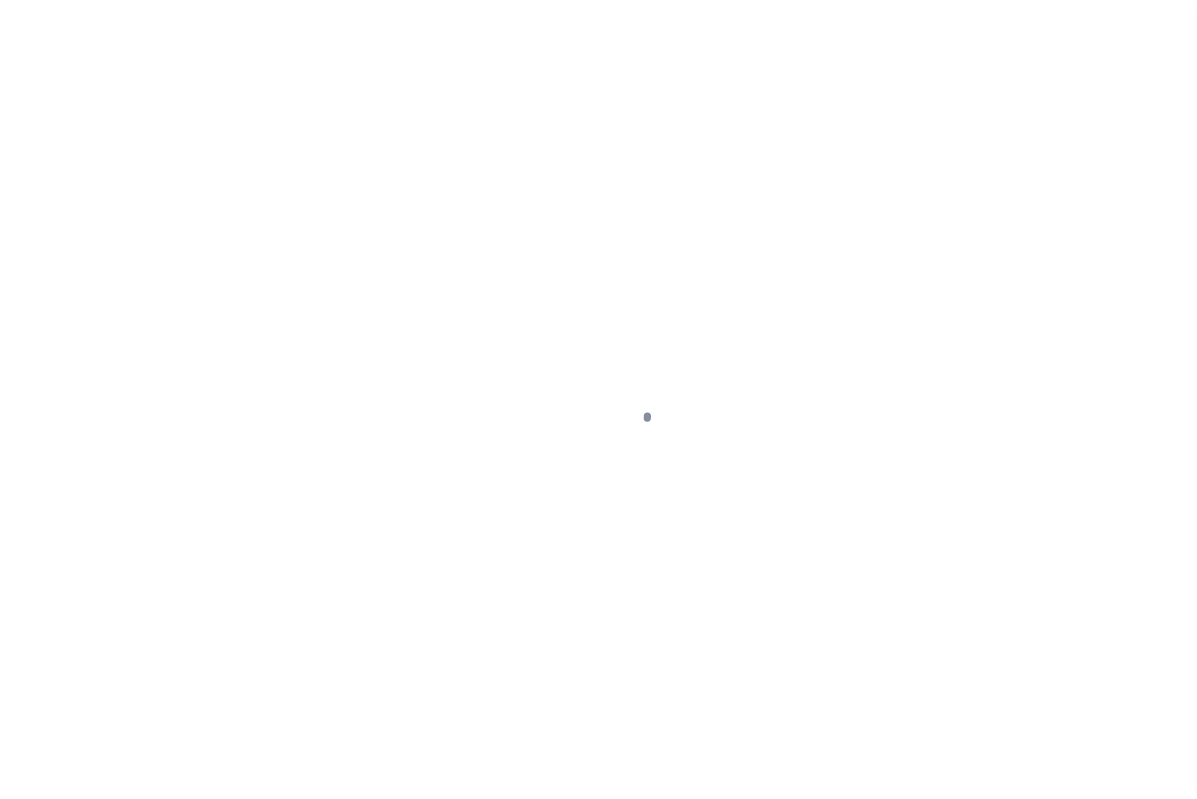 select on "SNT" 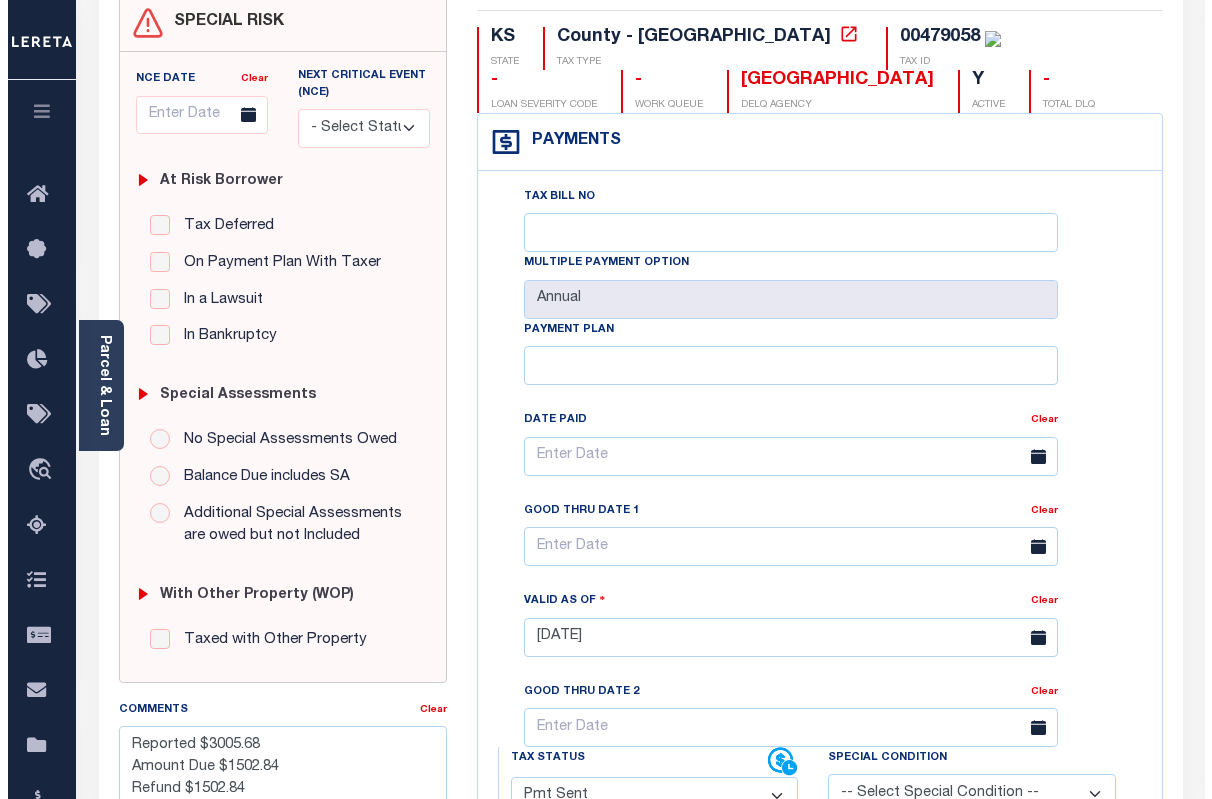 scroll, scrollTop: 0, scrollLeft: 0, axis: both 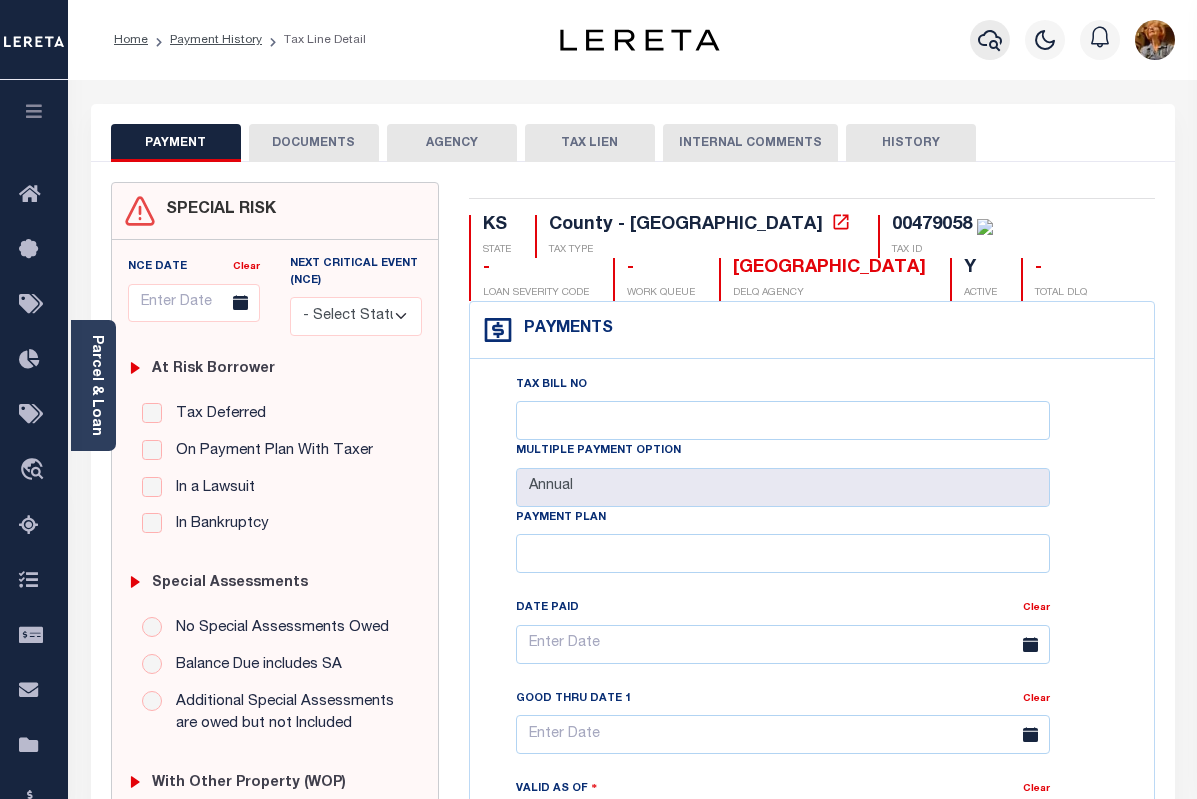 click 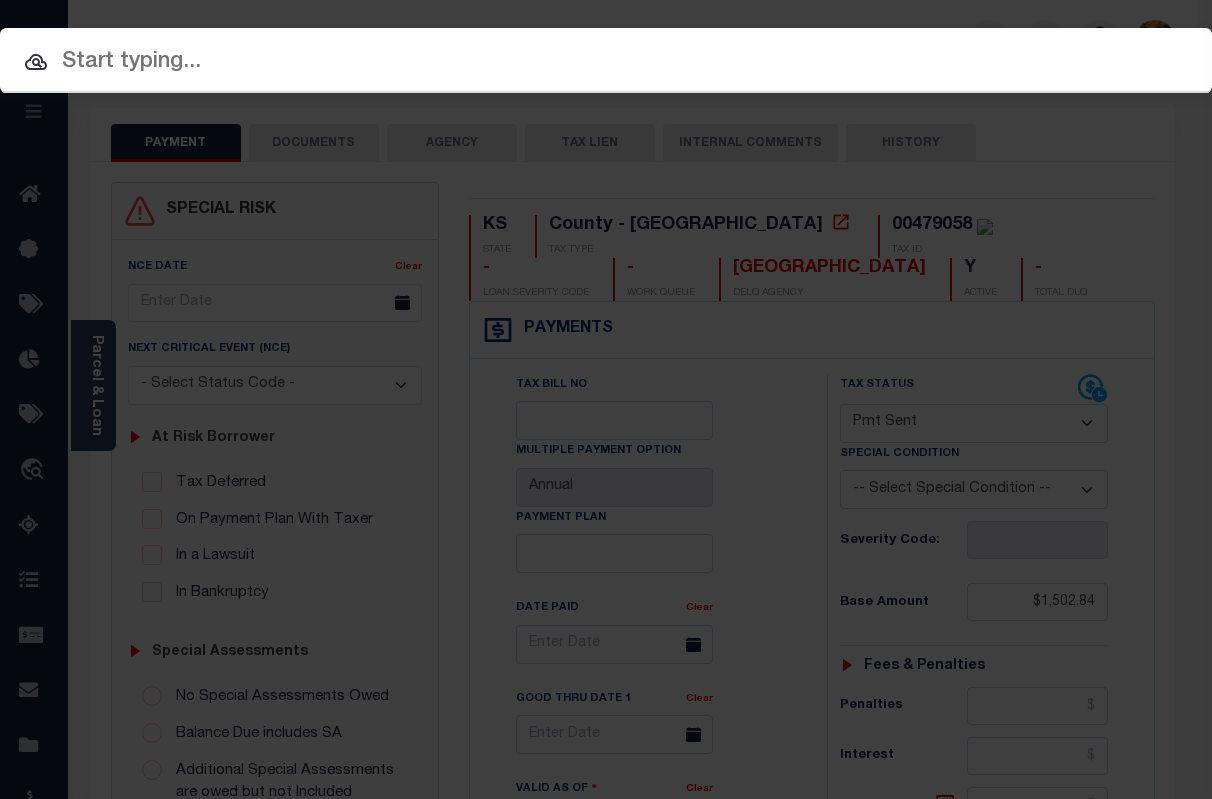 click at bounding box center (606, 62) 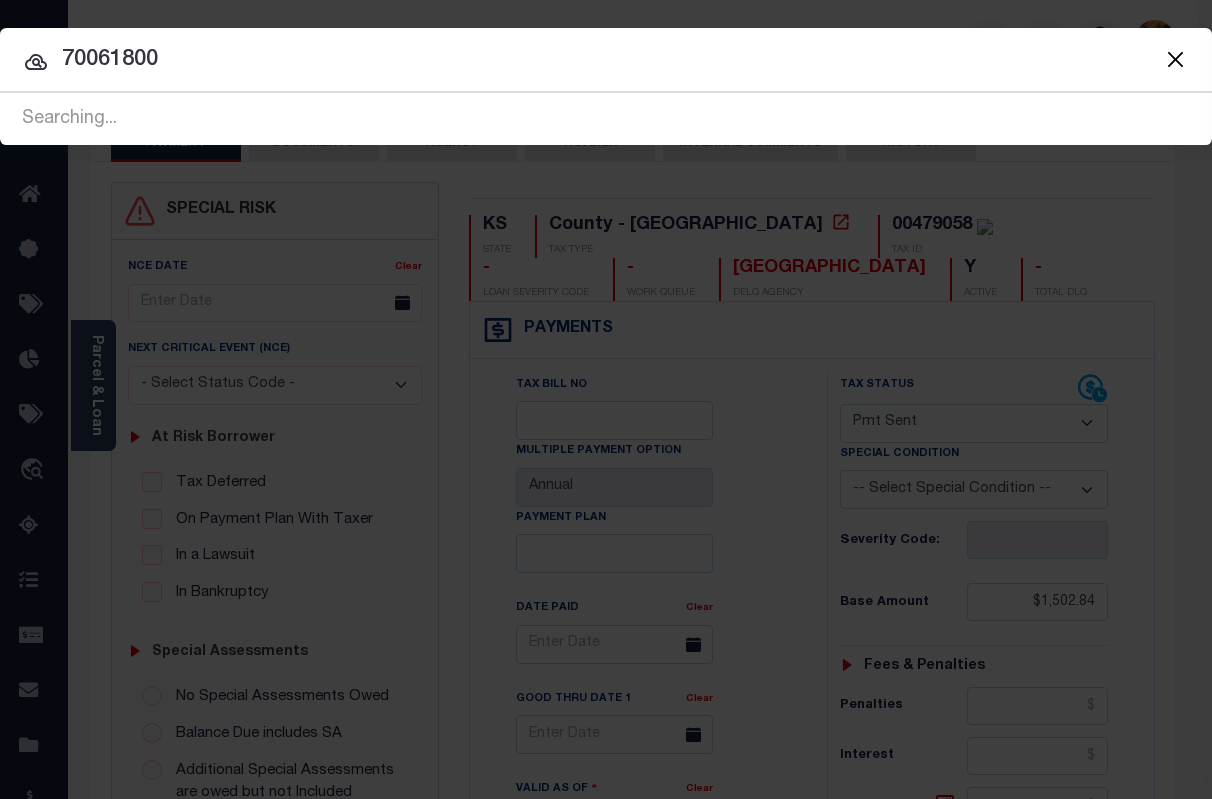 type on "70061800" 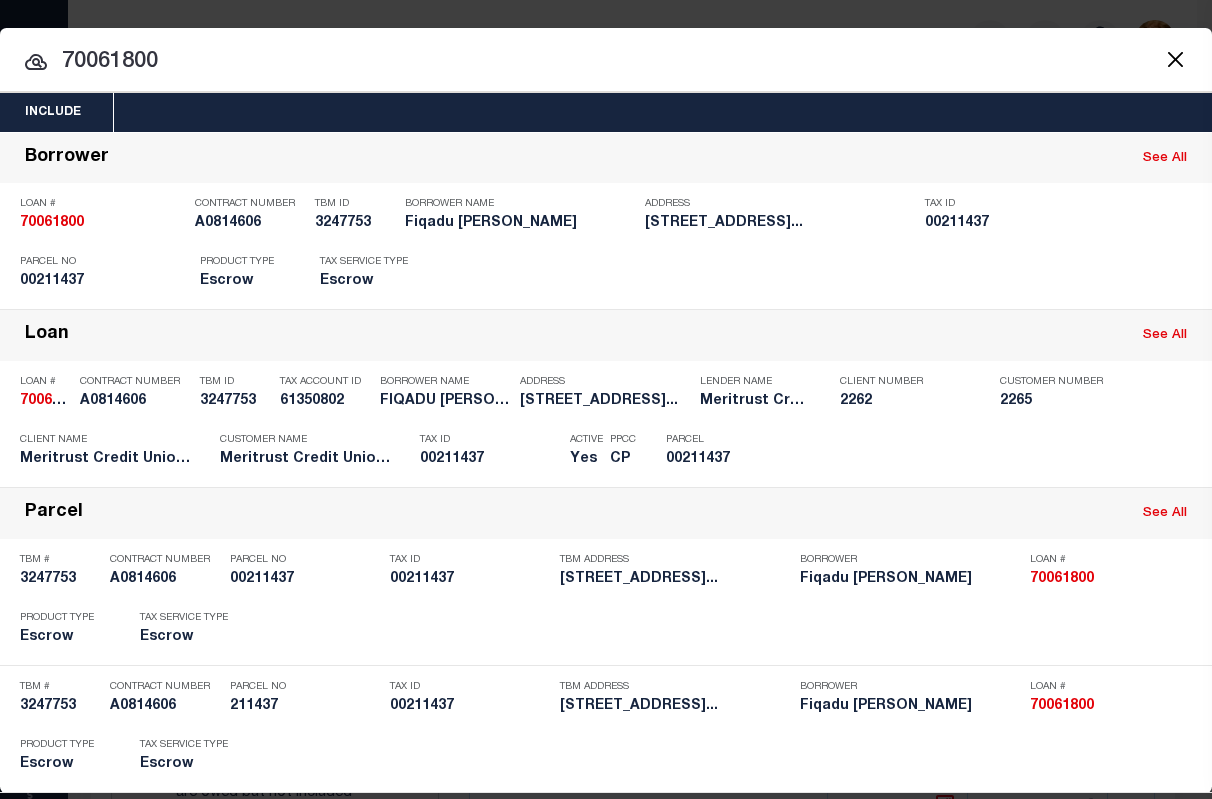 scroll, scrollTop: 25, scrollLeft: 0, axis: vertical 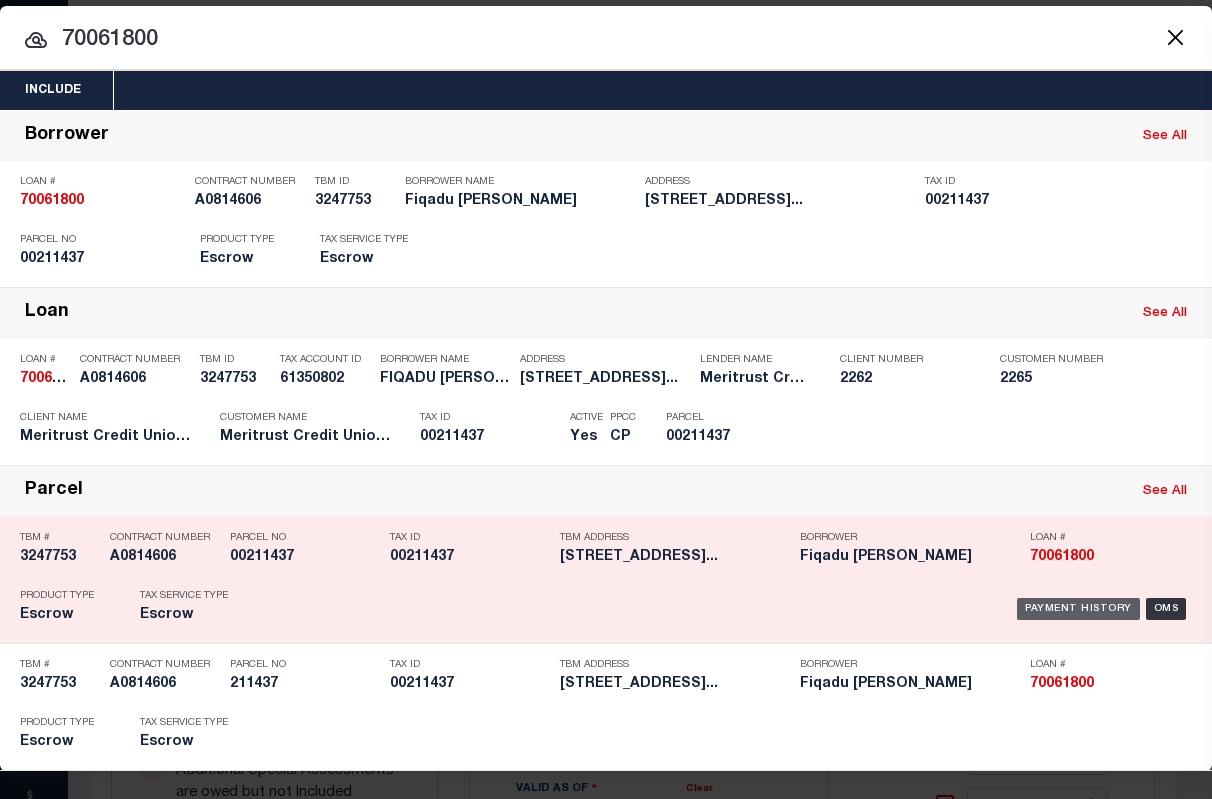 click on "Payment History" at bounding box center (1078, 609) 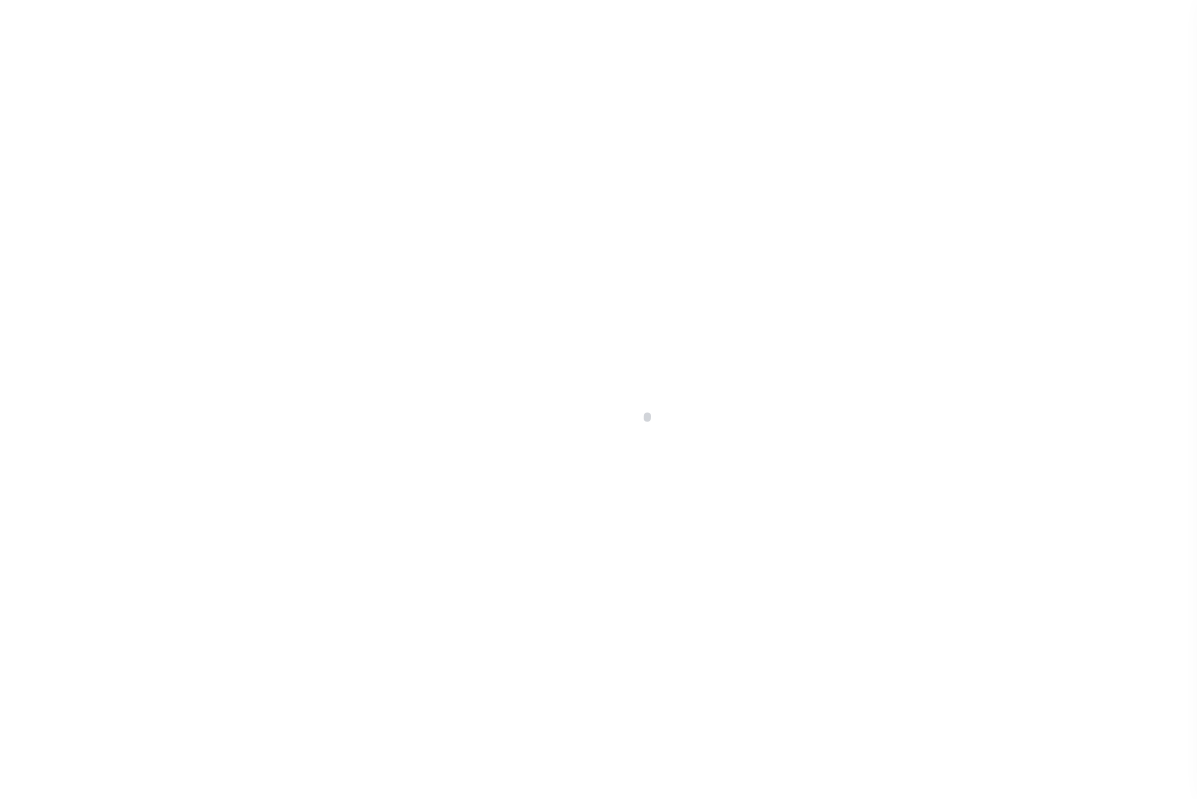 scroll, scrollTop: 0, scrollLeft: 0, axis: both 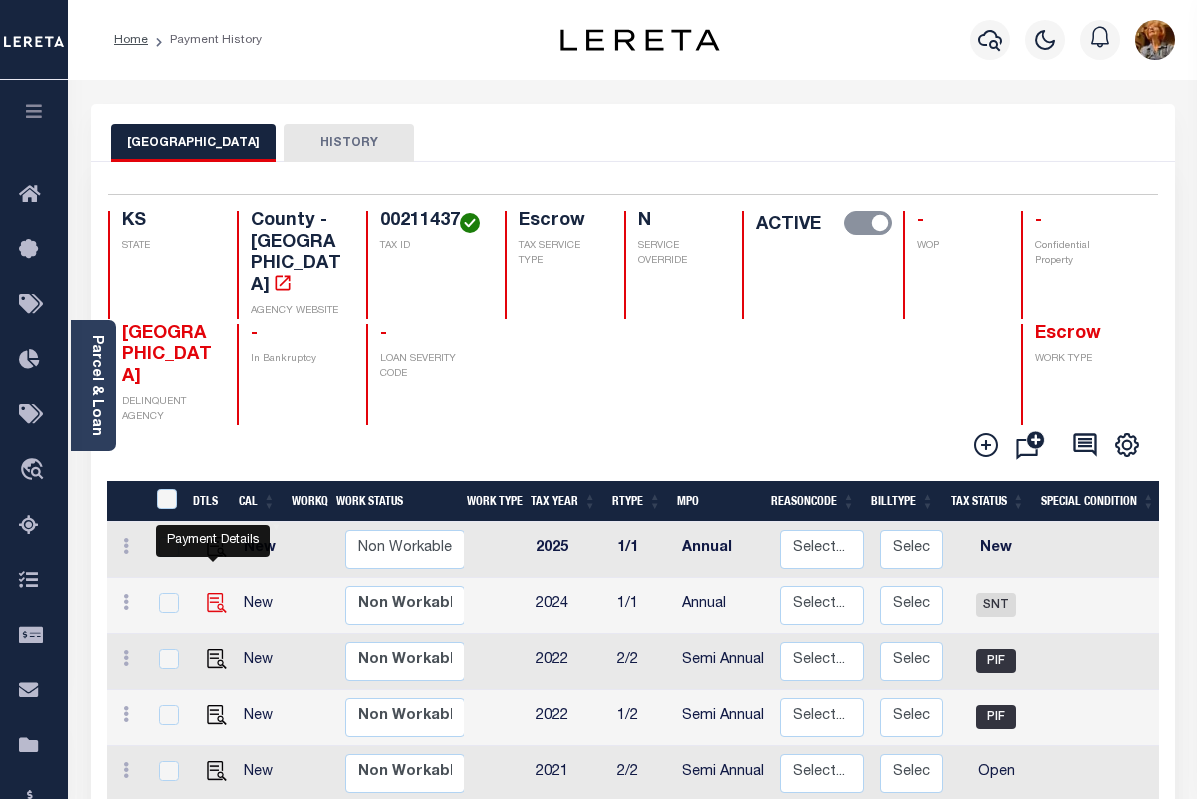 click at bounding box center [217, 603] 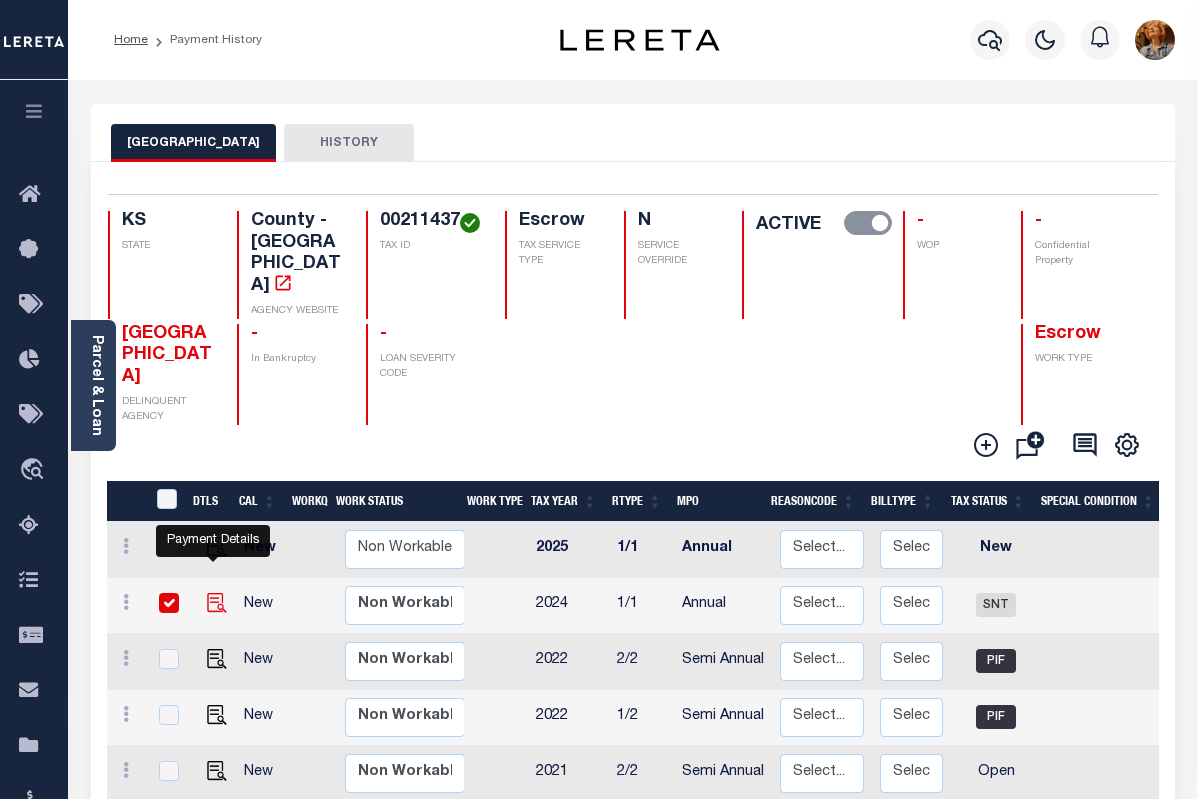 checkbox on "true" 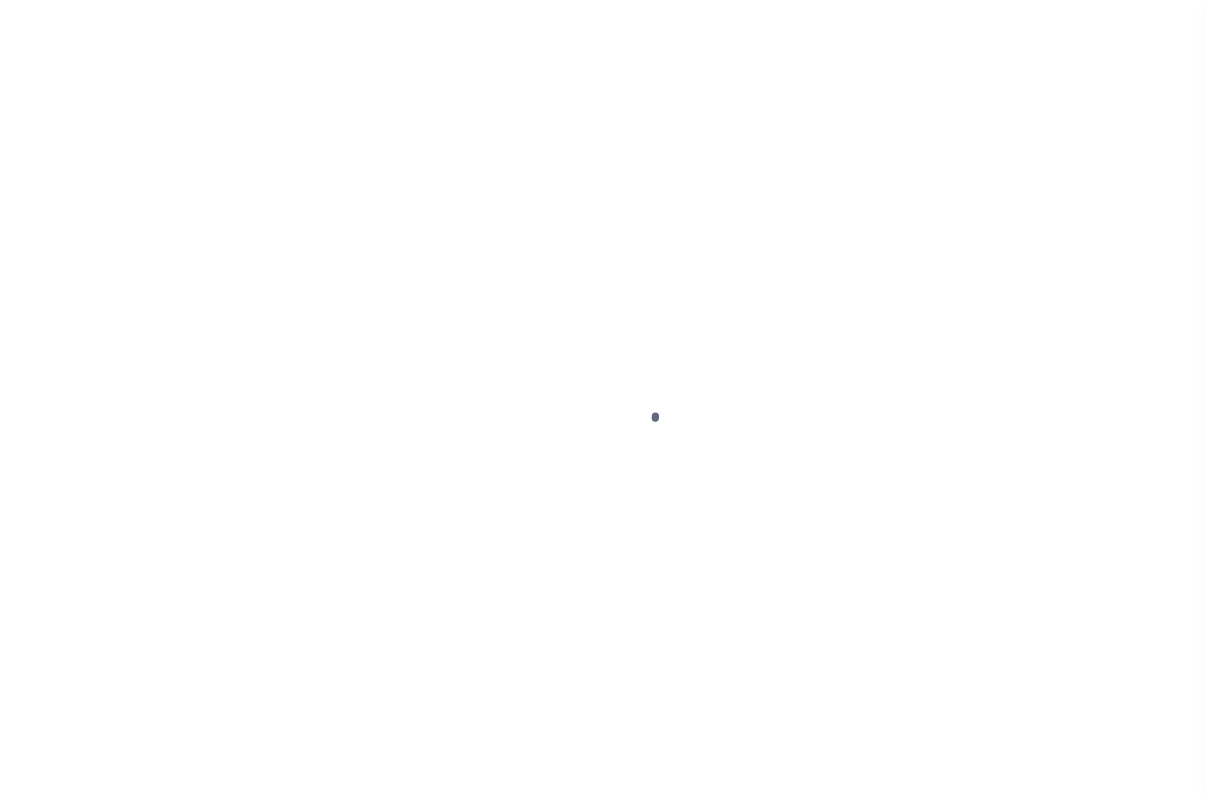 scroll, scrollTop: 0, scrollLeft: 0, axis: both 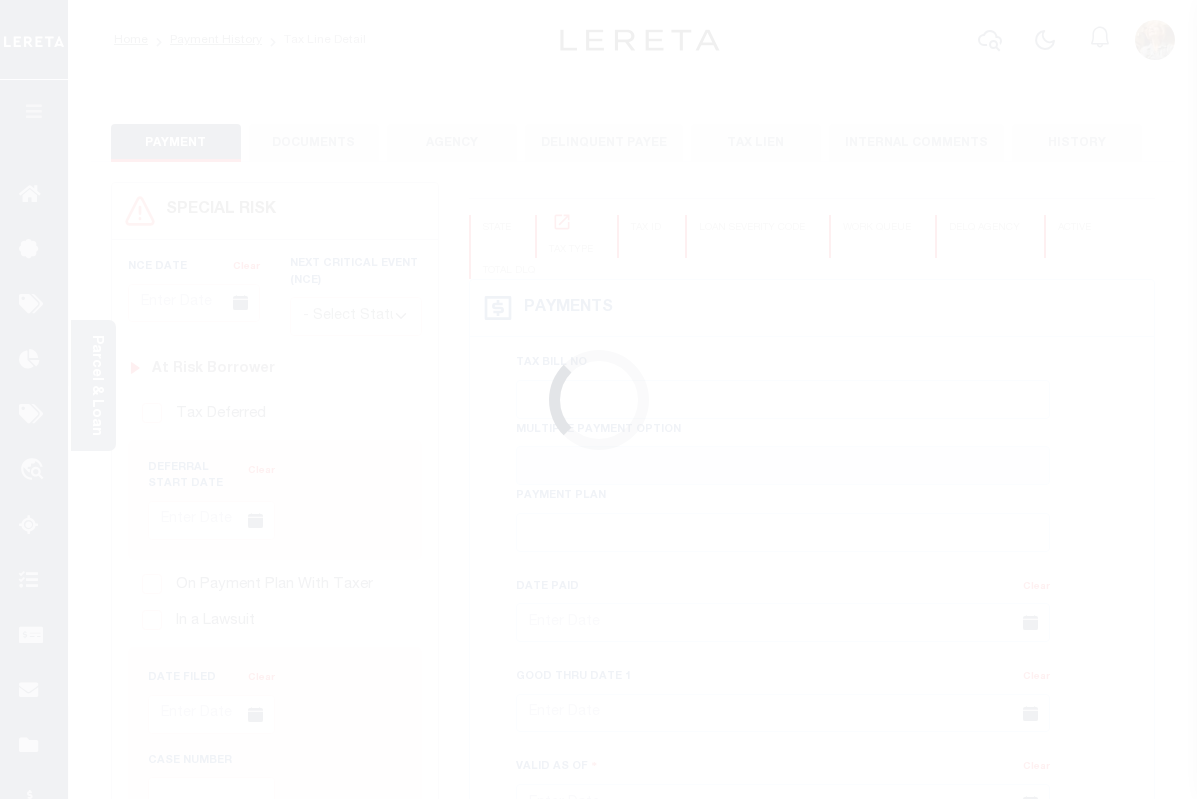 checkbox on "false" 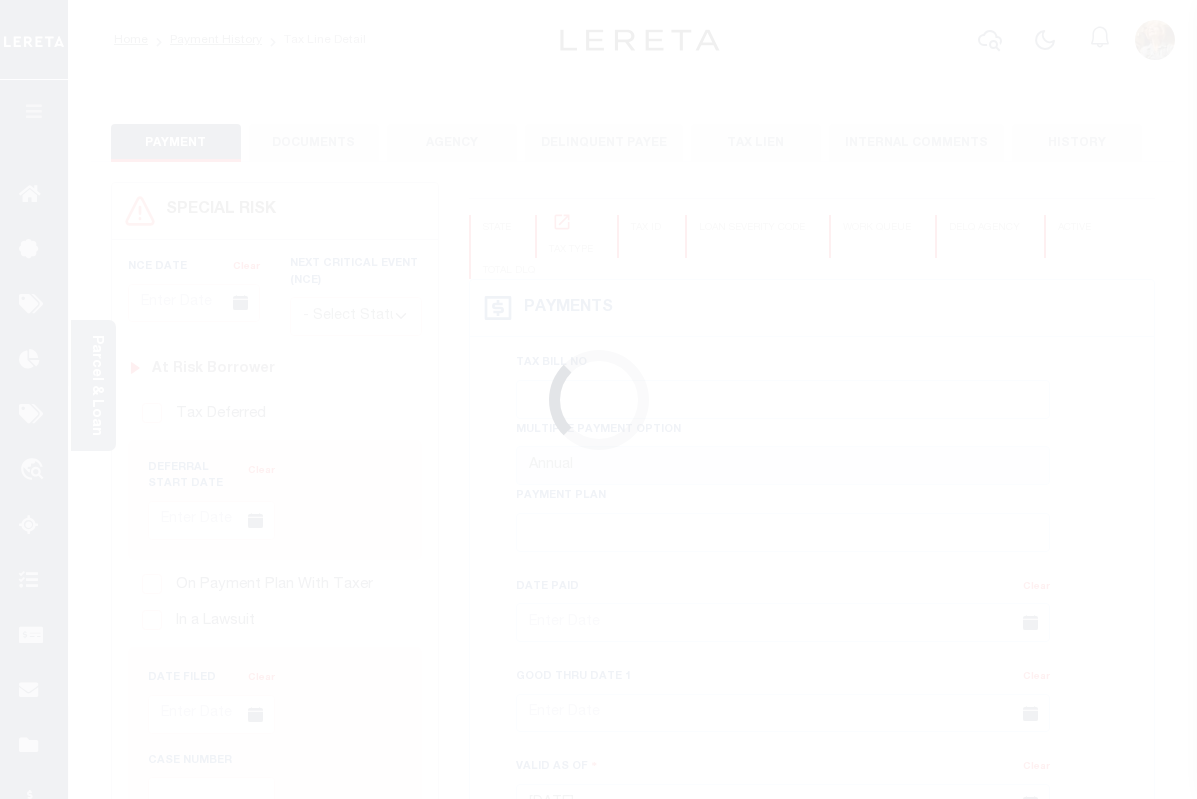 select on "SNT" 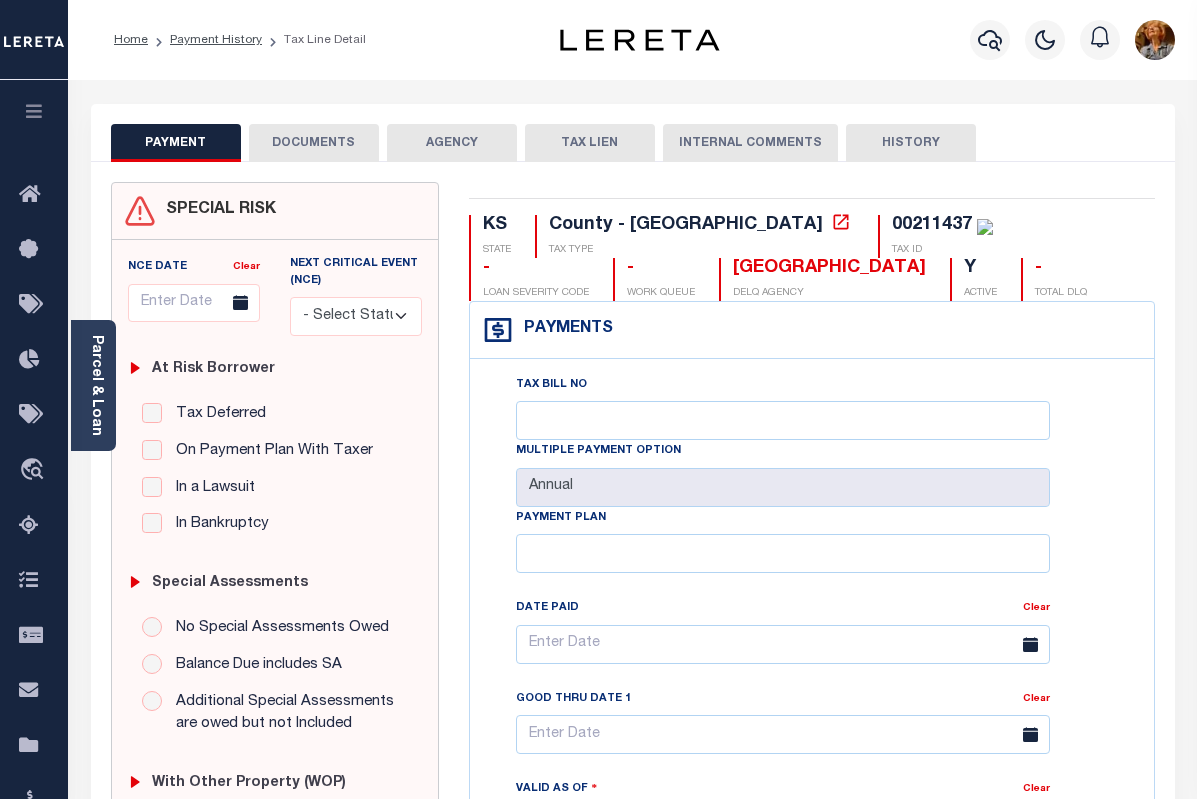 click on "Home Payment History Tax Line Detail" at bounding box center (632, 40) 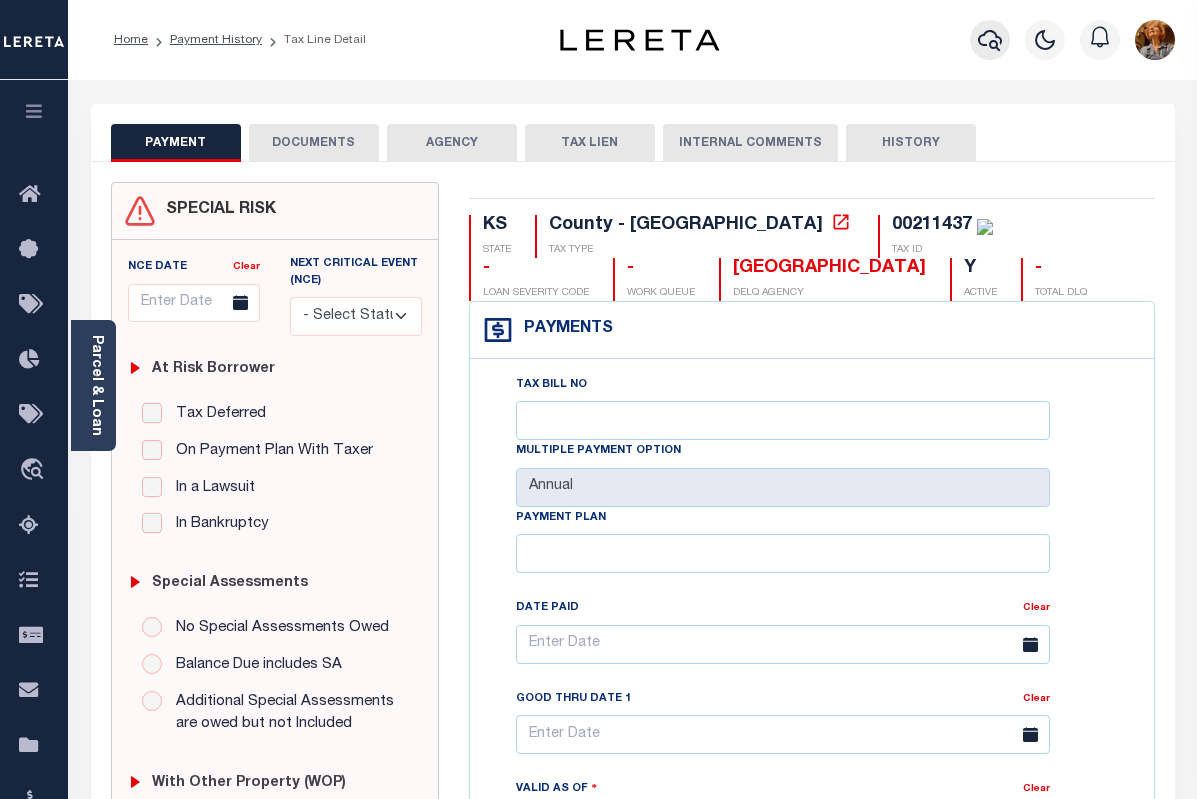 click 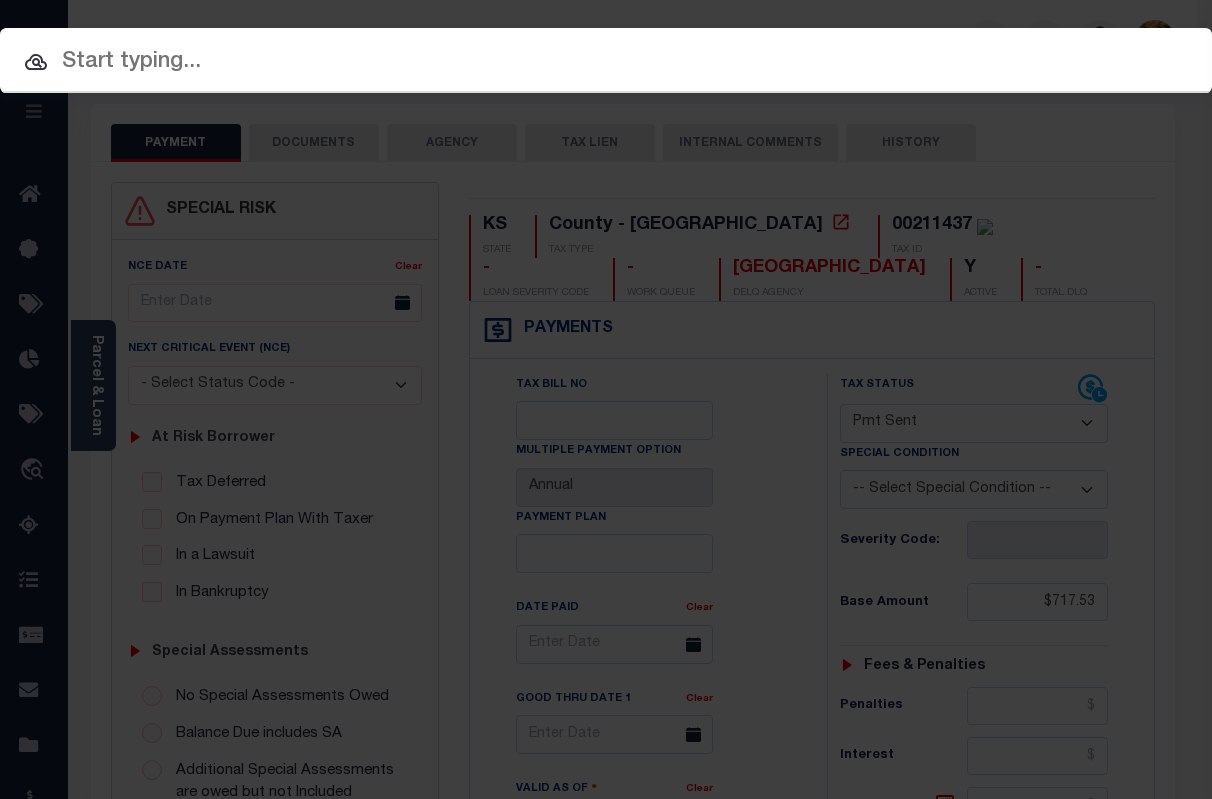 click at bounding box center [606, 62] 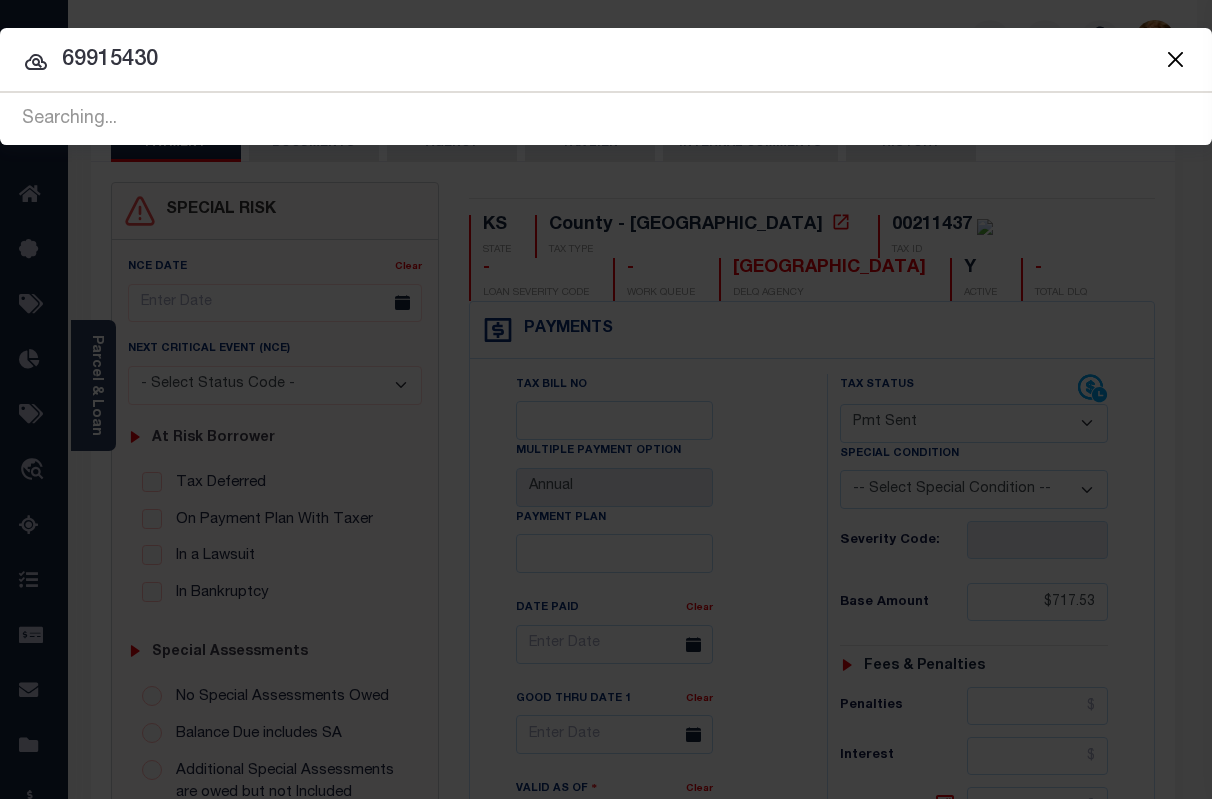 type on "69915430" 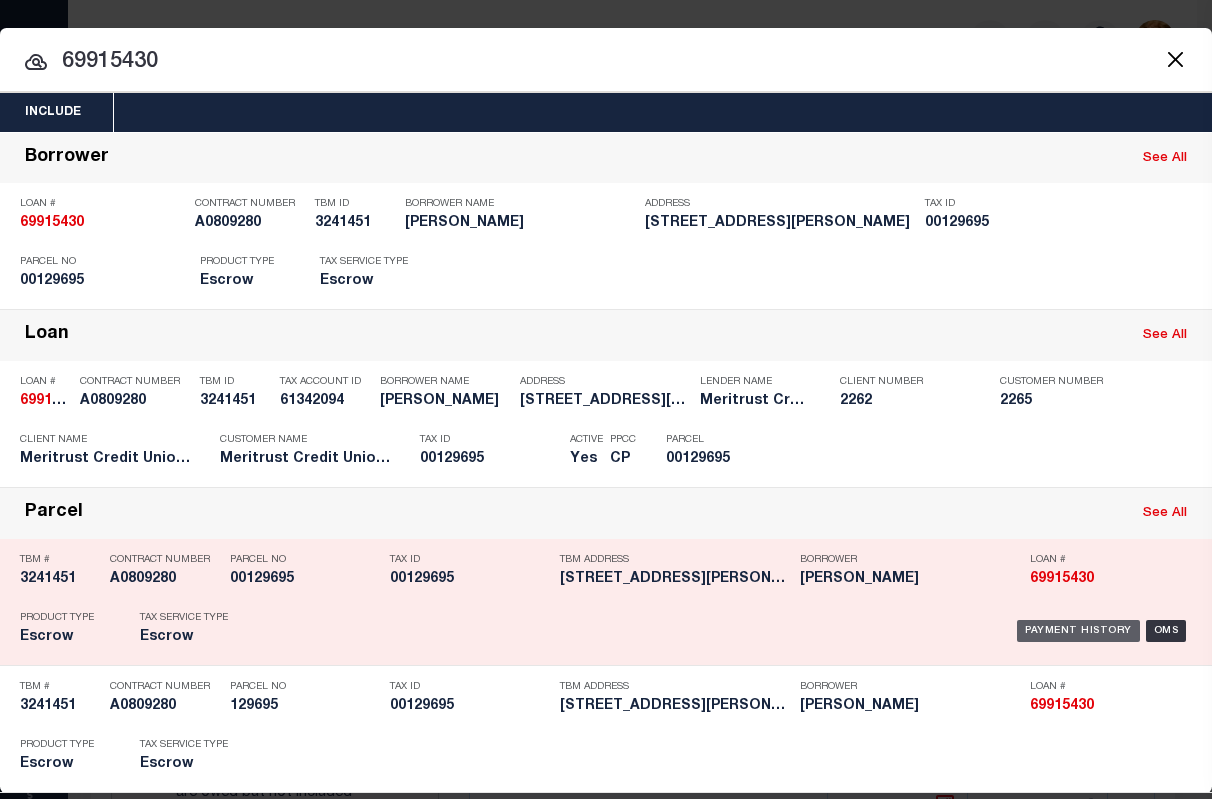 click on "Payment History" at bounding box center [1078, 631] 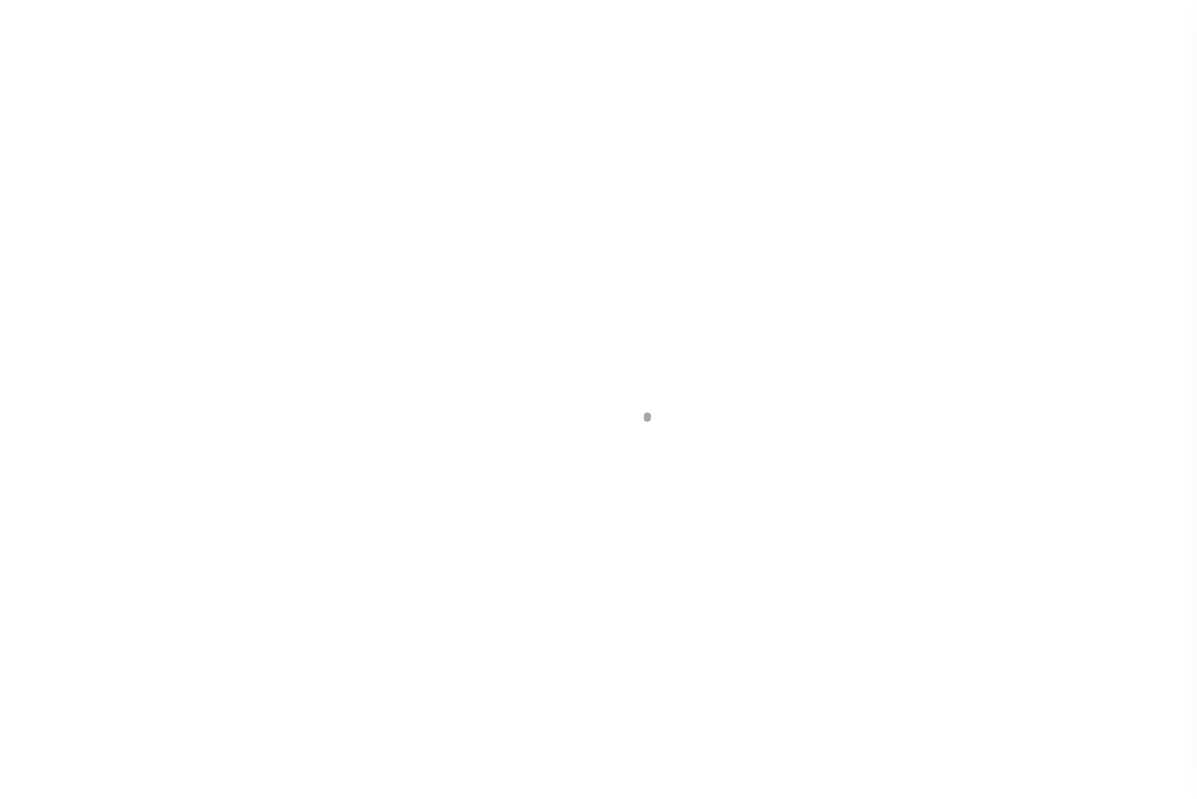 scroll, scrollTop: 0, scrollLeft: 0, axis: both 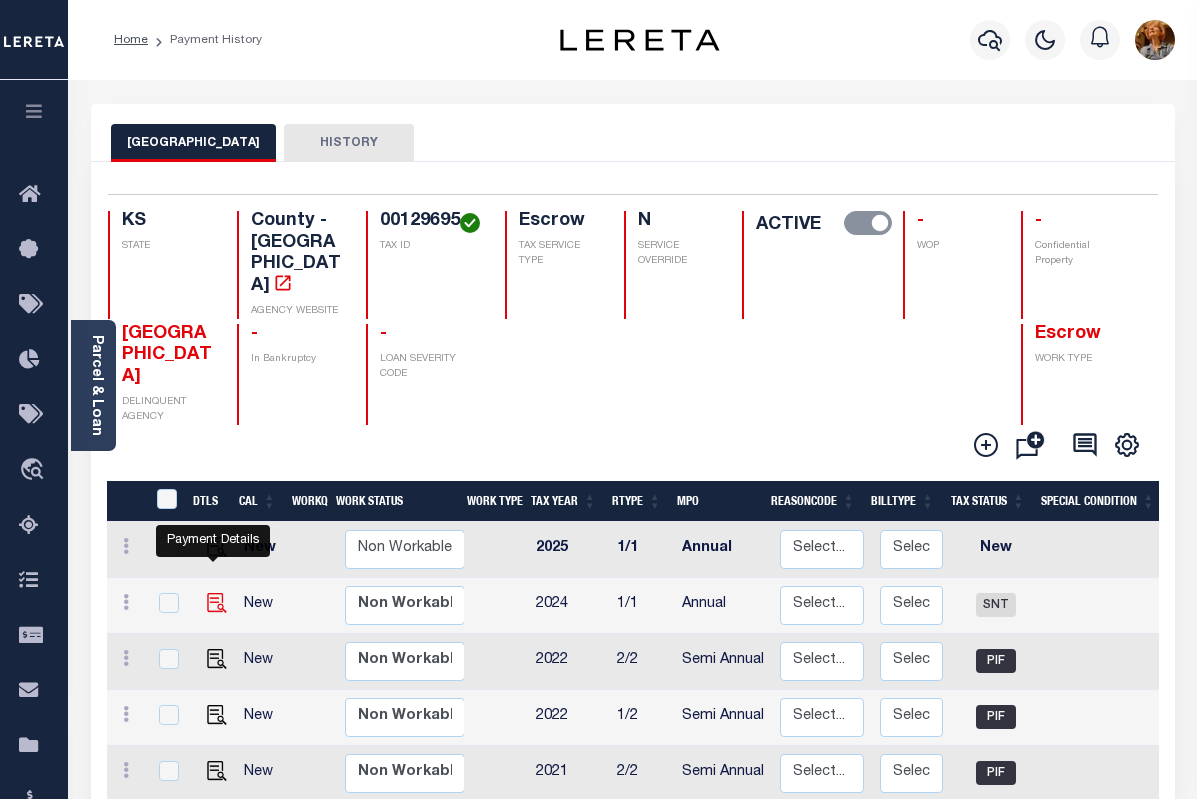 click at bounding box center [217, 603] 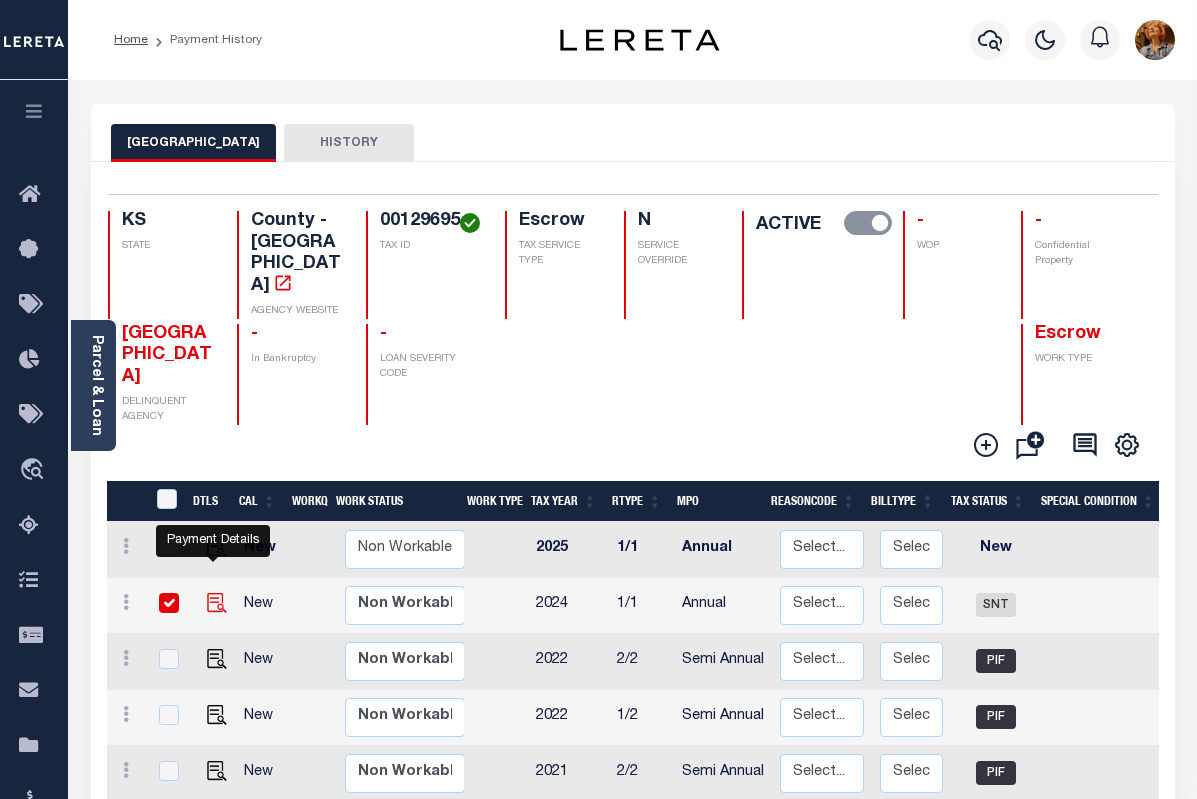 checkbox on "true" 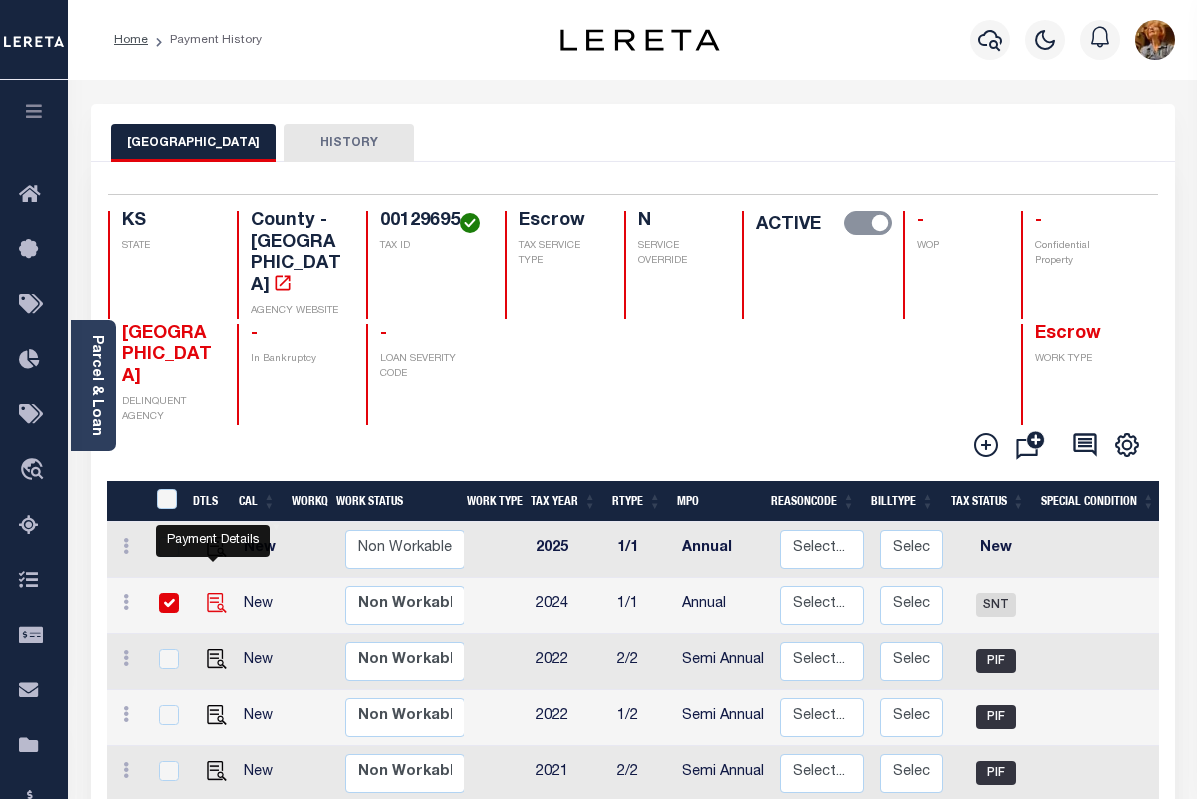 checkbox on "true" 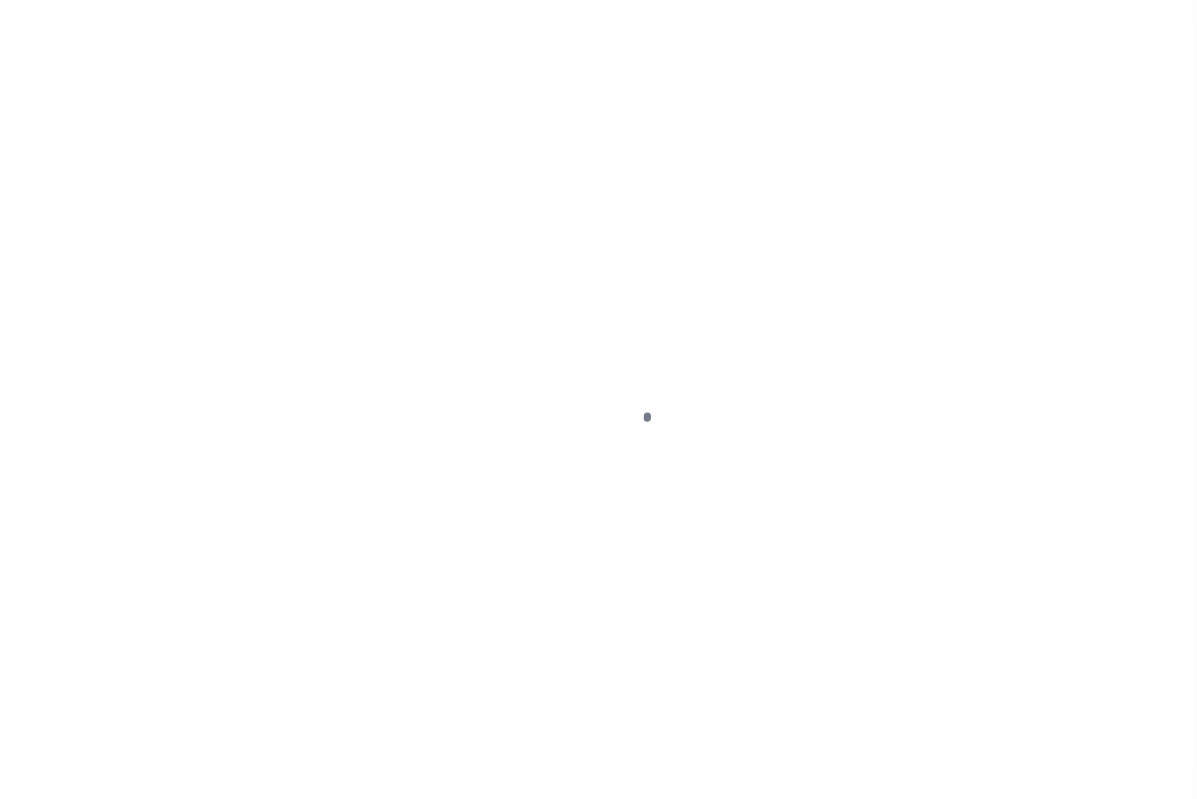 select on "SNT" 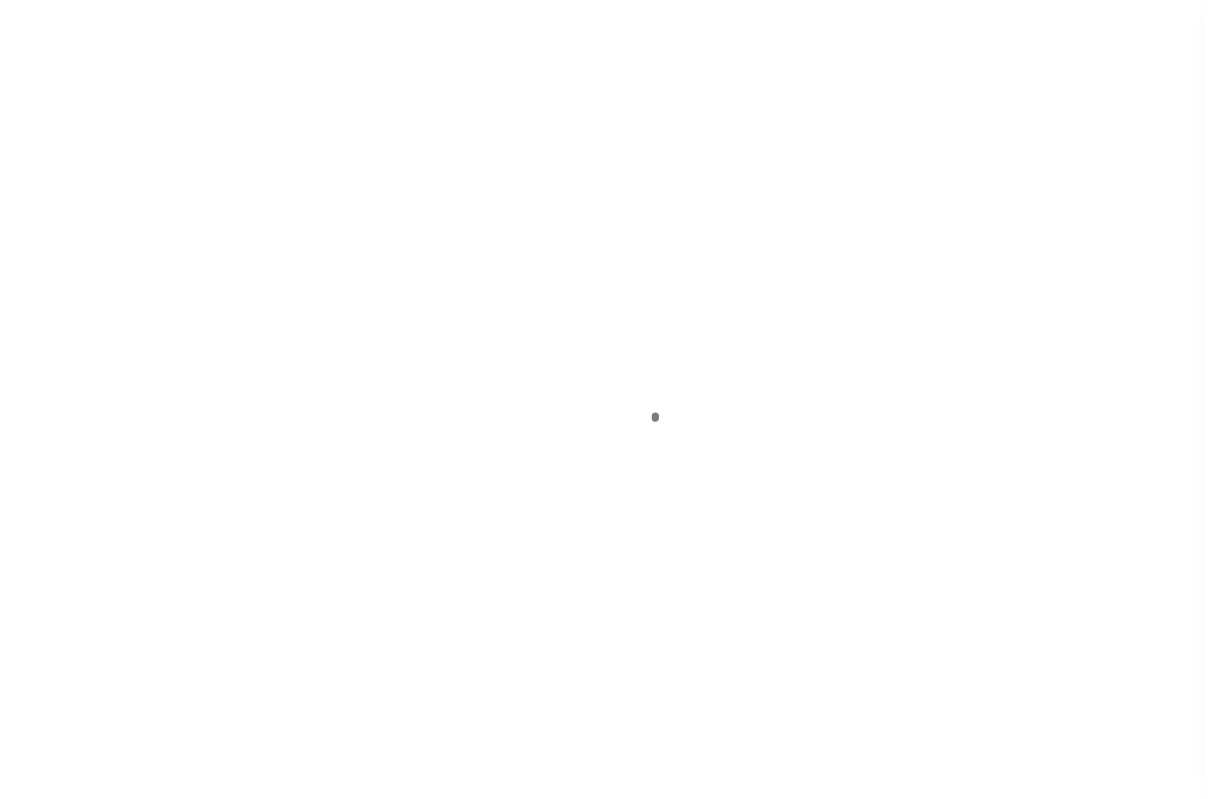 scroll, scrollTop: 0, scrollLeft: 0, axis: both 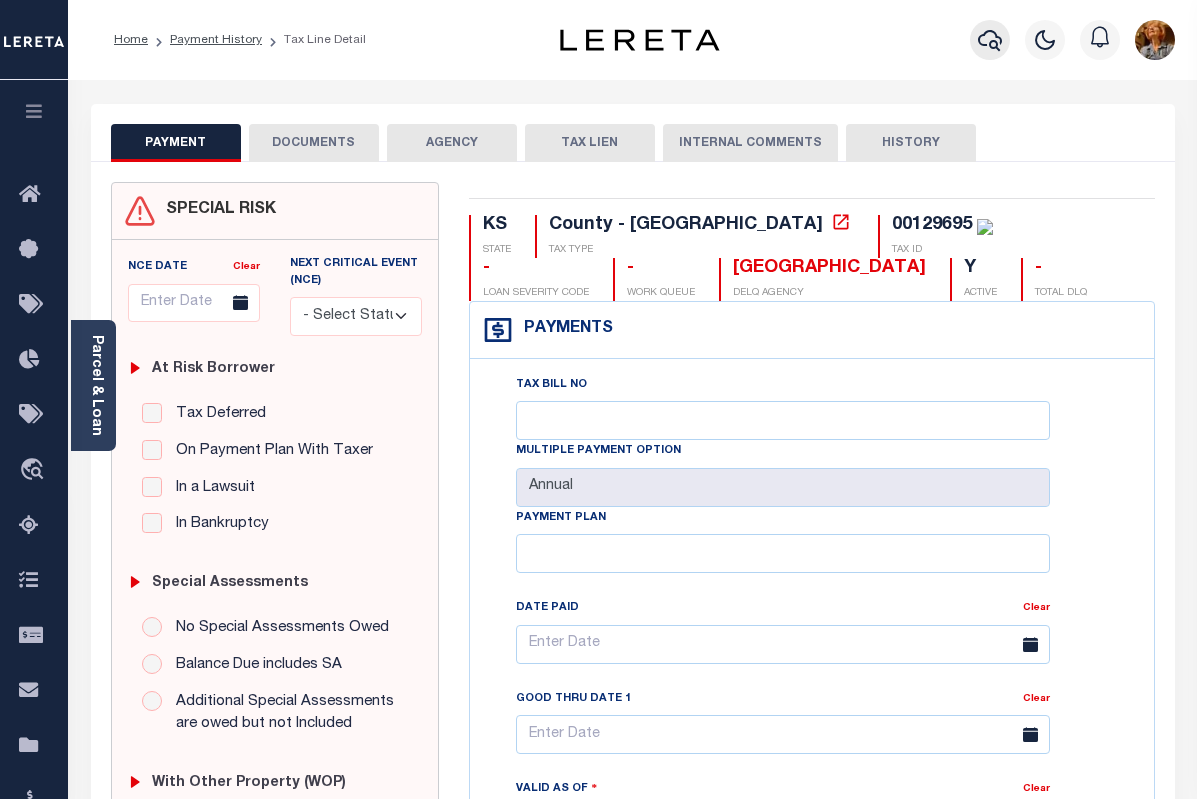 click 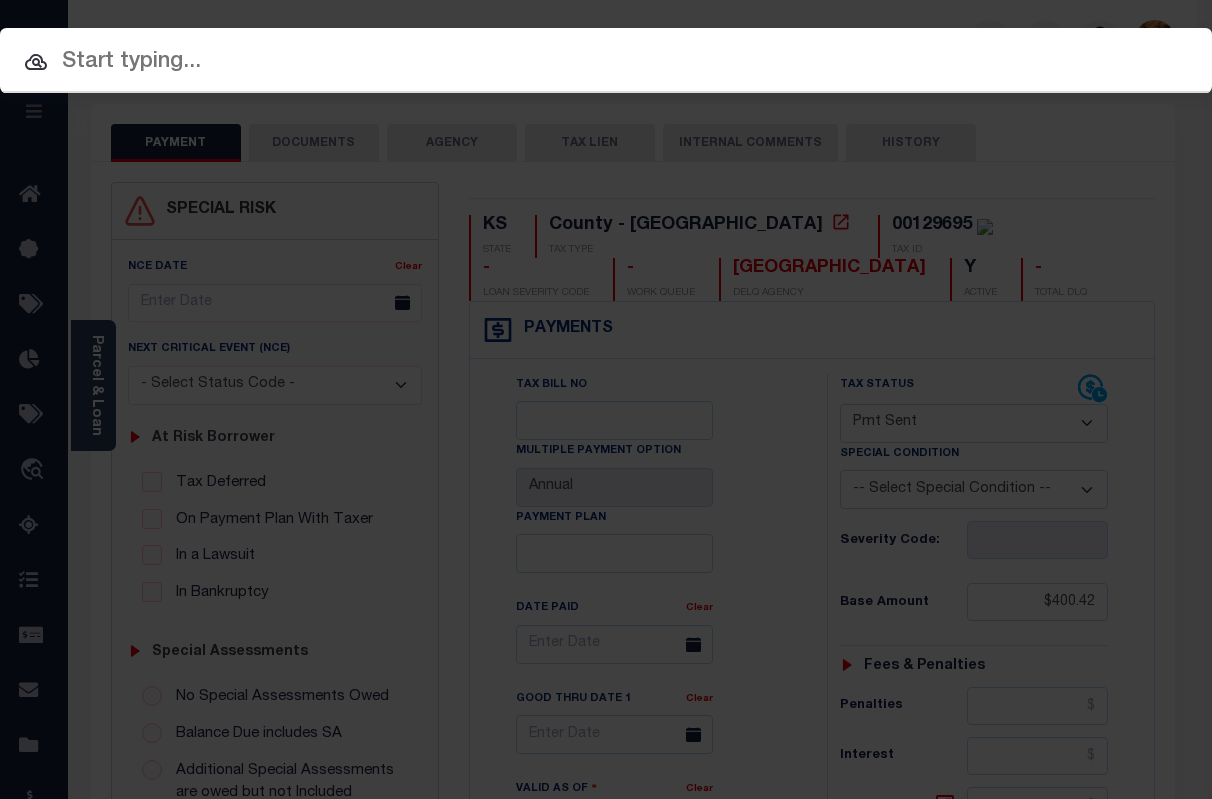 click at bounding box center [606, 62] 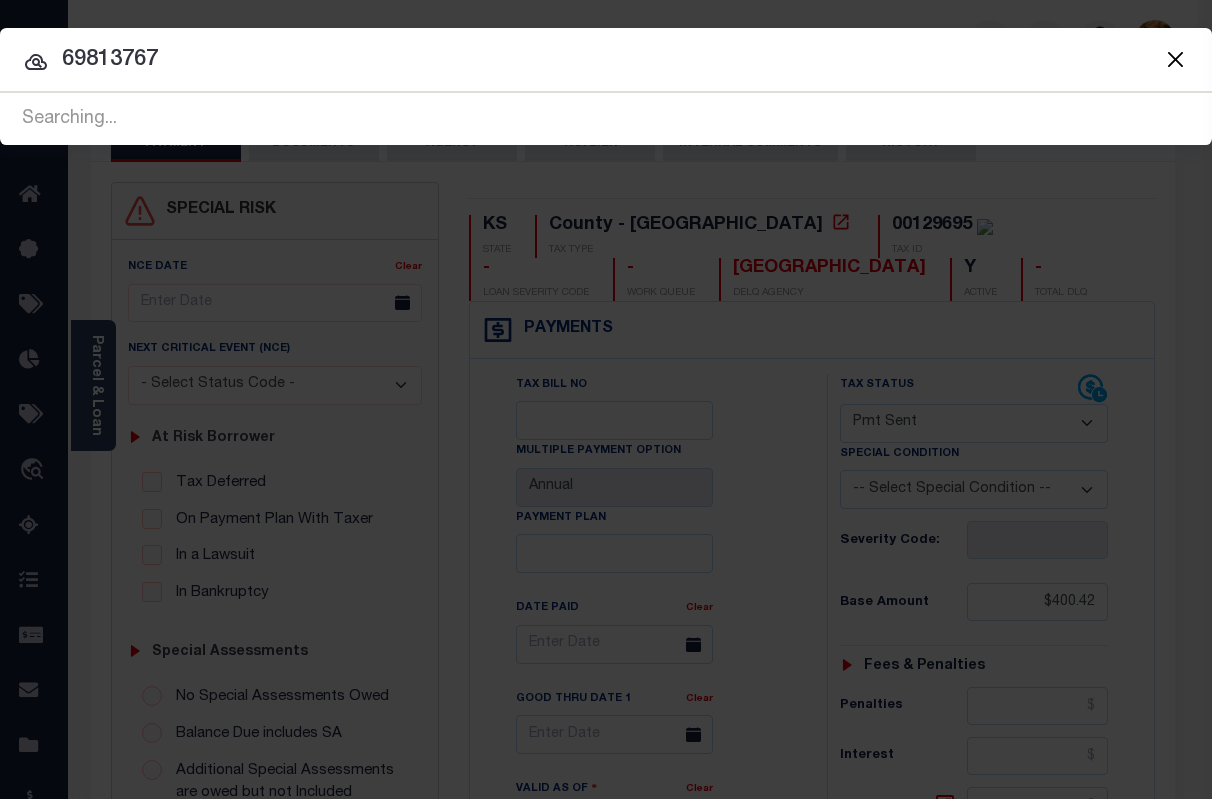 type on "69813767" 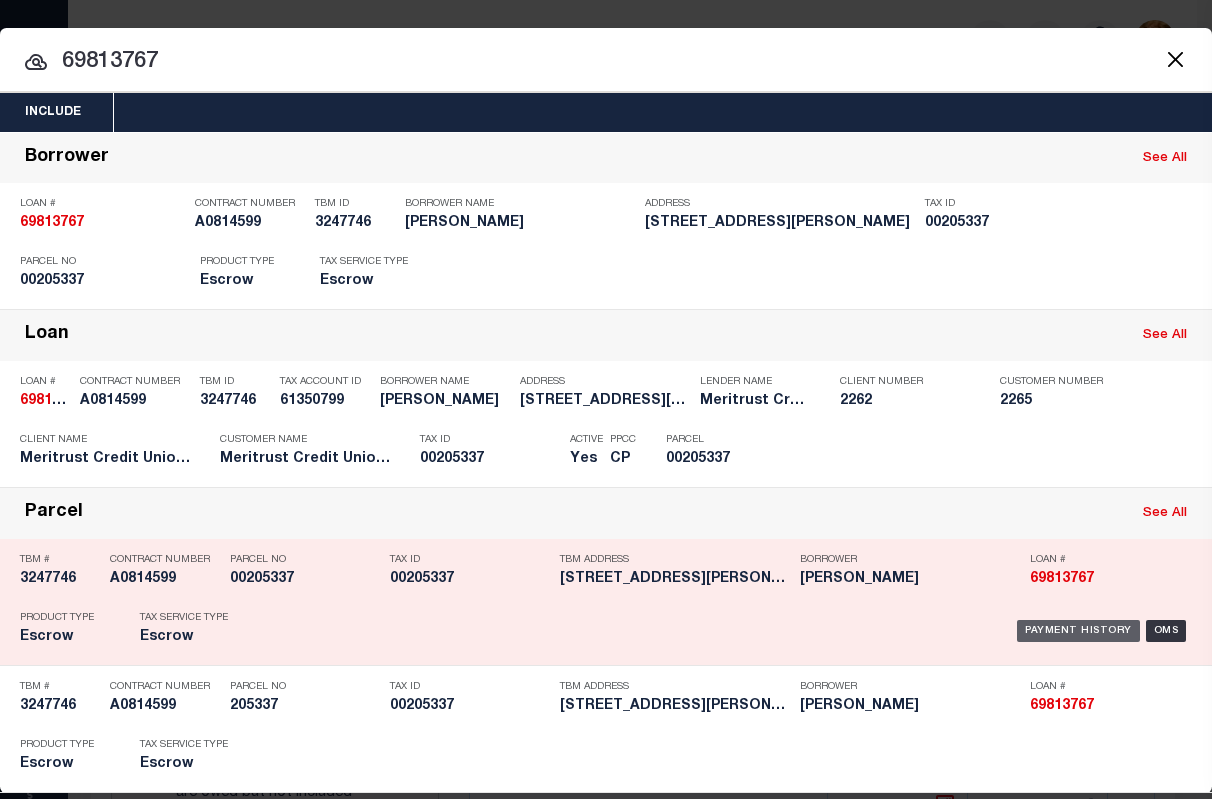 click on "Payment History" at bounding box center [1078, 631] 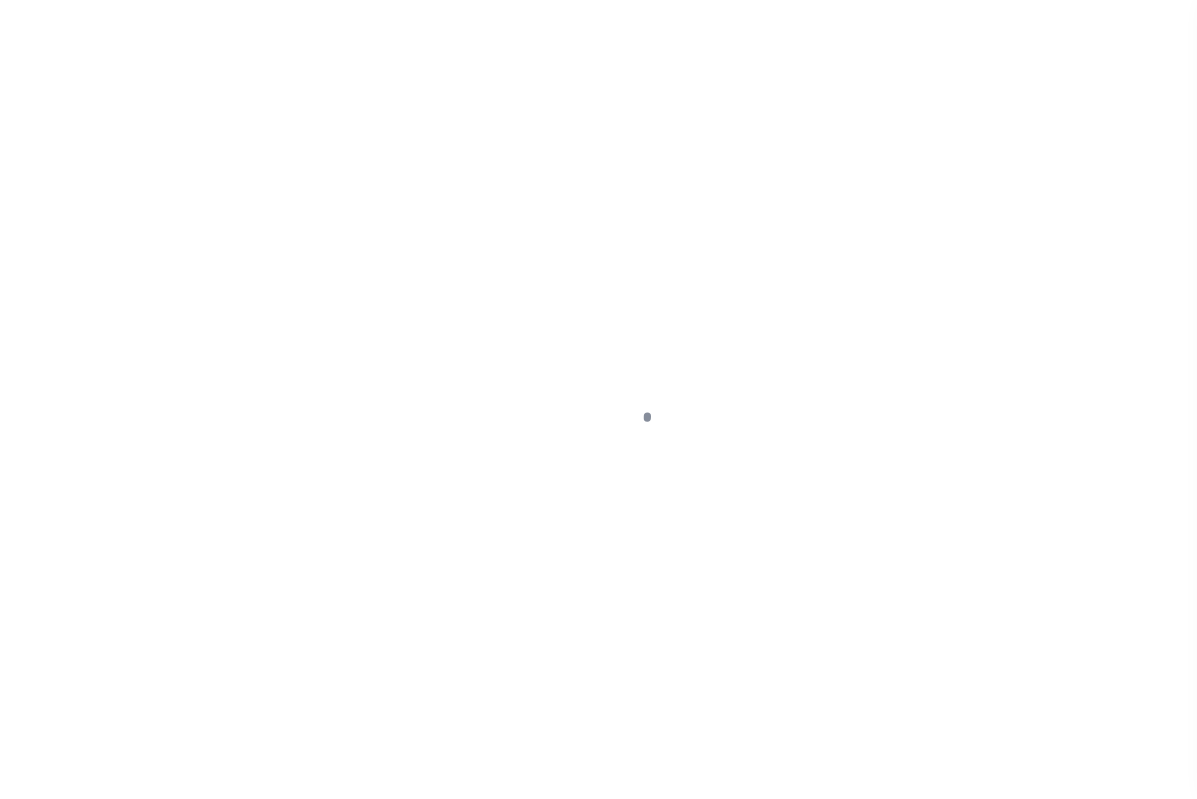 scroll, scrollTop: 0, scrollLeft: 0, axis: both 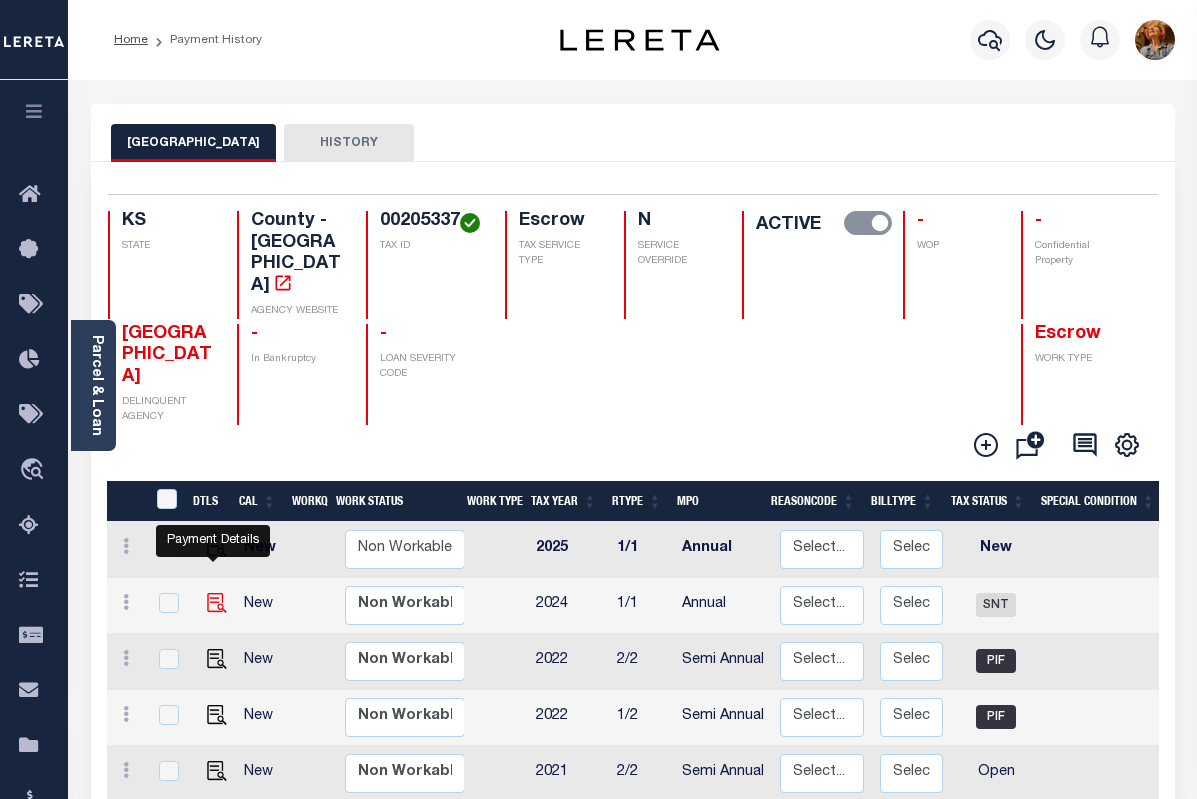click at bounding box center [217, 603] 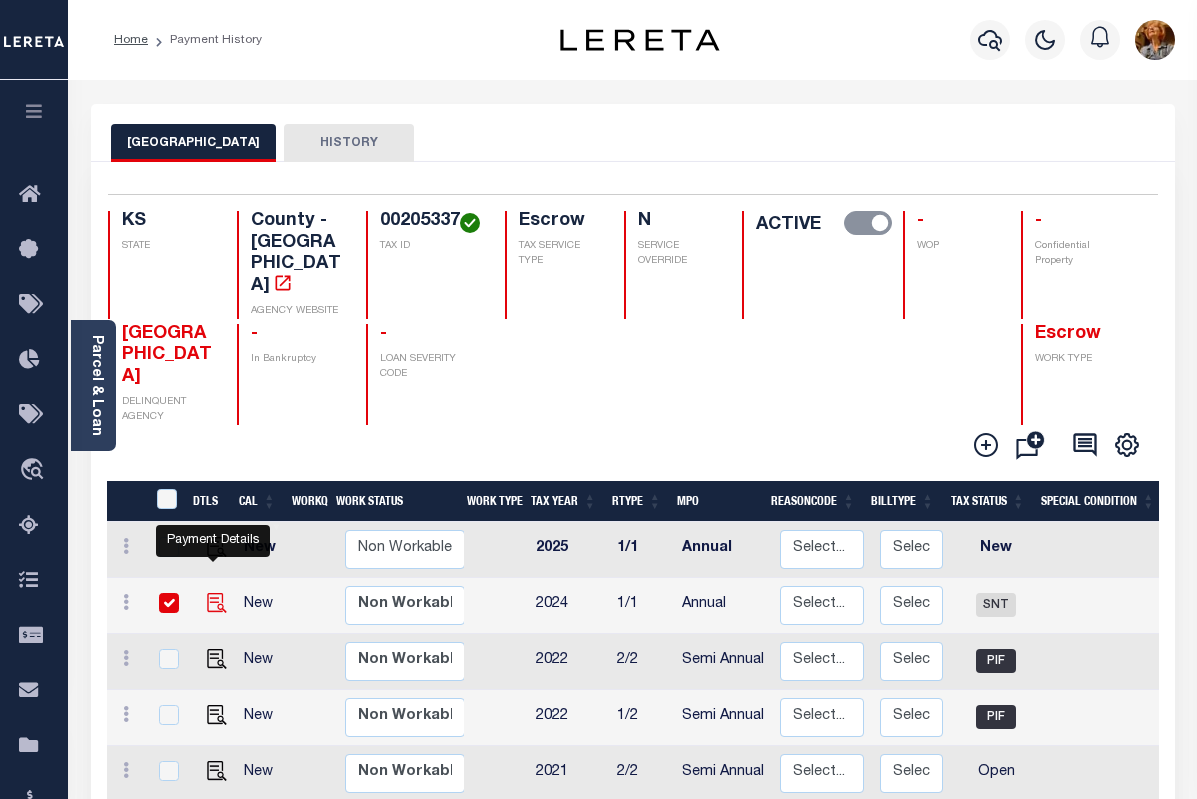 checkbox on "true" 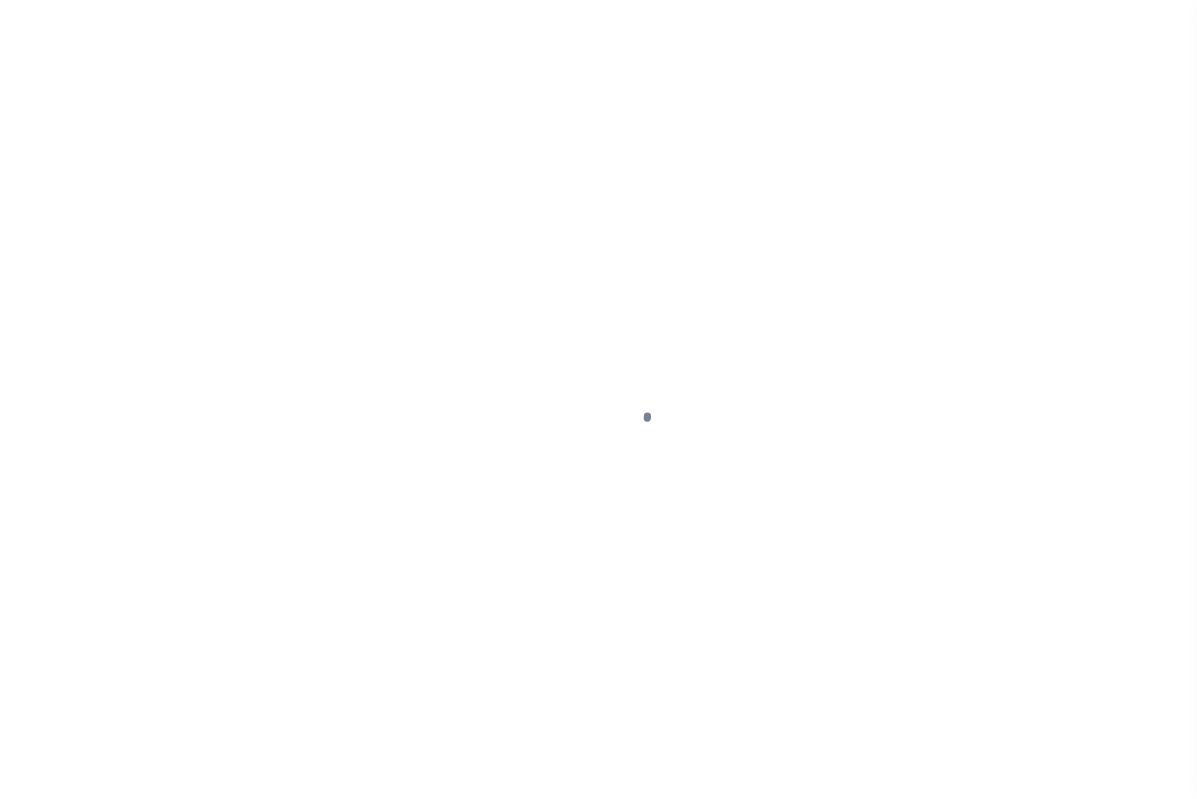 select on "SNT" 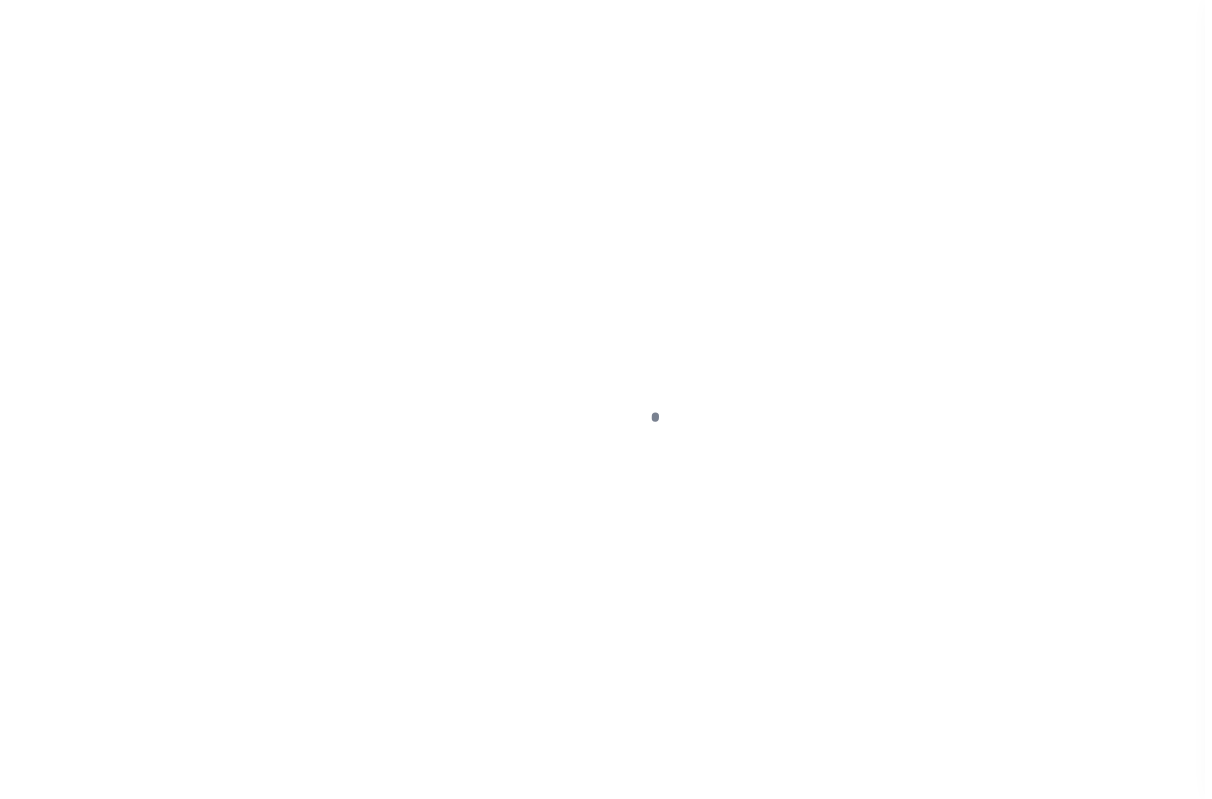 scroll, scrollTop: 0, scrollLeft: 0, axis: both 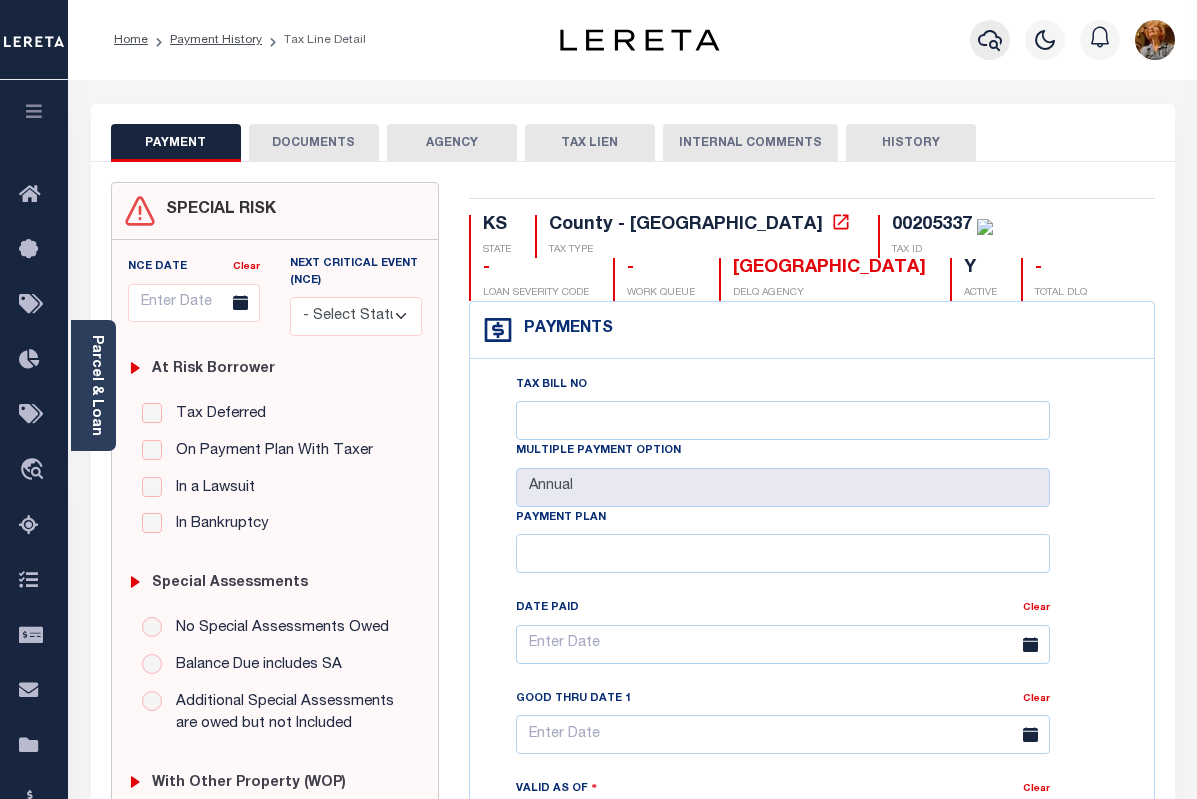 click 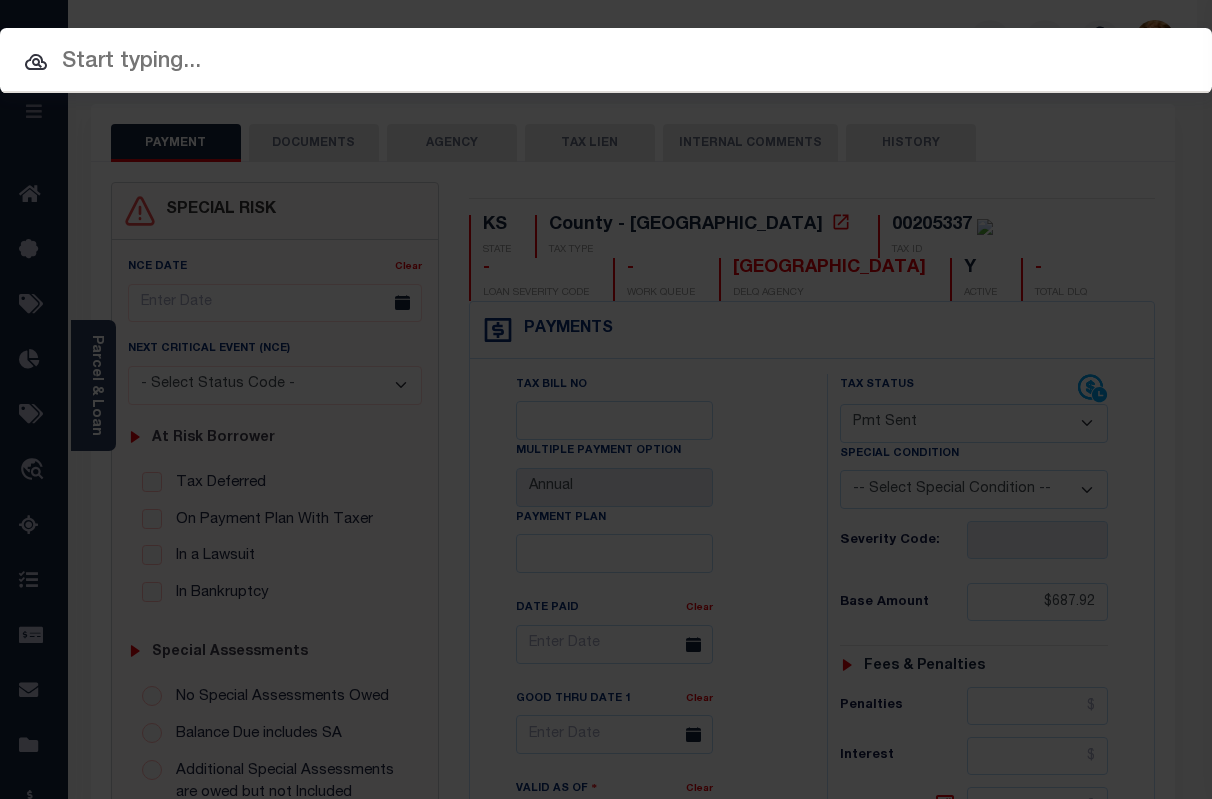 click at bounding box center (606, 62) 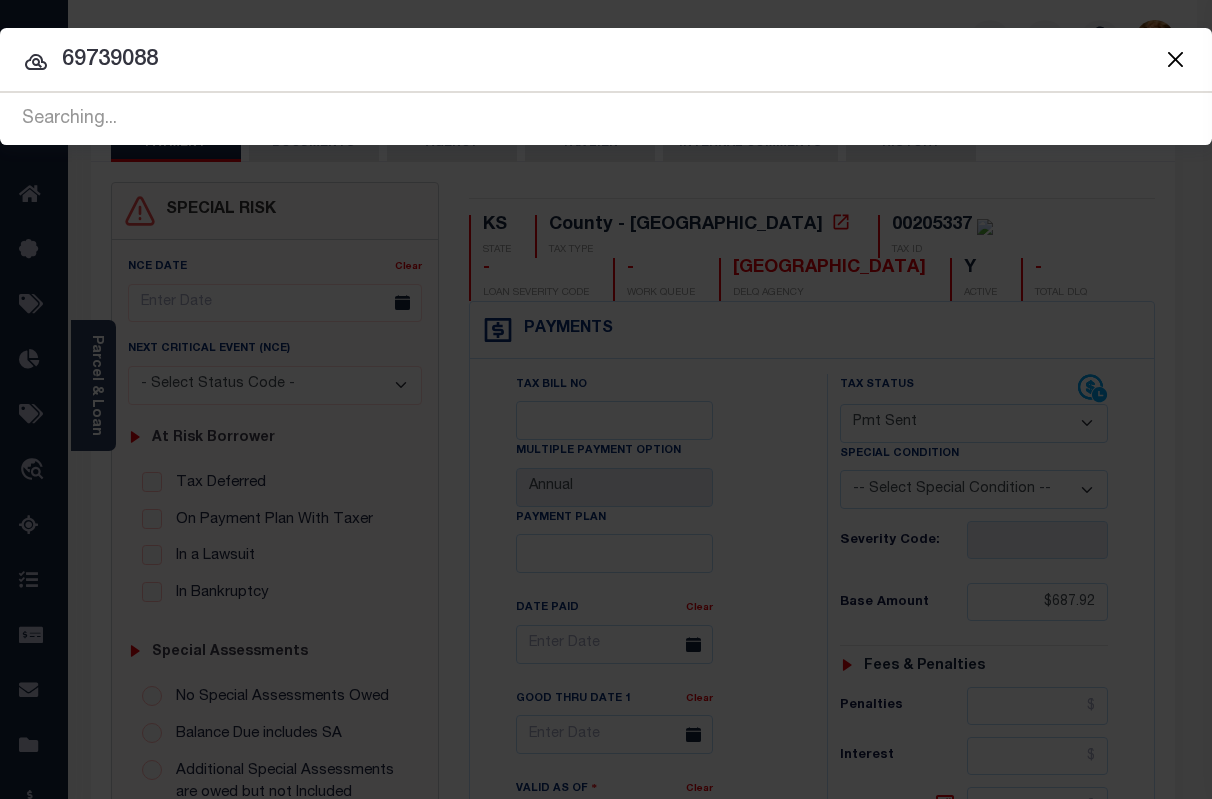 type on "69739088" 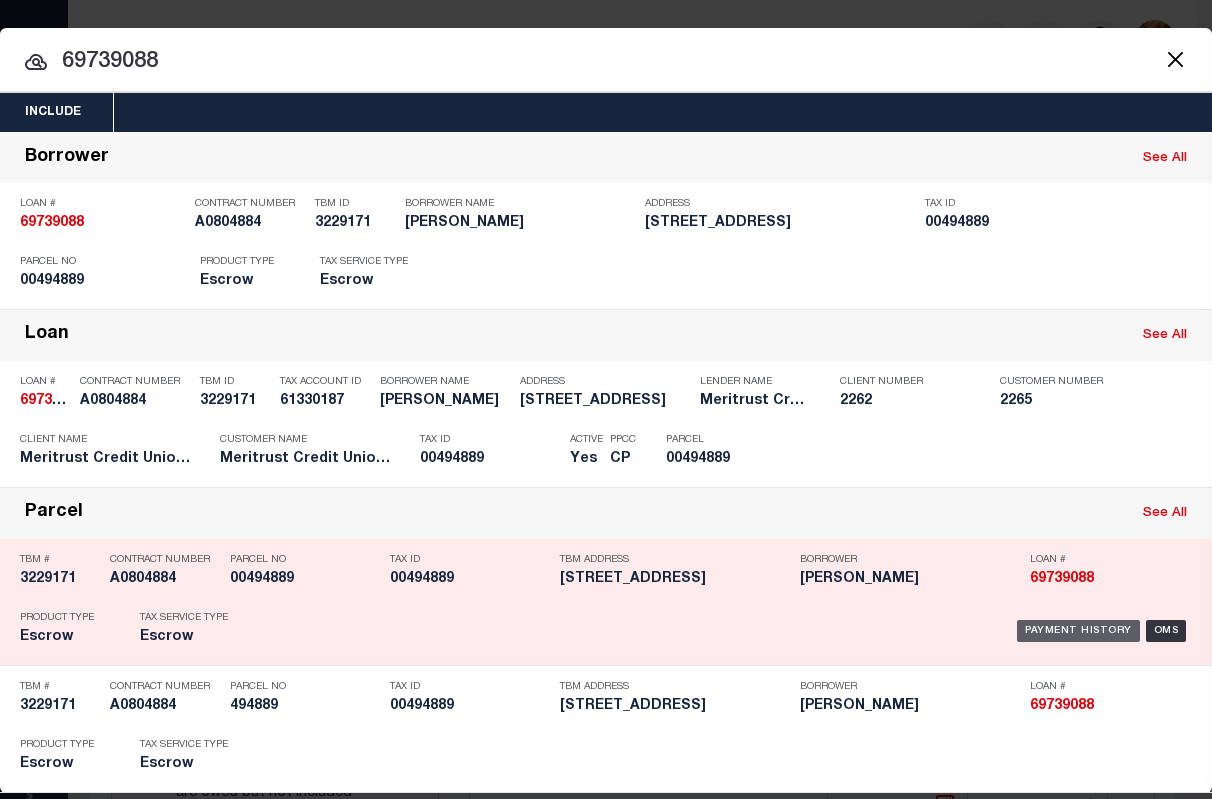 click on "Payment History" at bounding box center [1078, 631] 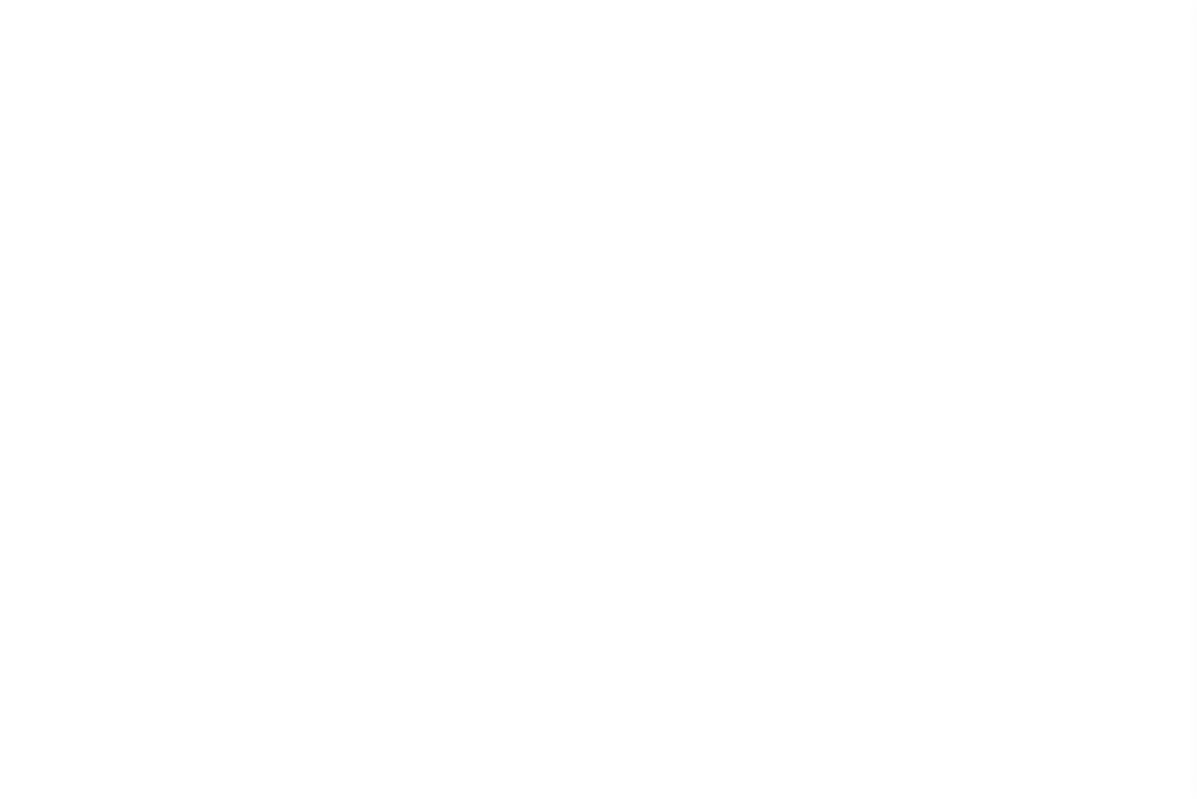 scroll, scrollTop: 0, scrollLeft: 0, axis: both 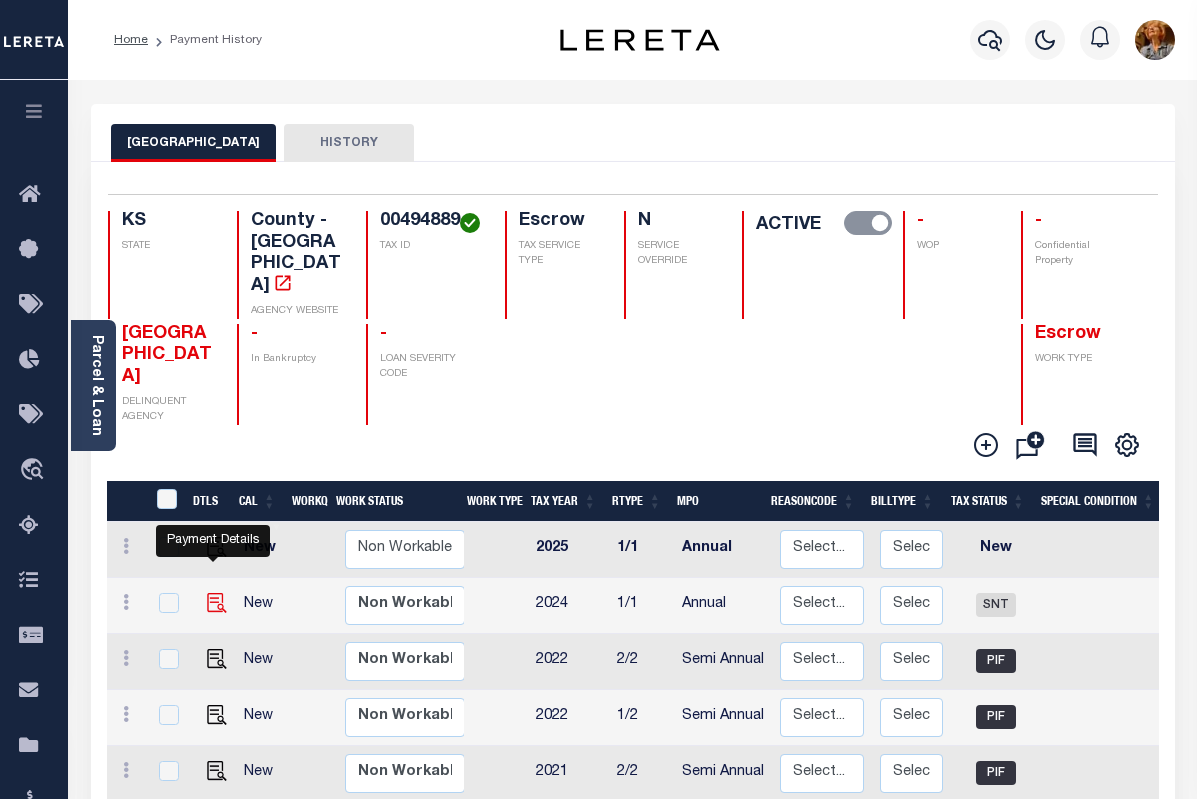 click at bounding box center [217, 603] 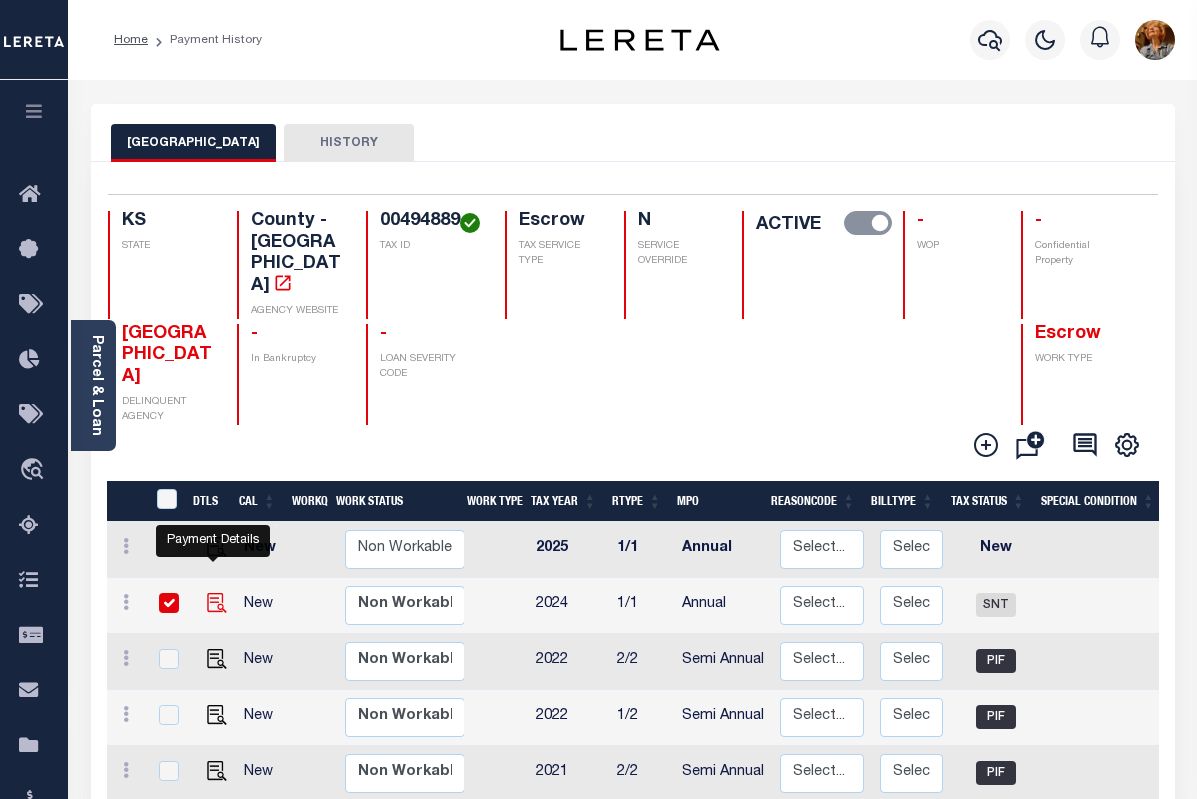 checkbox on "true" 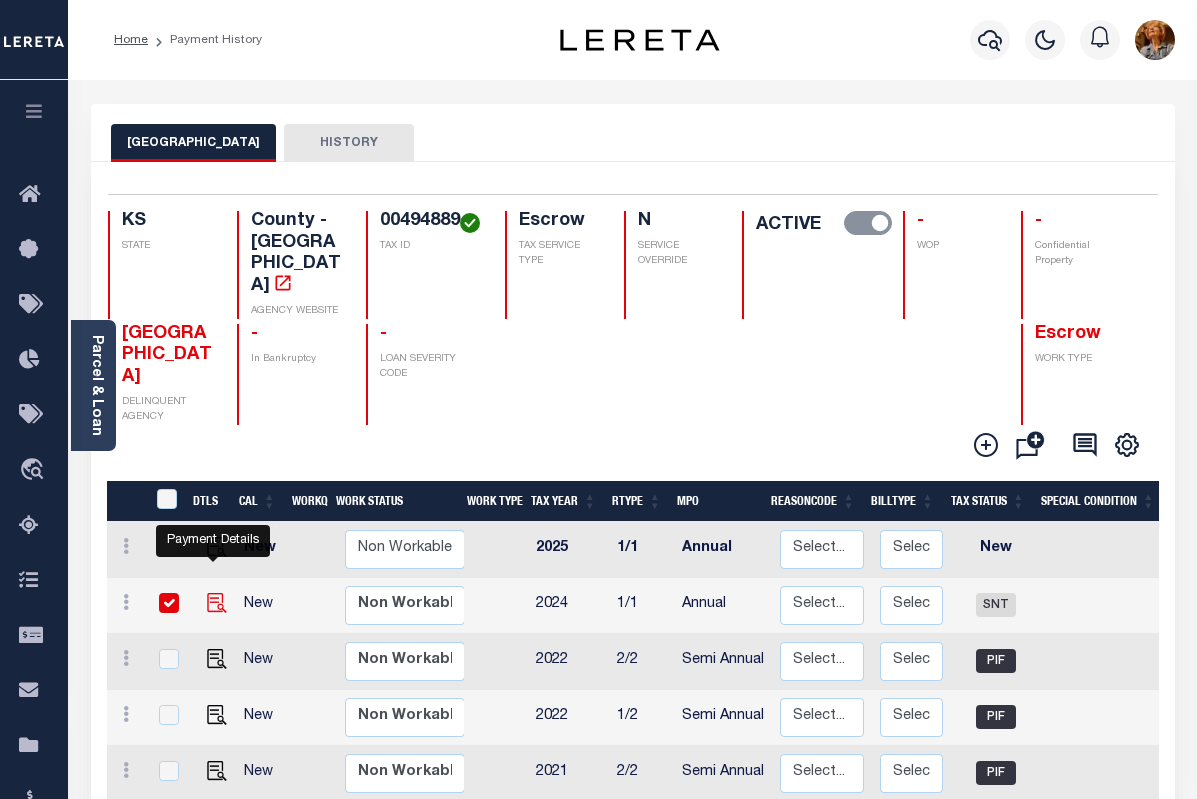 checkbox on "true" 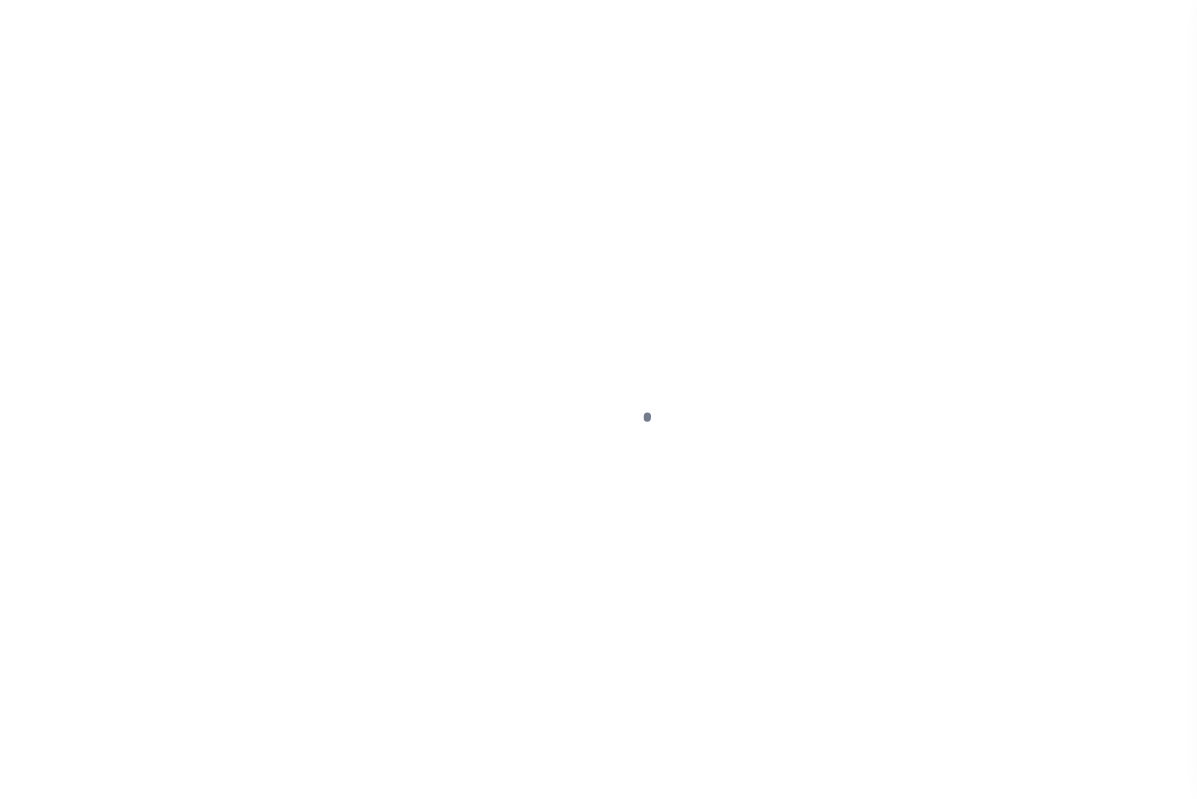 select on "SNT" 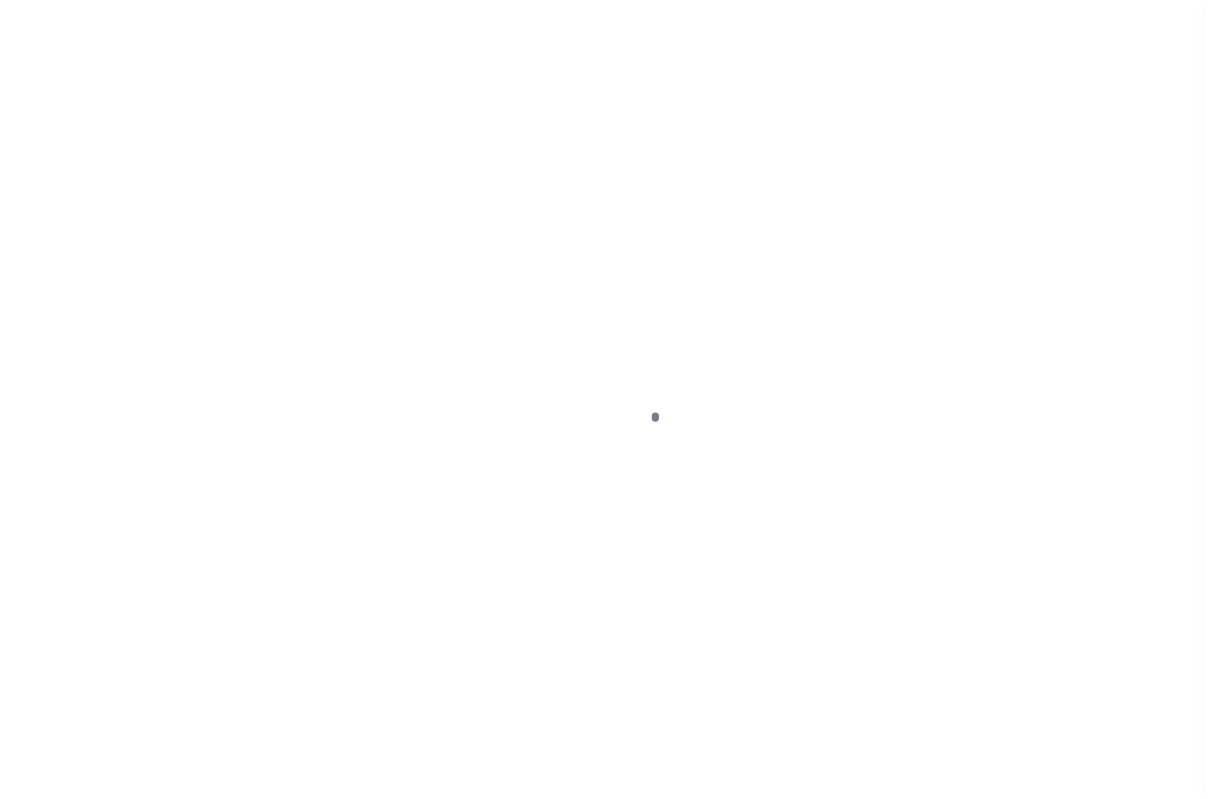 scroll, scrollTop: 0, scrollLeft: 0, axis: both 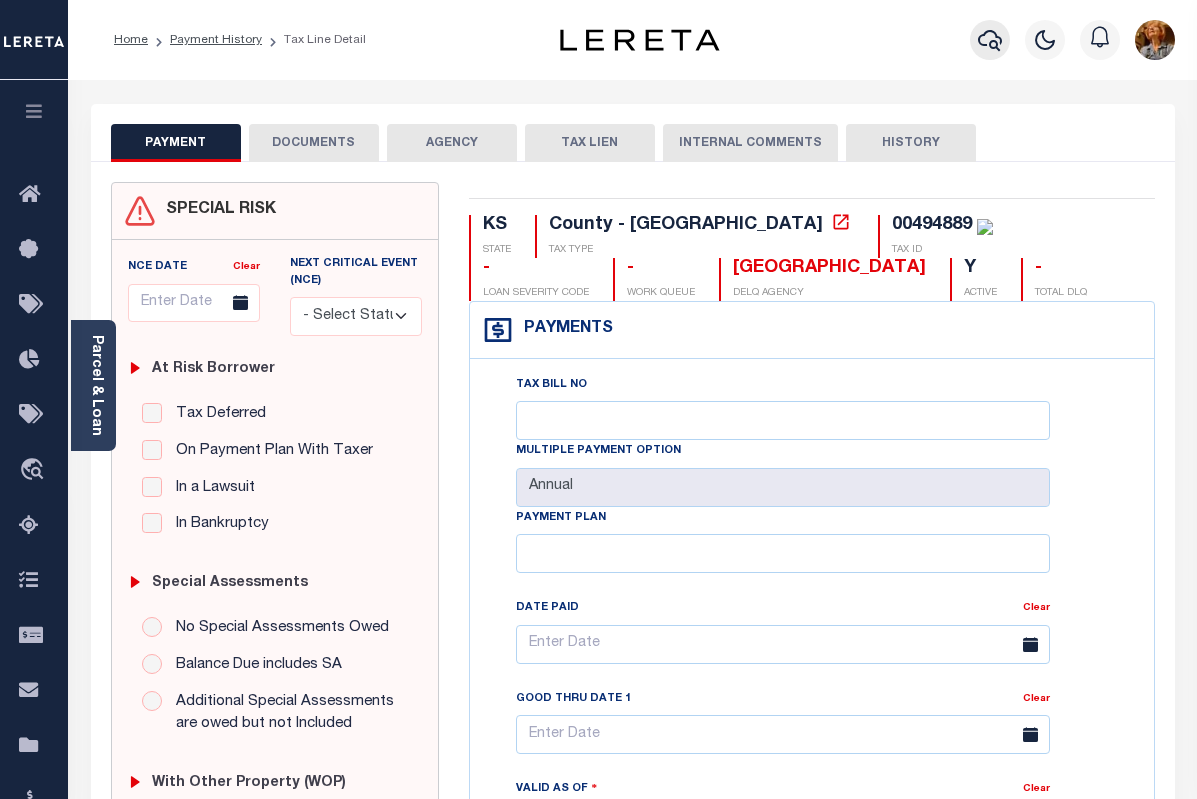 click 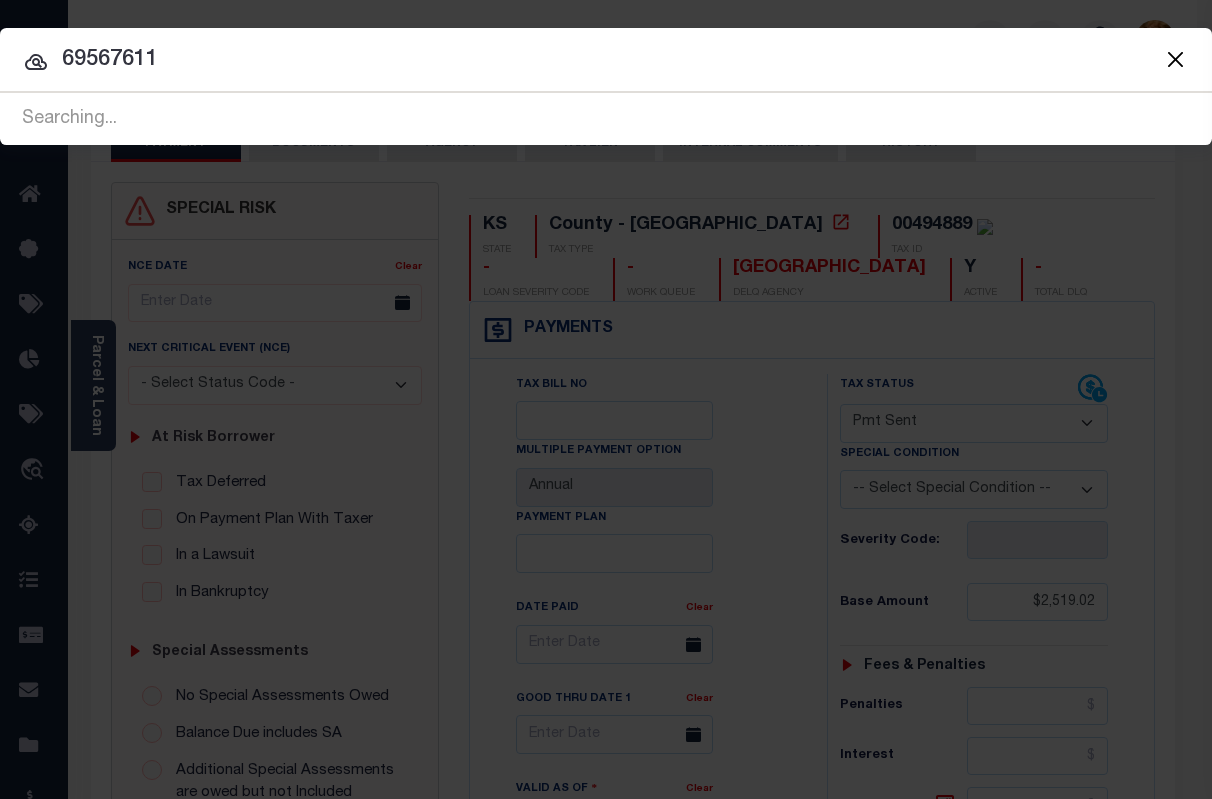 type on "69567611" 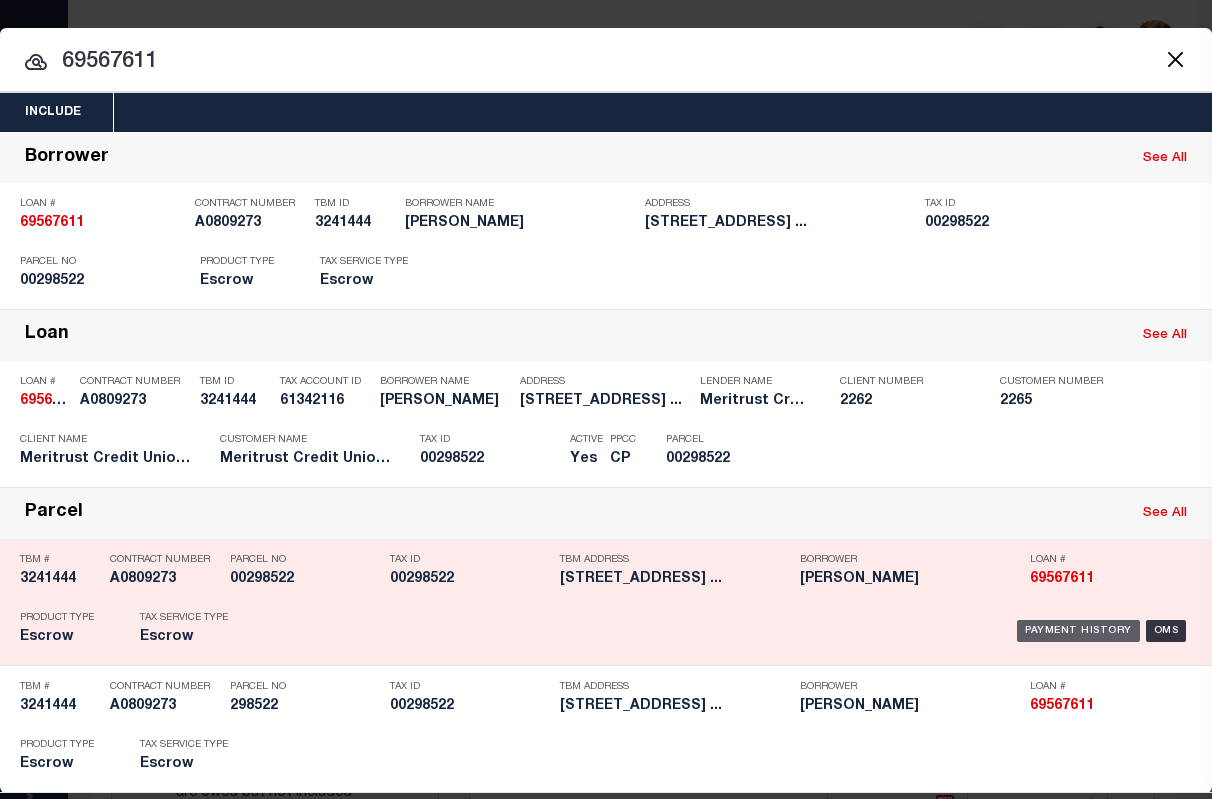 click on "Payment History" at bounding box center (1078, 631) 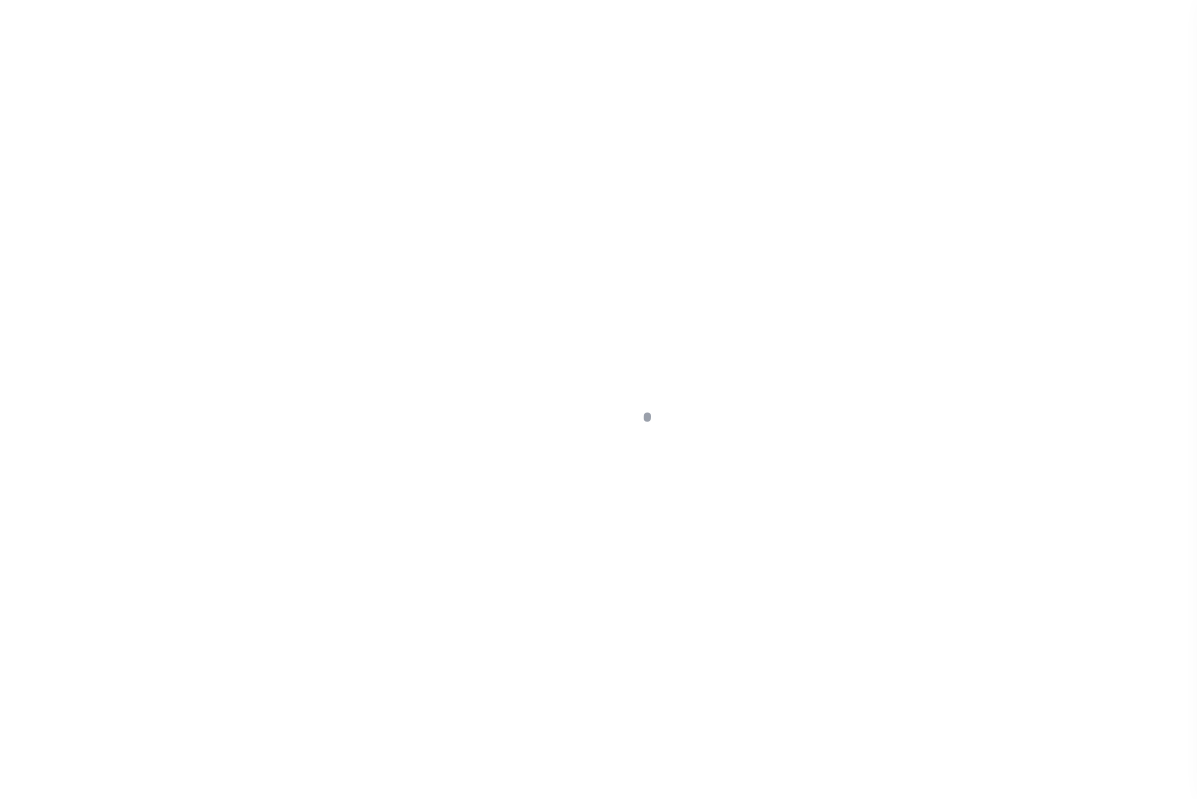 scroll, scrollTop: 0, scrollLeft: 0, axis: both 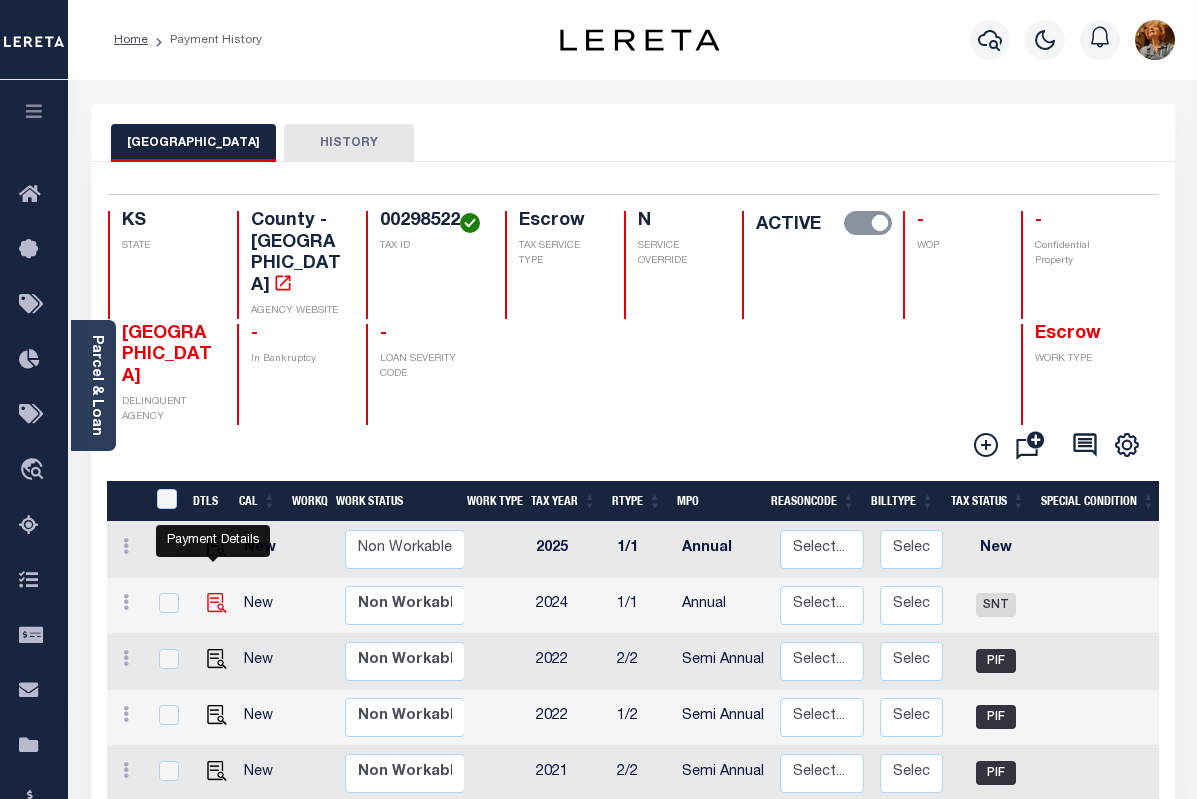 click at bounding box center (217, 603) 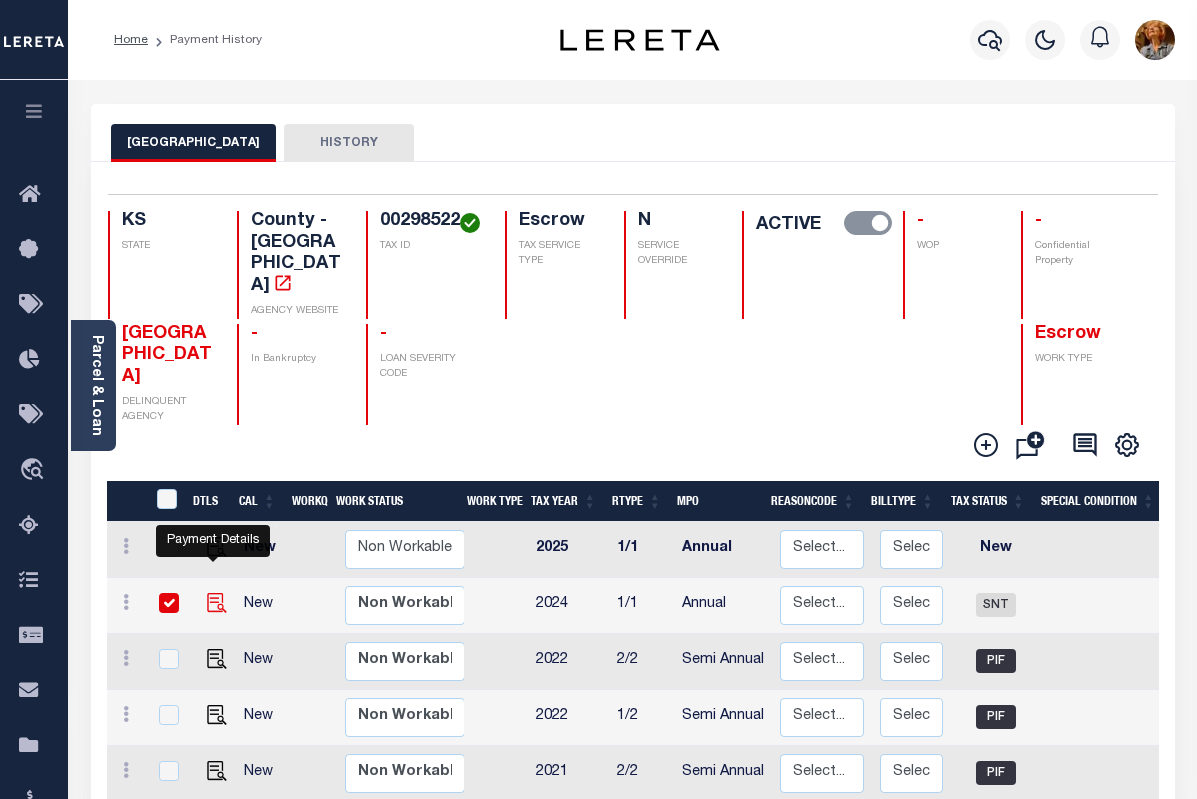 checkbox on "true" 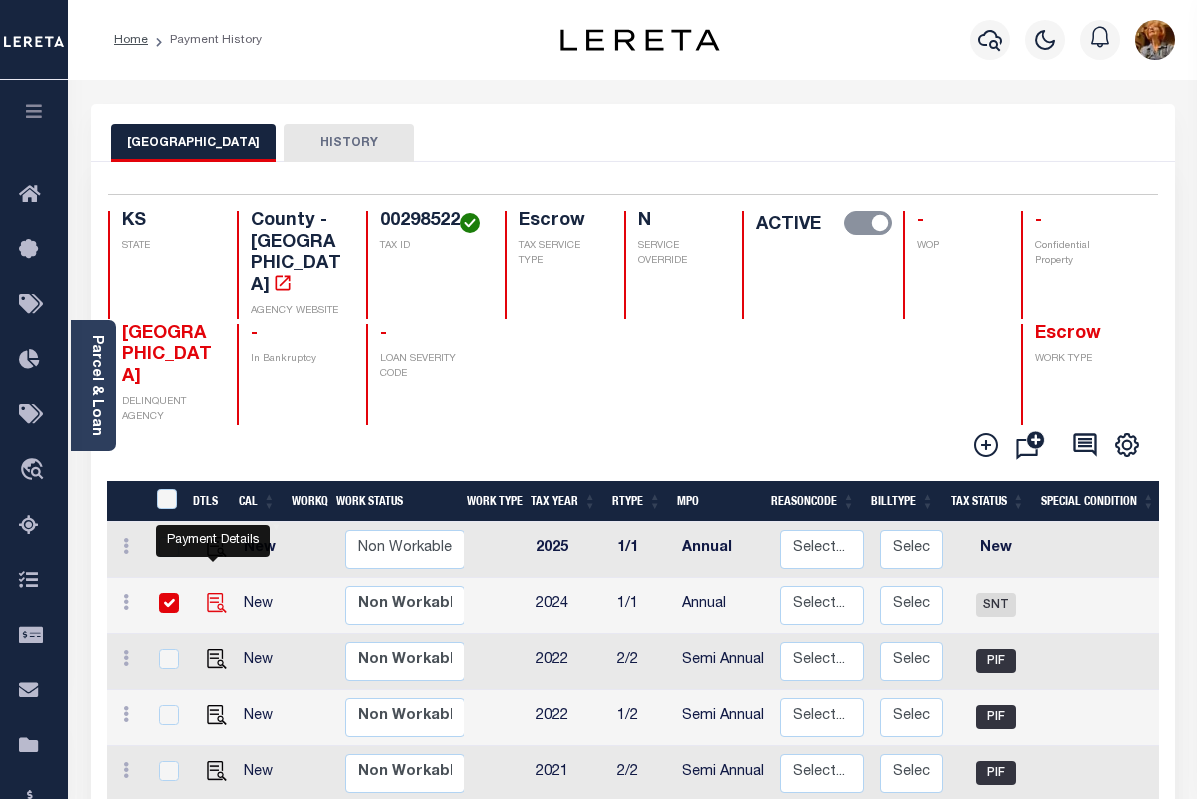 checkbox on "true" 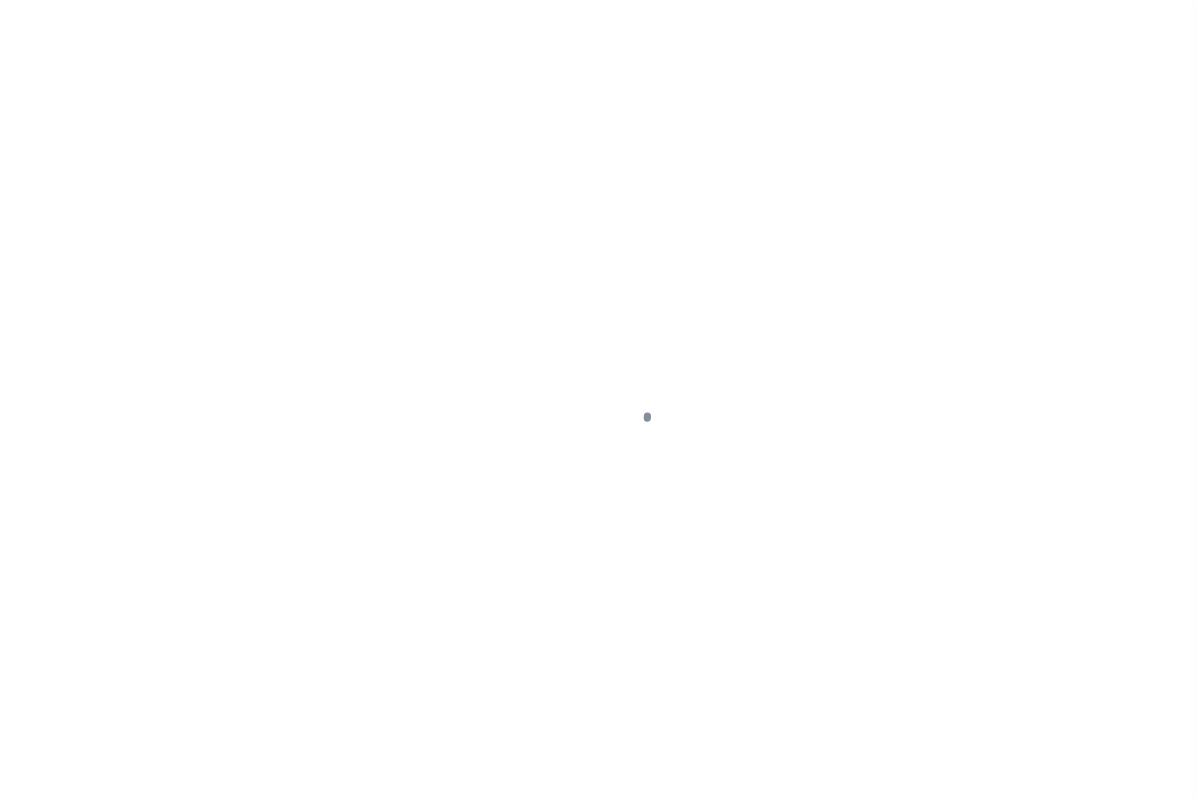 select on "SNT" 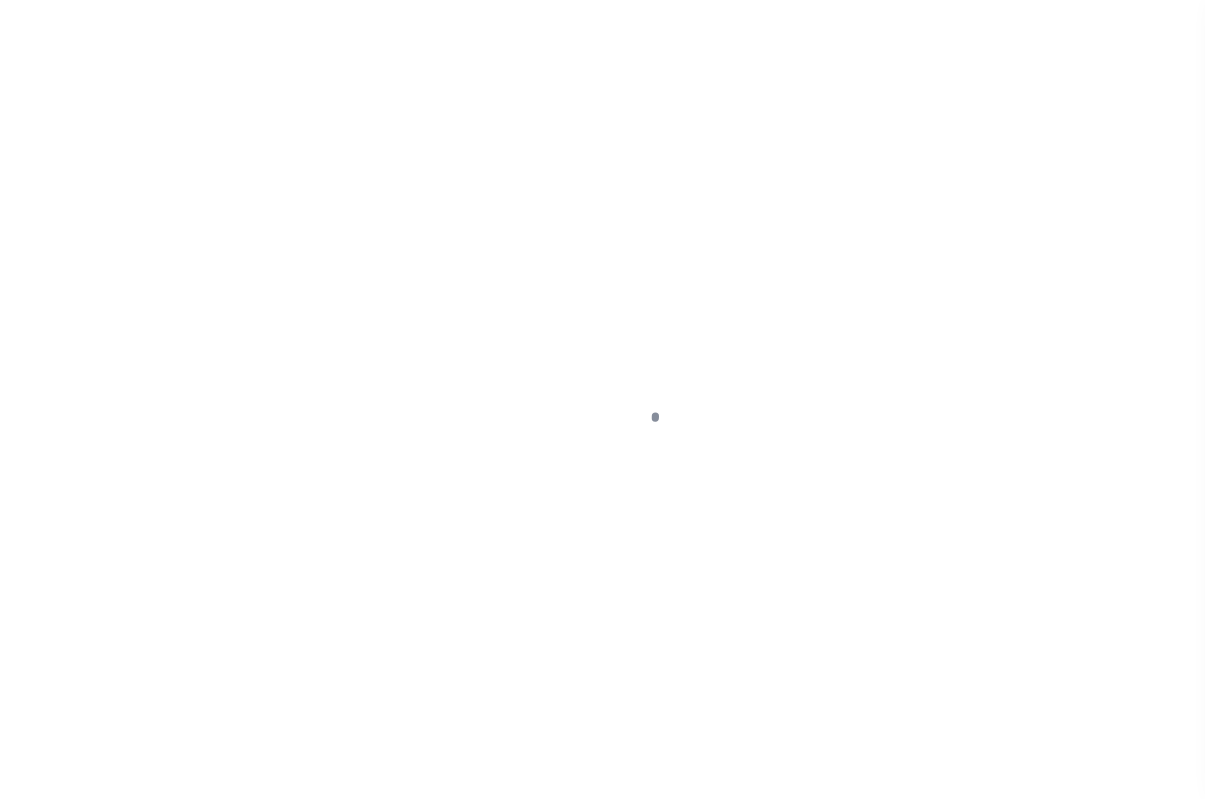 scroll, scrollTop: 0, scrollLeft: 0, axis: both 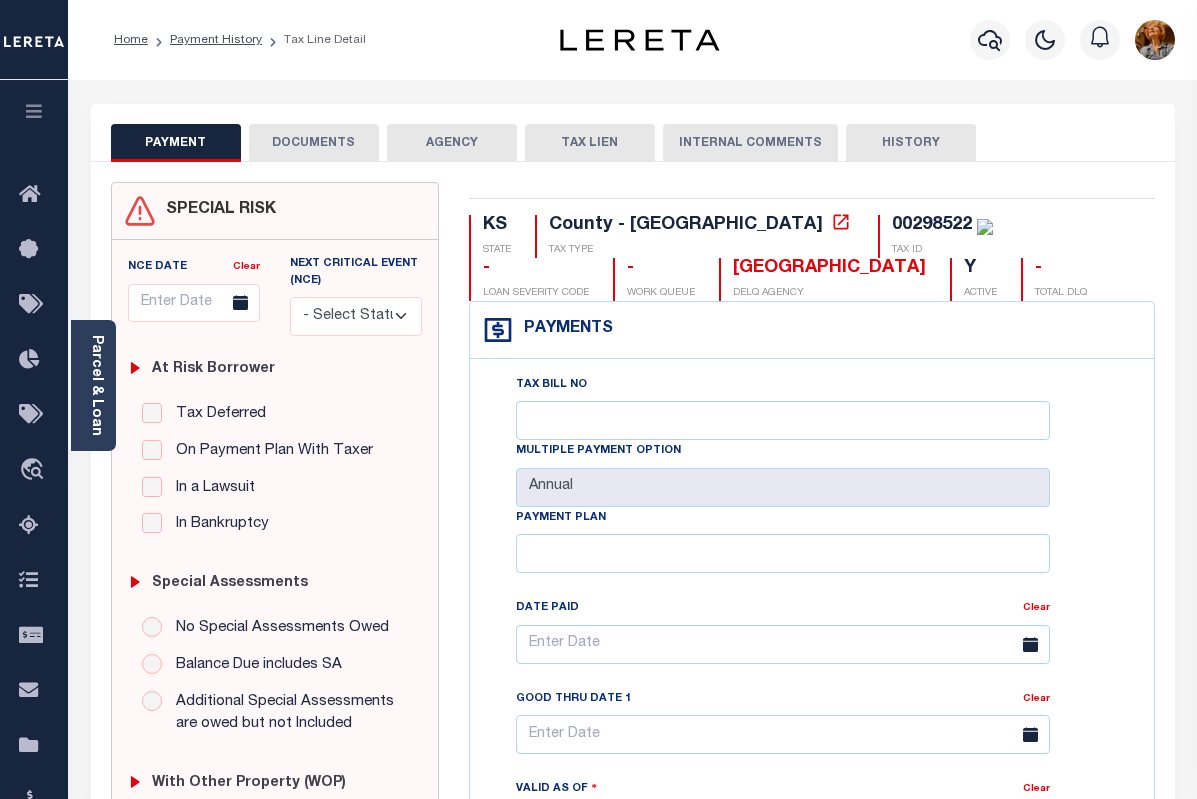 click on "Parcel & Loan
Tax Bill Details
00298522
TAX ID
AGENCY 2024 TAX YEAR [DATE] 1/1" at bounding box center [633, 1043] 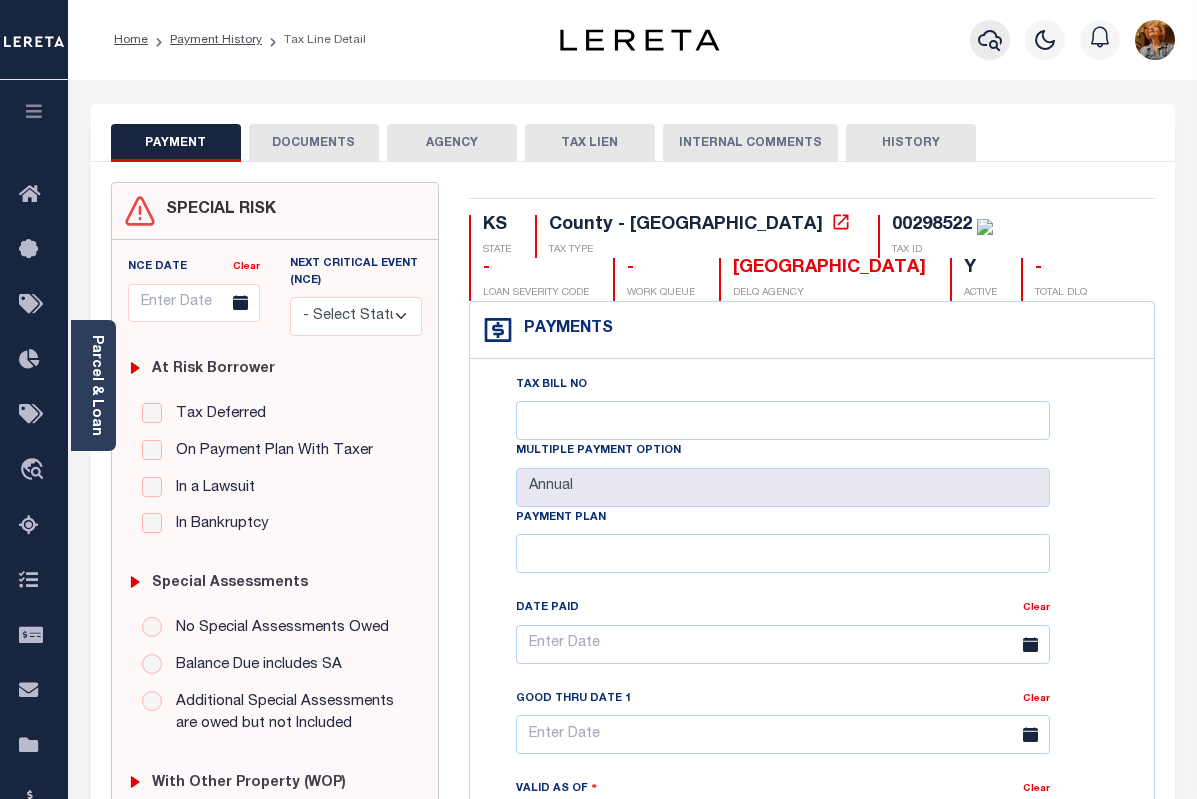click 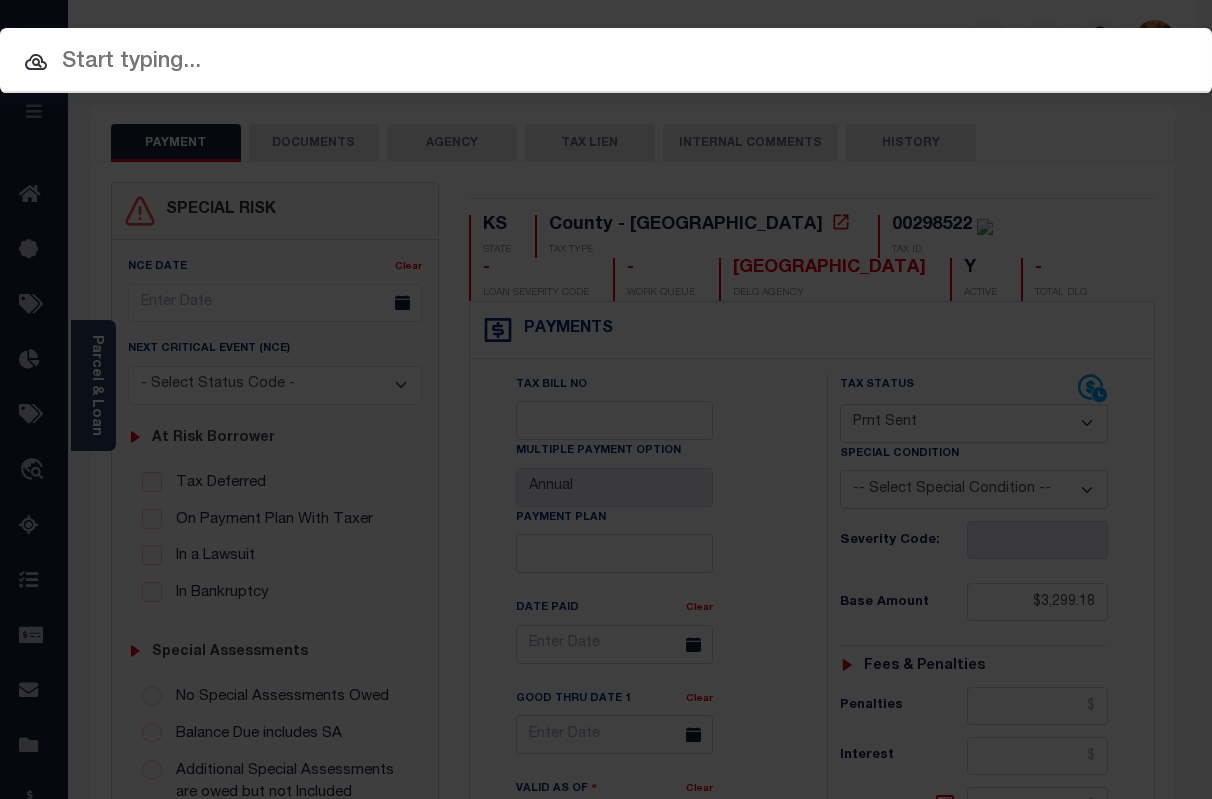 click at bounding box center (606, 62) 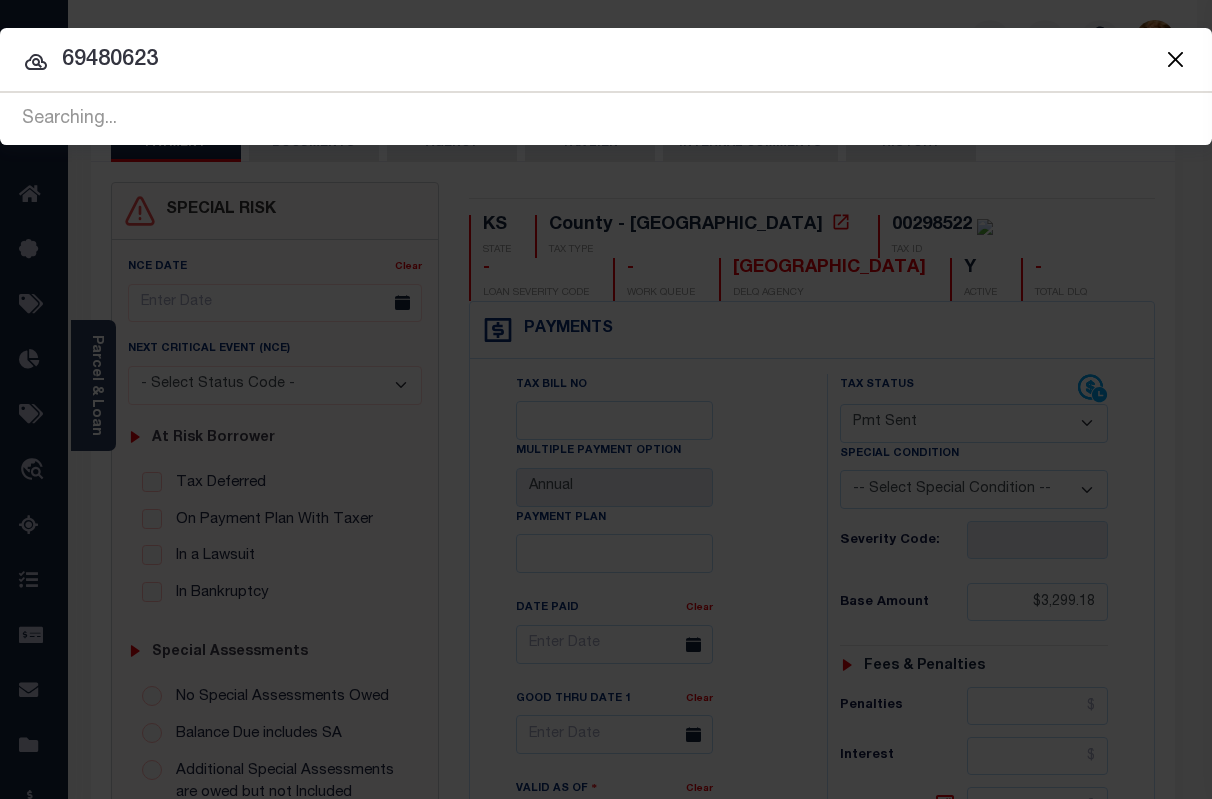 type on "69480623" 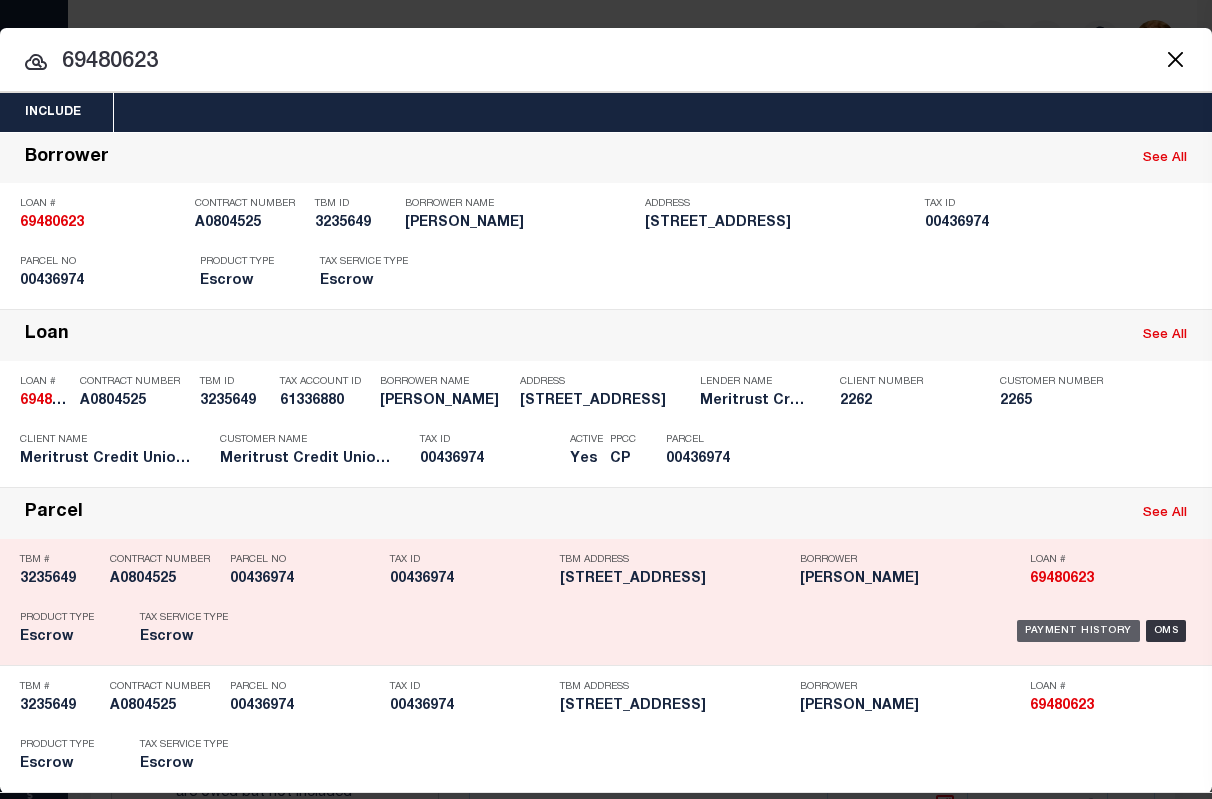 click on "Payment History" at bounding box center [1078, 631] 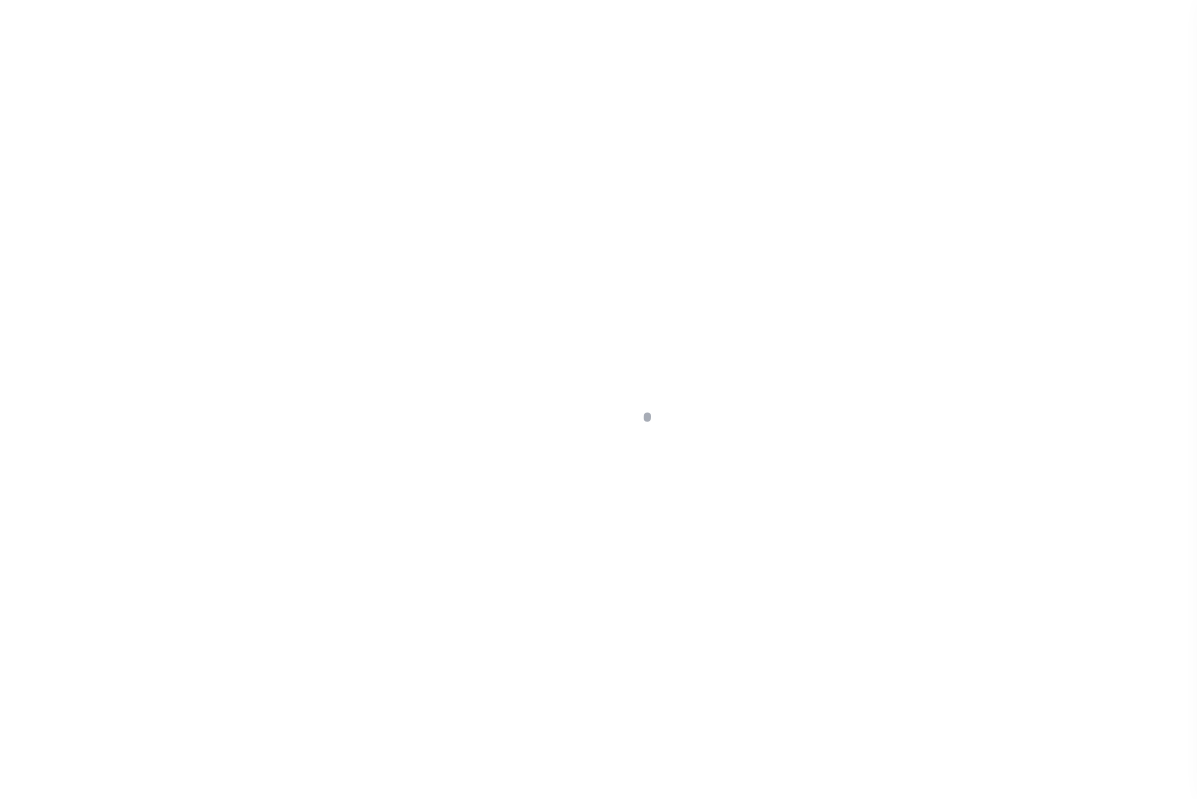 scroll, scrollTop: 0, scrollLeft: 0, axis: both 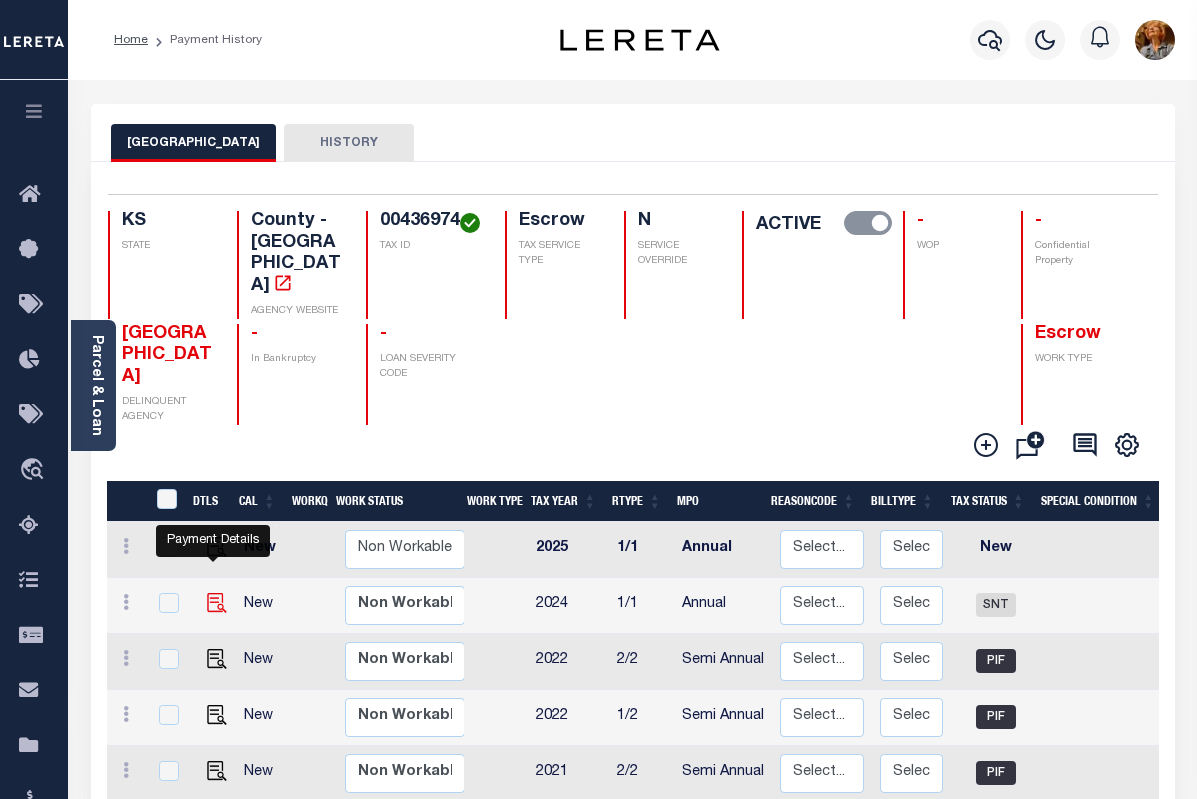 click at bounding box center (217, 603) 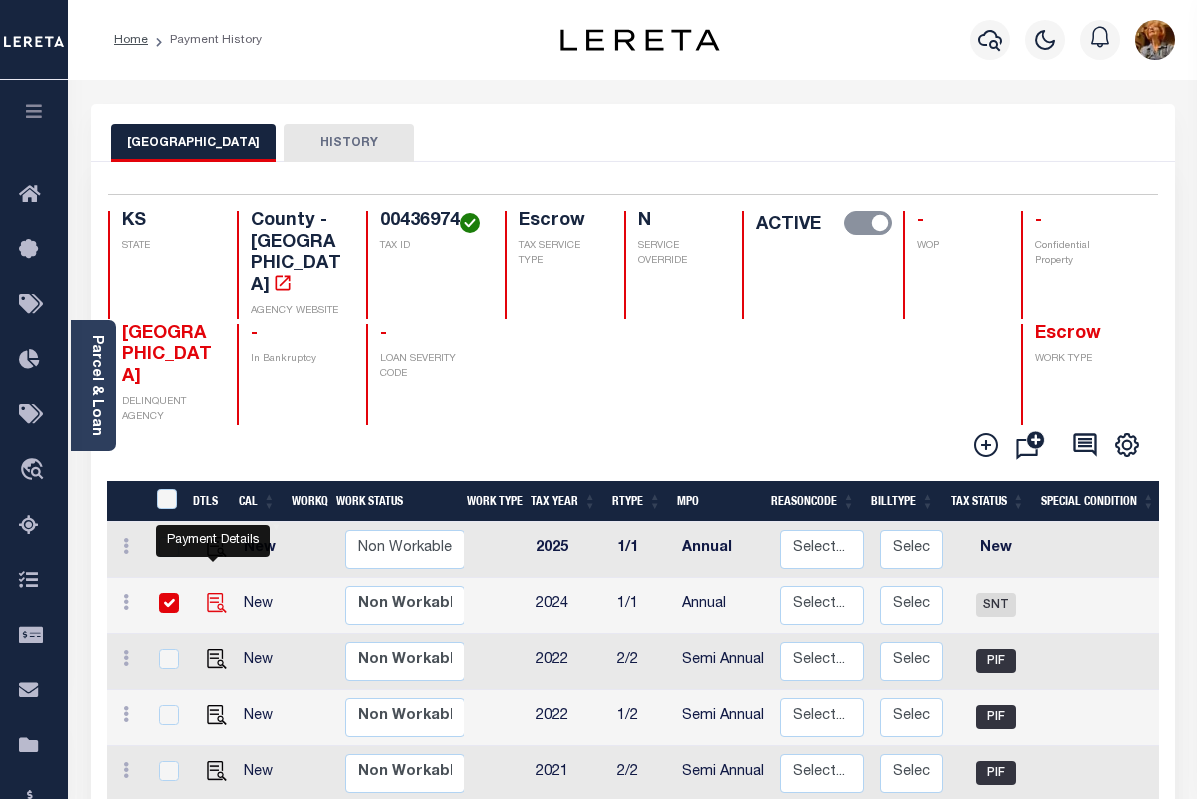 checkbox on "true" 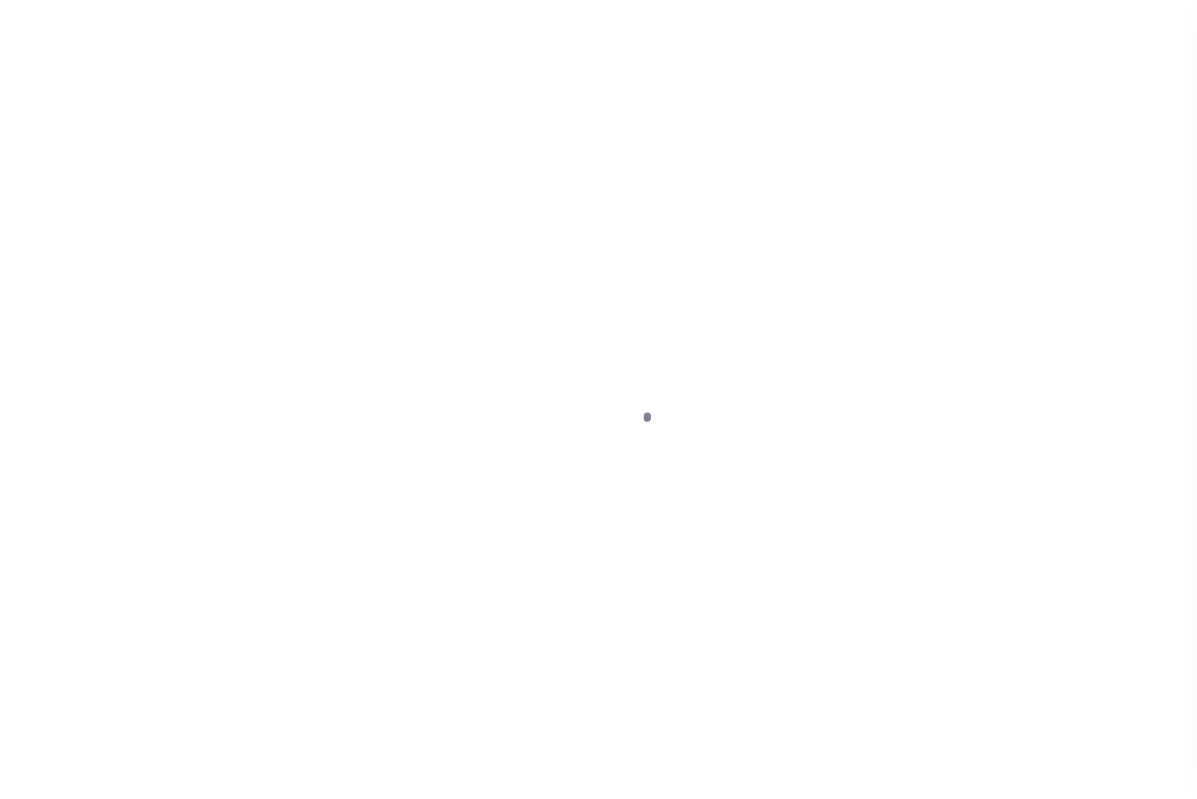 select on "SNT" 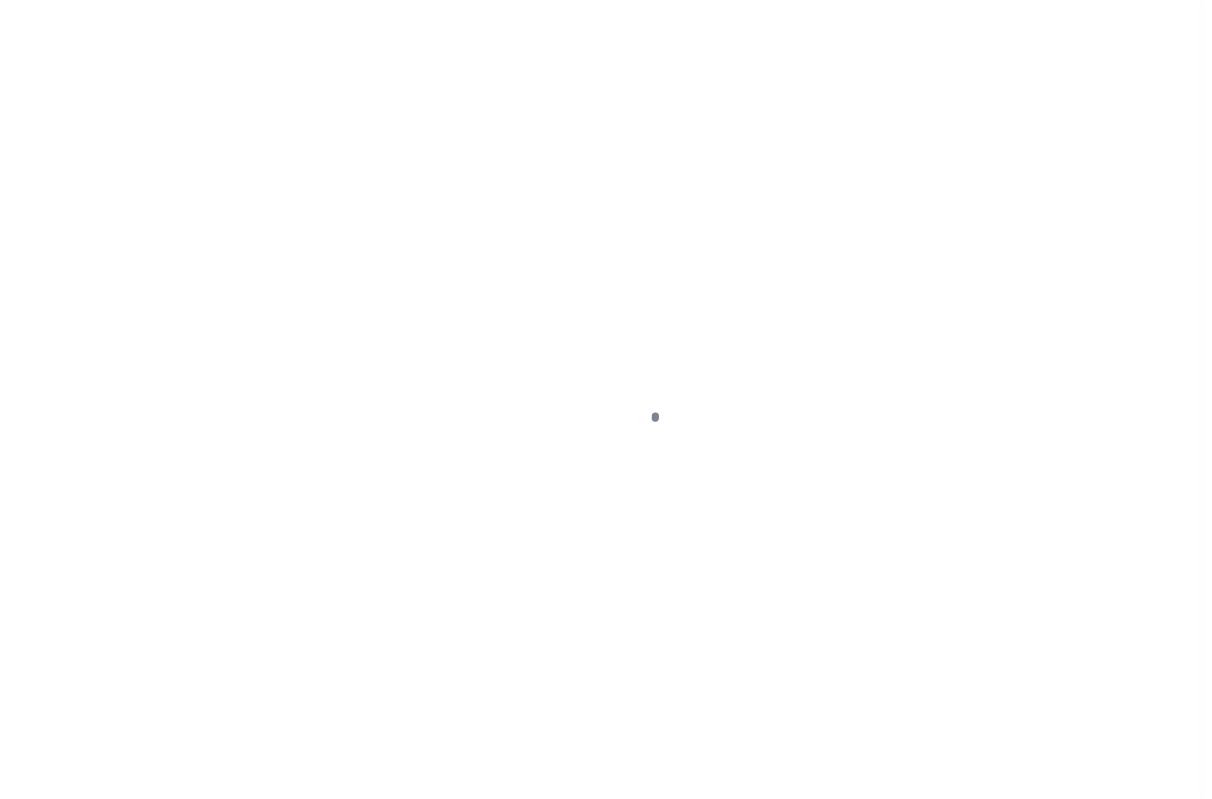 scroll, scrollTop: 0, scrollLeft: 0, axis: both 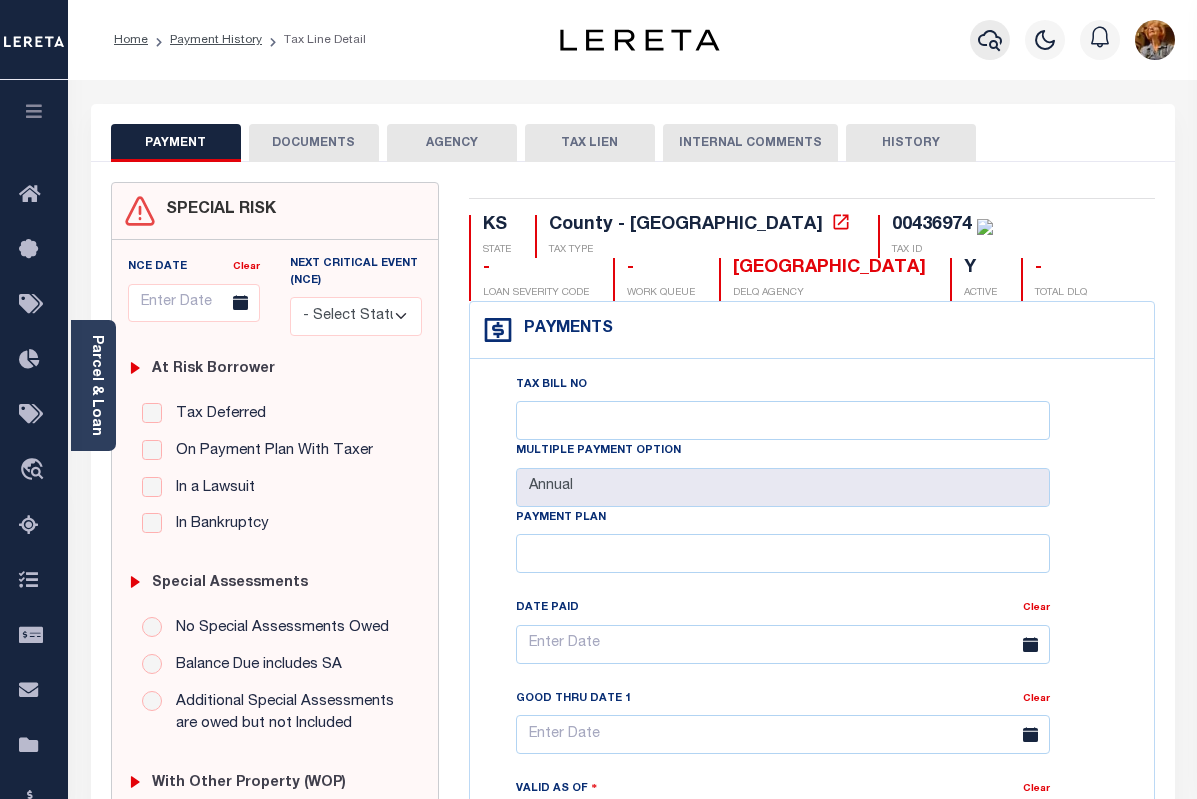 click 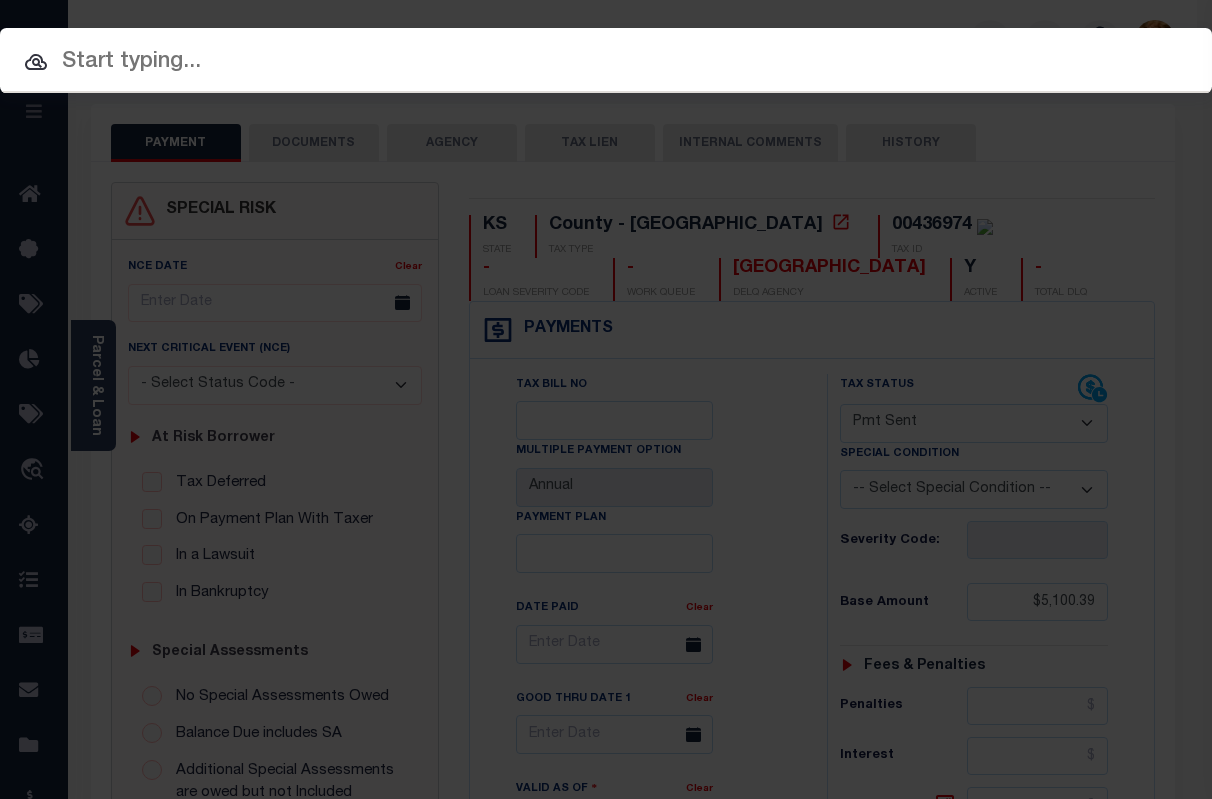 click at bounding box center (606, 62) 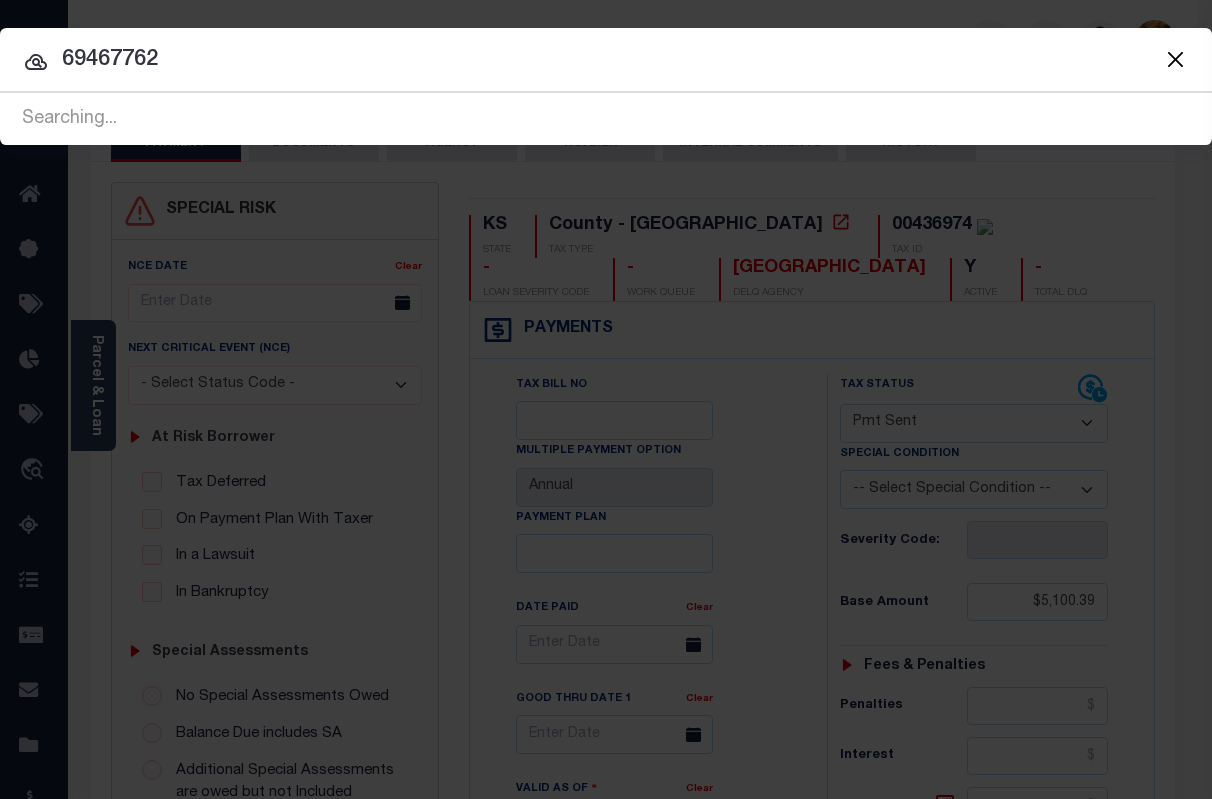 type on "69467762" 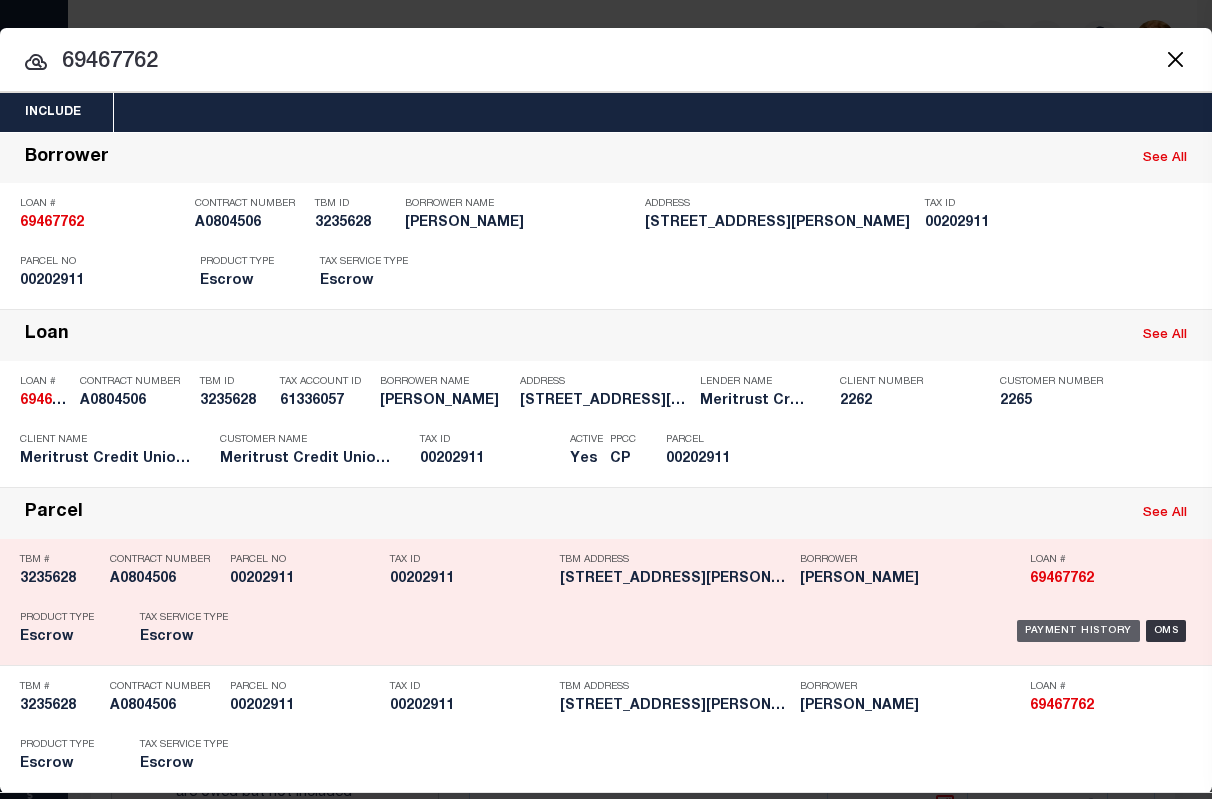 click on "Payment History" at bounding box center [1078, 631] 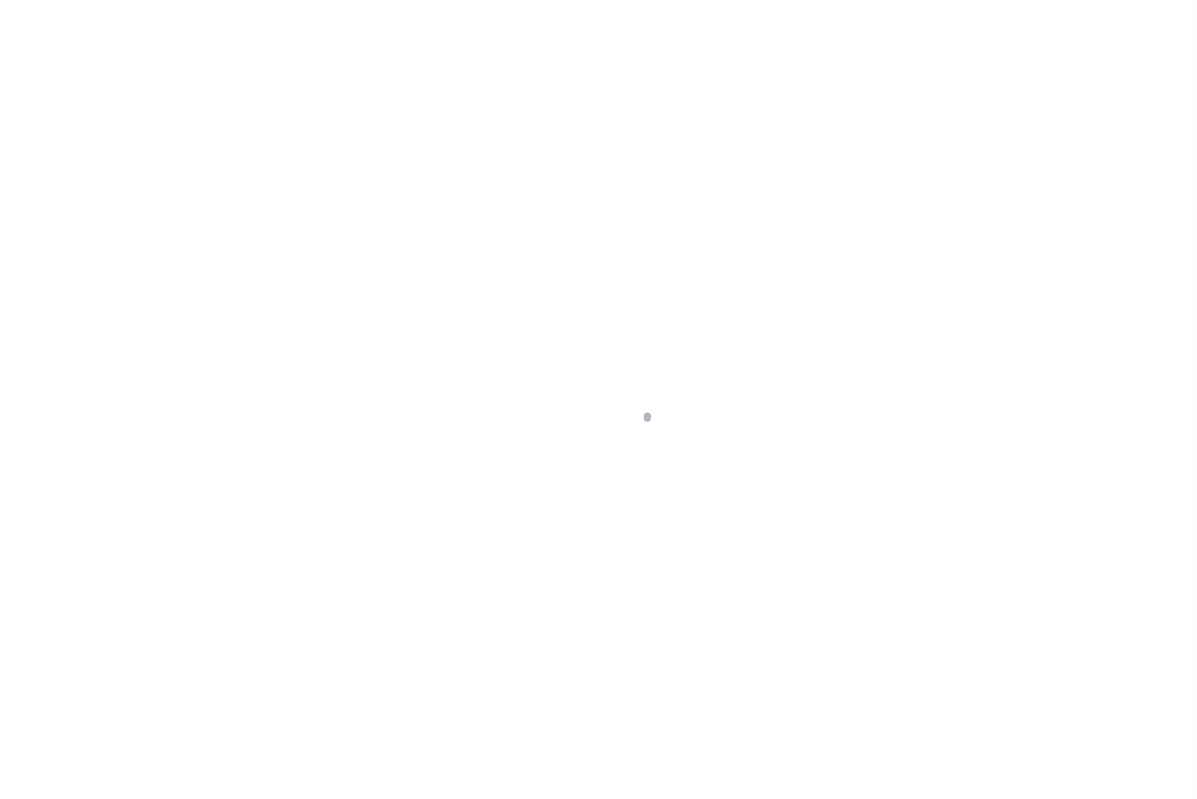 scroll, scrollTop: 0, scrollLeft: 0, axis: both 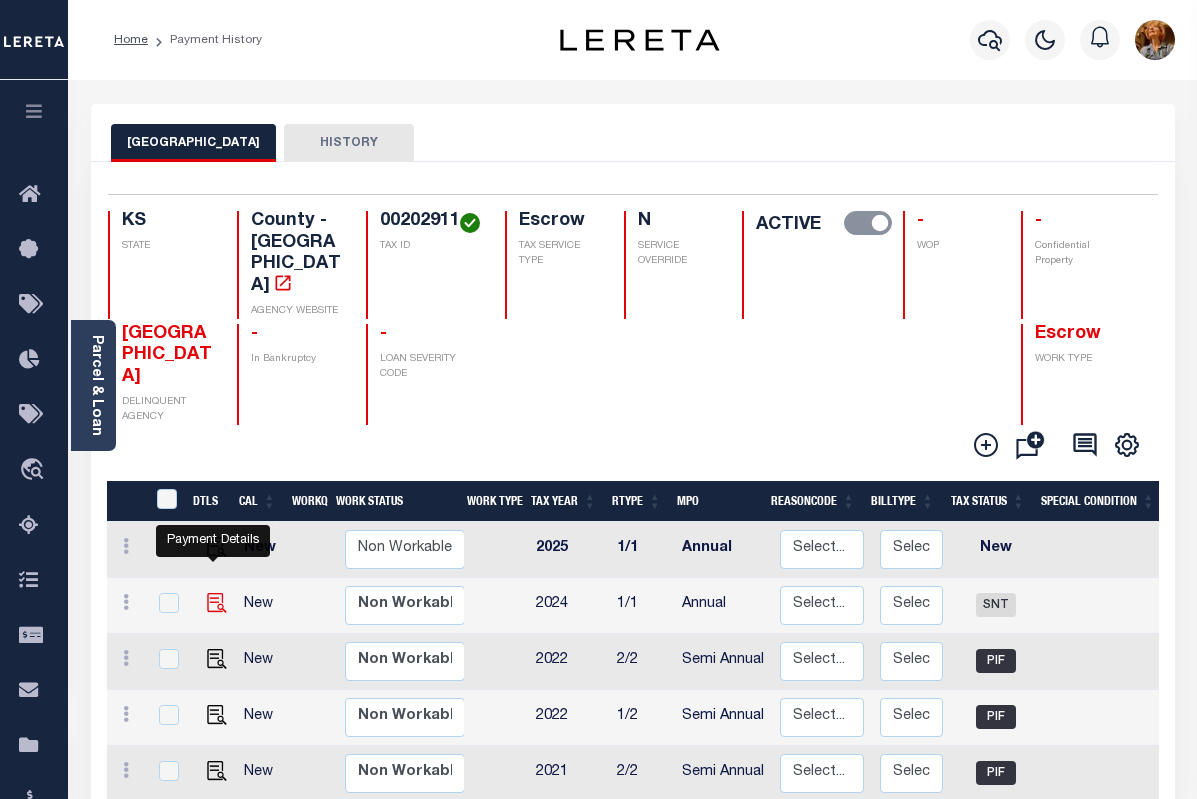 click at bounding box center (217, 603) 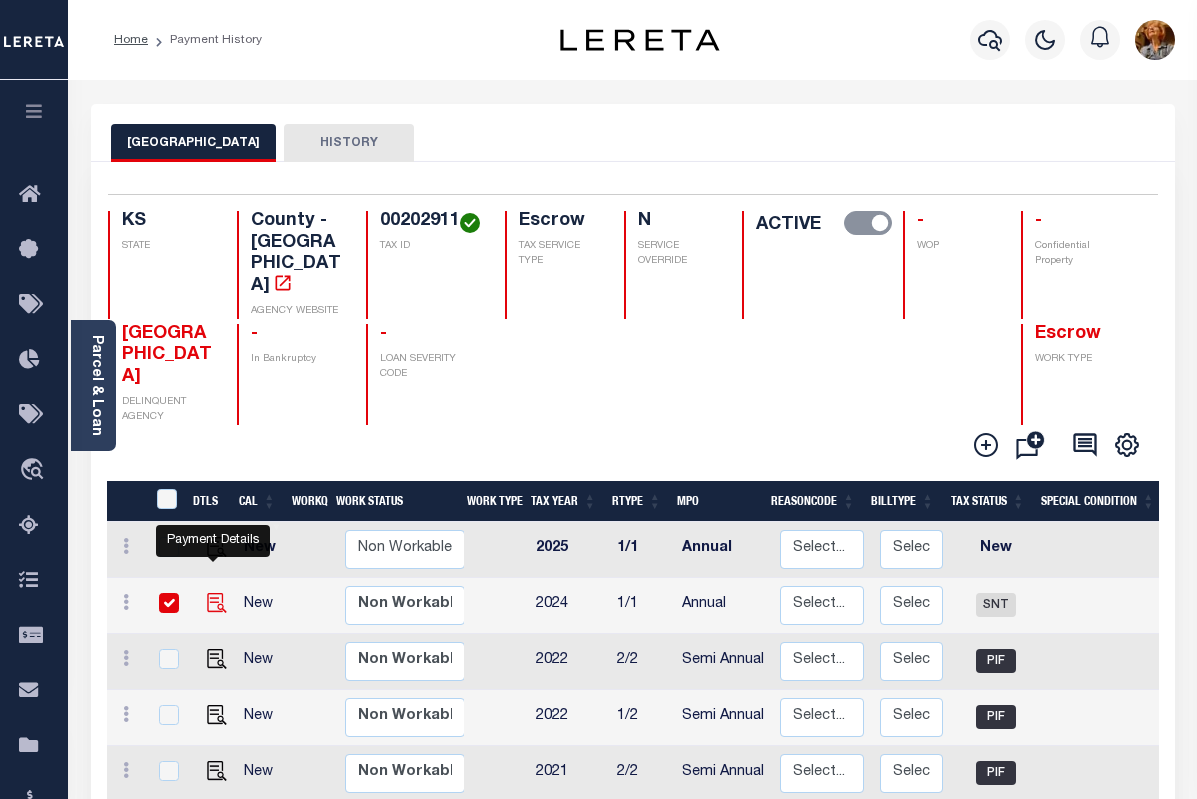 checkbox on "true" 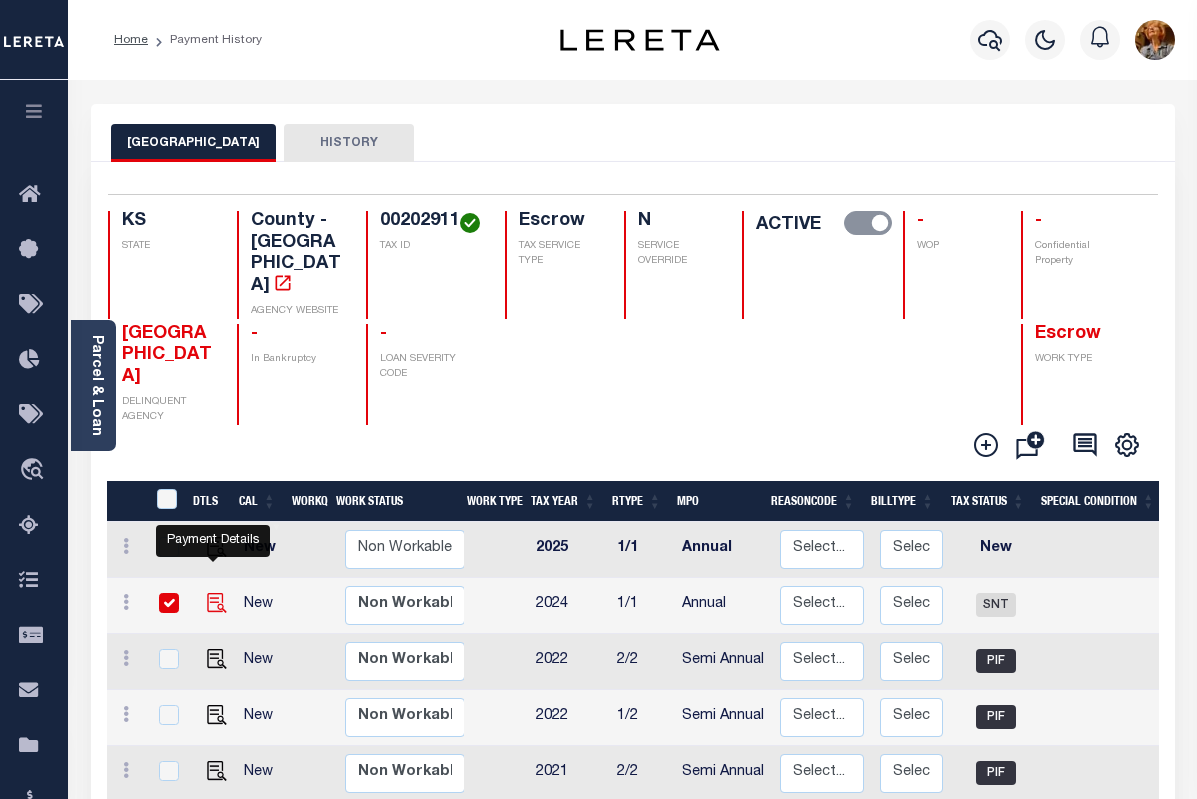 checkbox on "true" 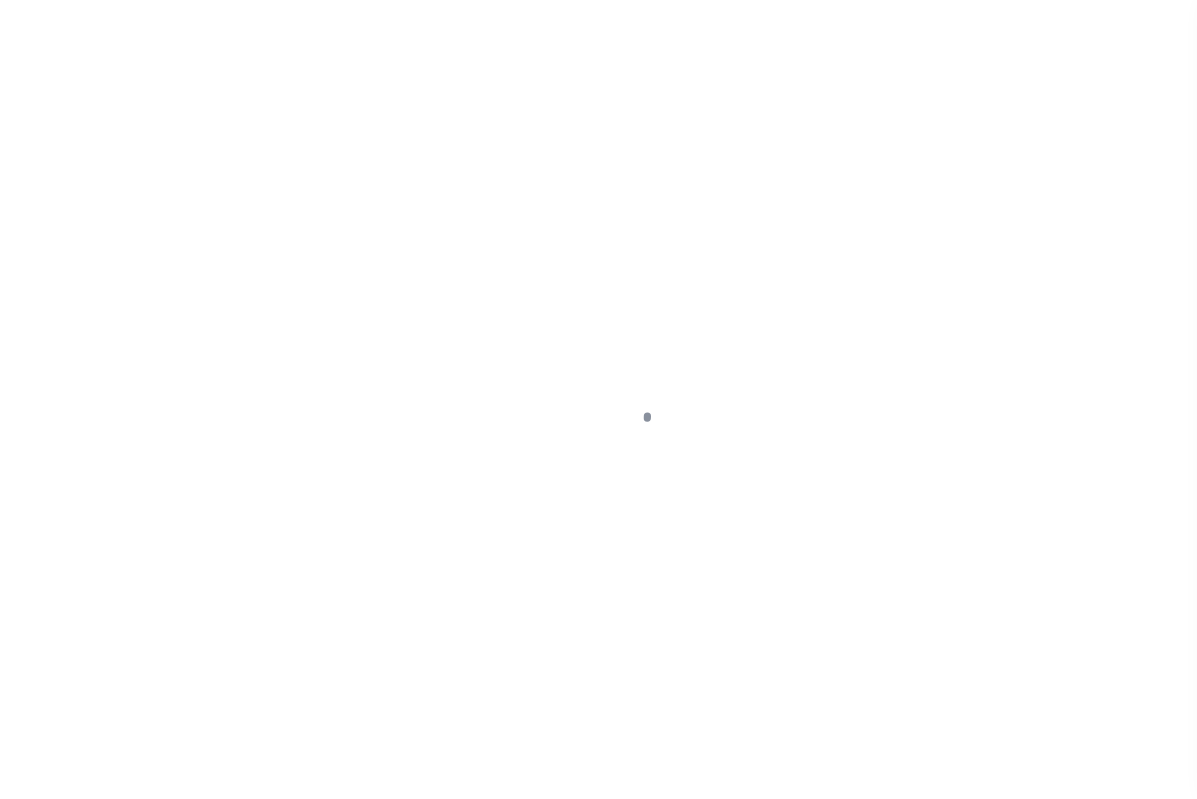 select on "SNT" 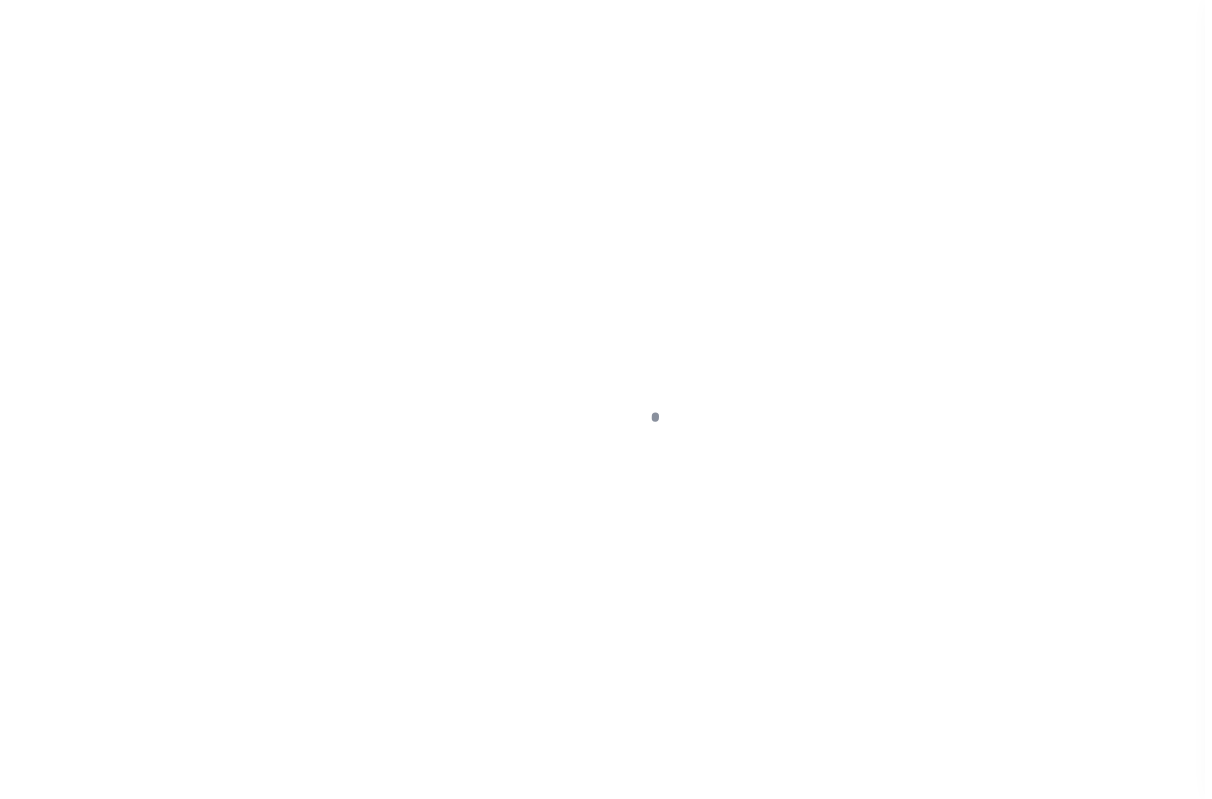 scroll, scrollTop: 0, scrollLeft: 0, axis: both 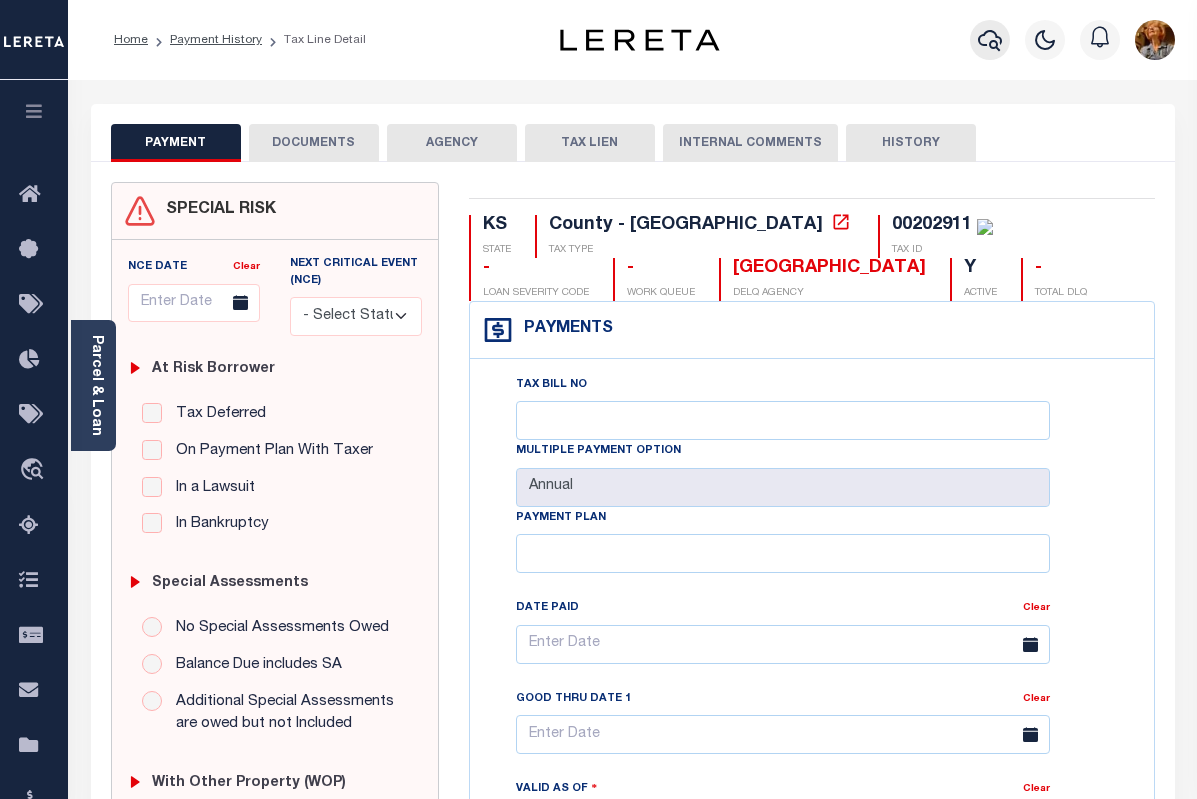 click 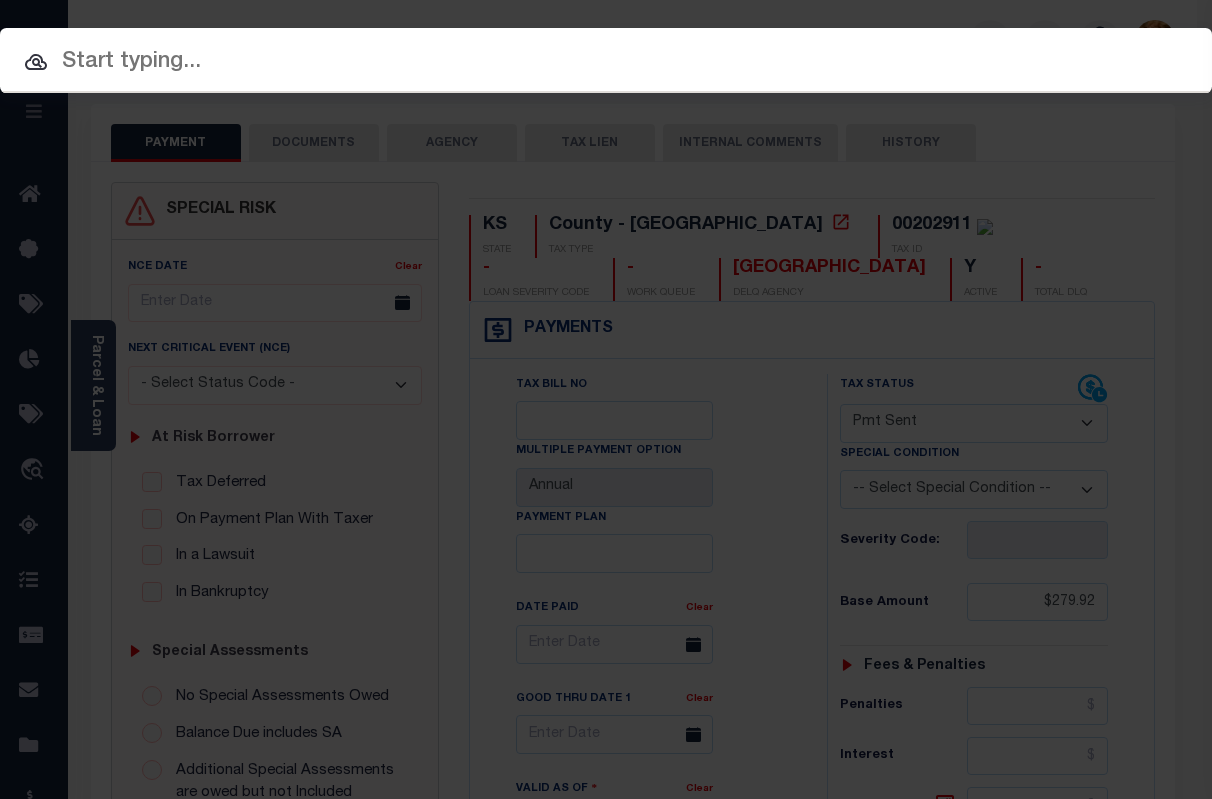 click at bounding box center (606, 62) 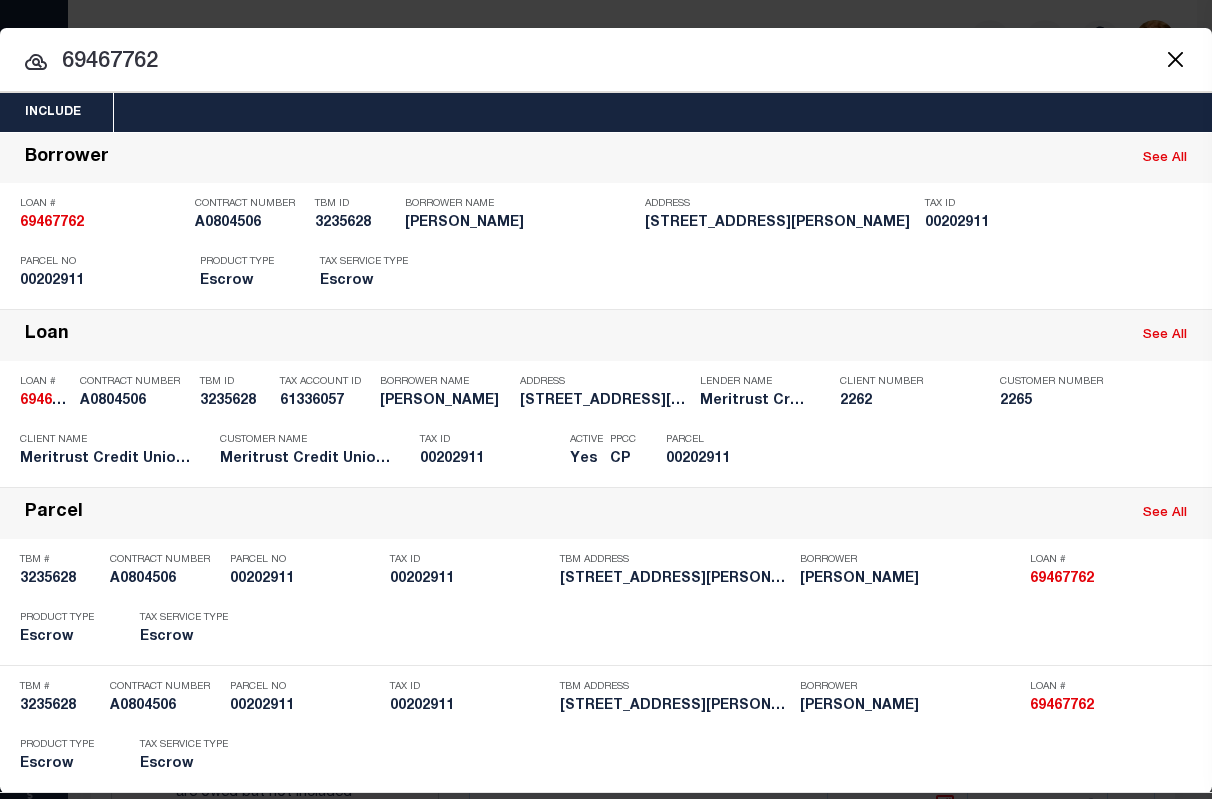 drag, startPoint x: 200, startPoint y: 36, endPoint x: 56, endPoint y: 54, distance: 145.12064 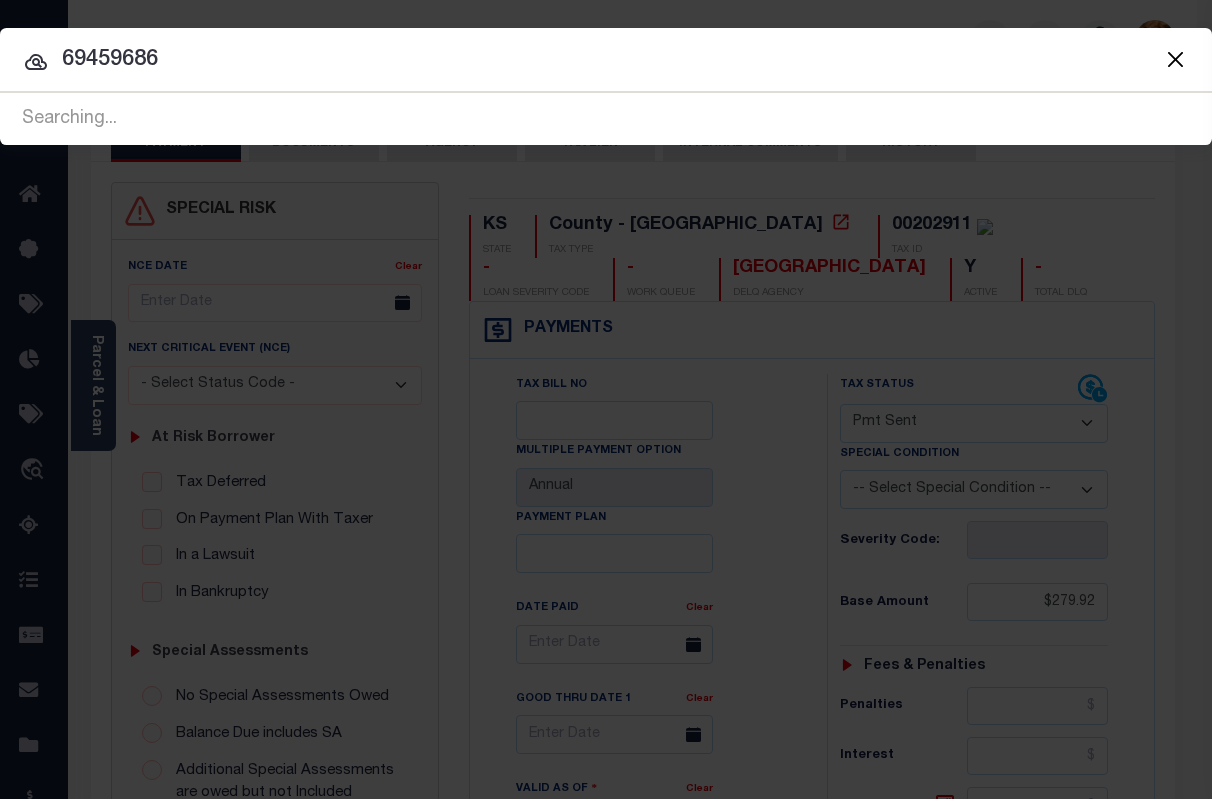 type on "69459686" 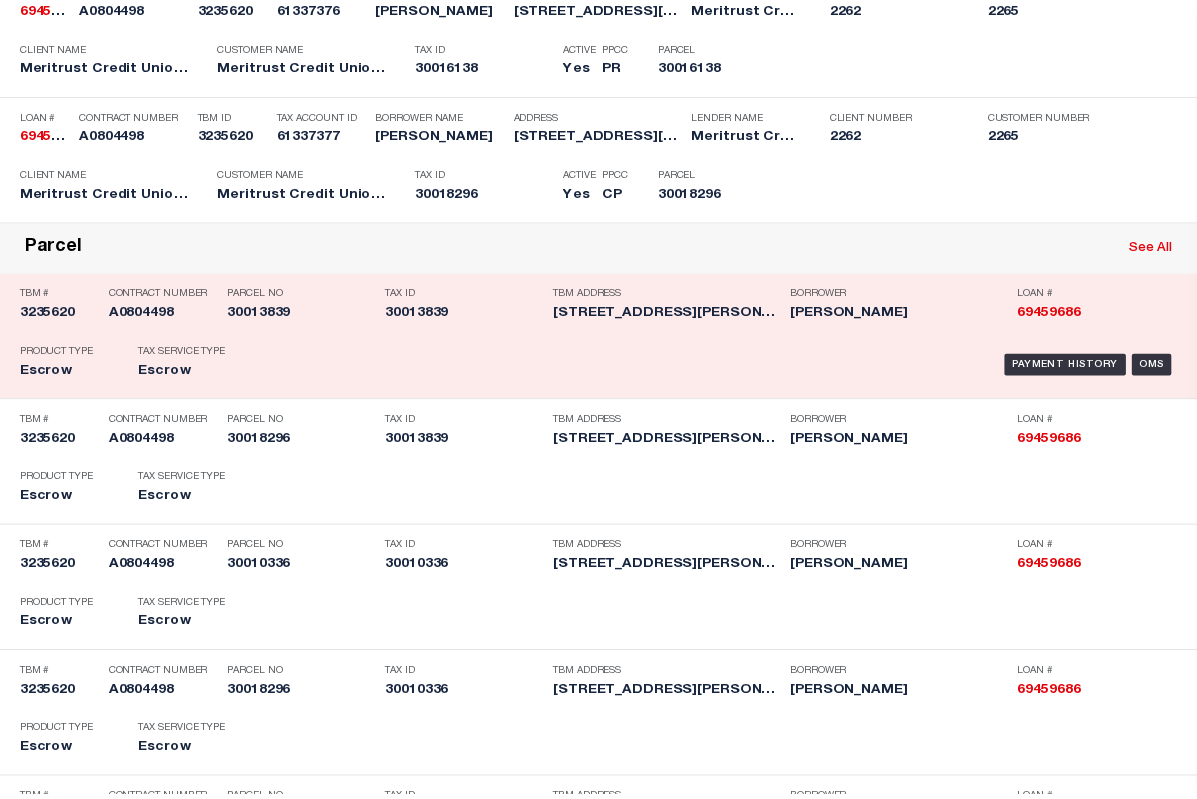 scroll, scrollTop: 1200, scrollLeft: 0, axis: vertical 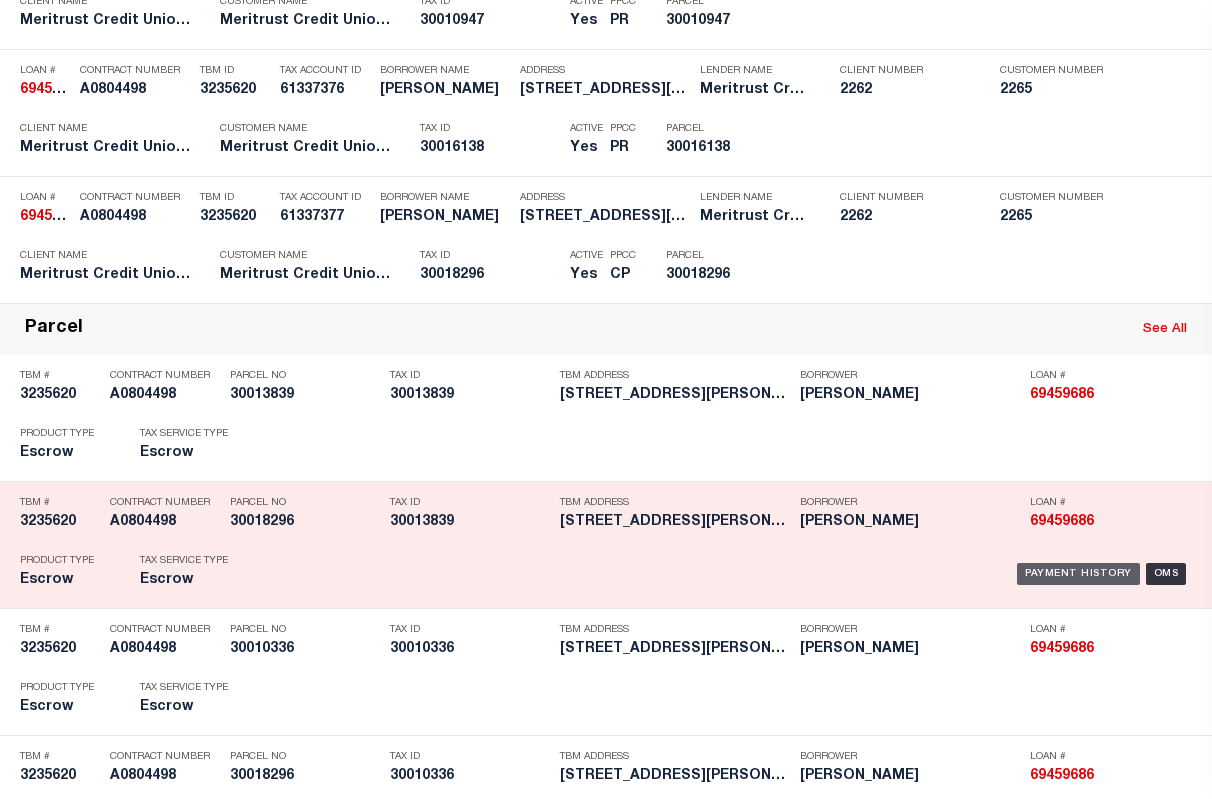 click on "Payment History" at bounding box center [1078, 574] 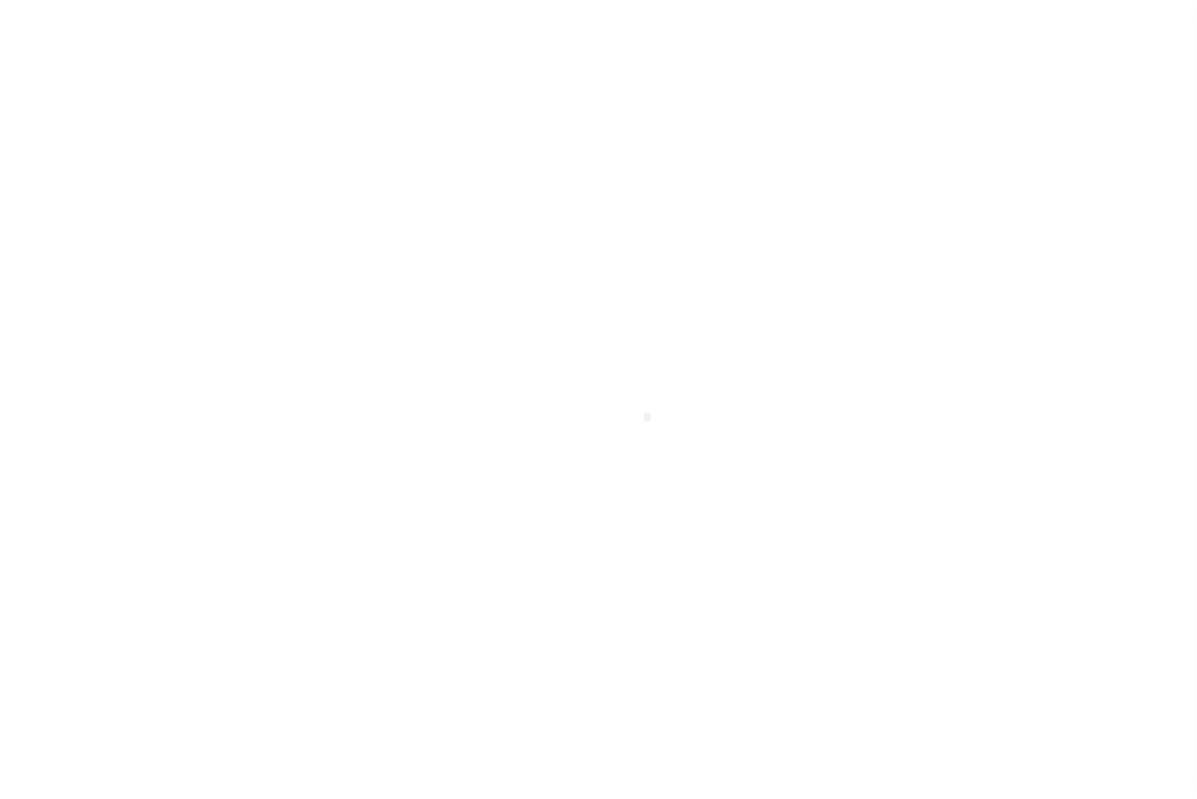 scroll, scrollTop: 0, scrollLeft: 0, axis: both 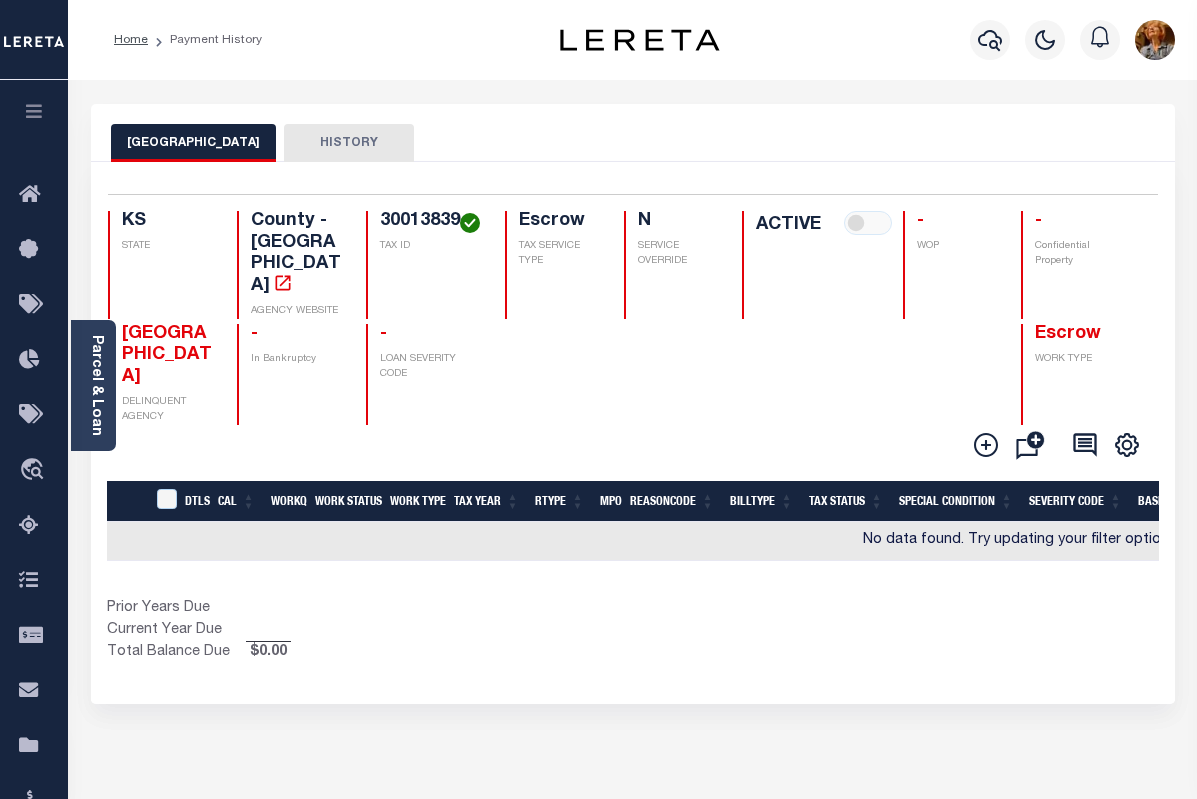 click on "HISTORY" at bounding box center [349, 143] 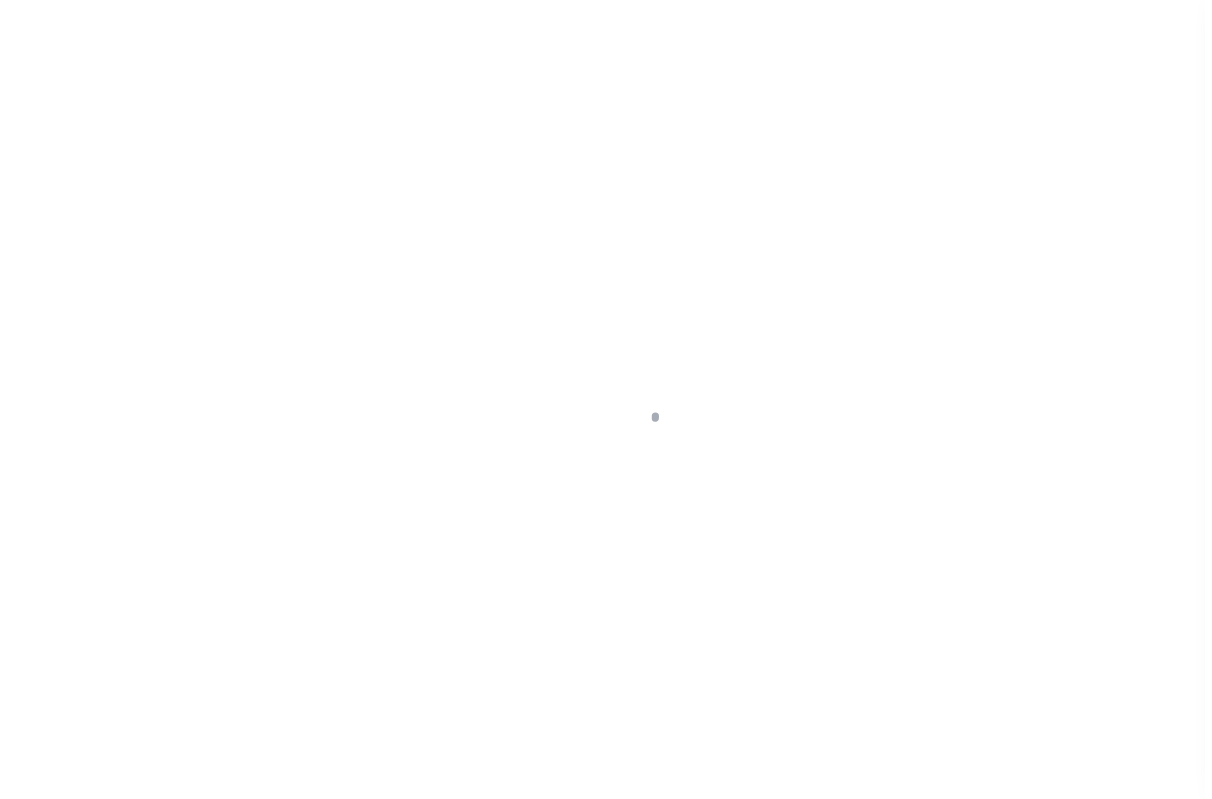 scroll, scrollTop: 0, scrollLeft: 0, axis: both 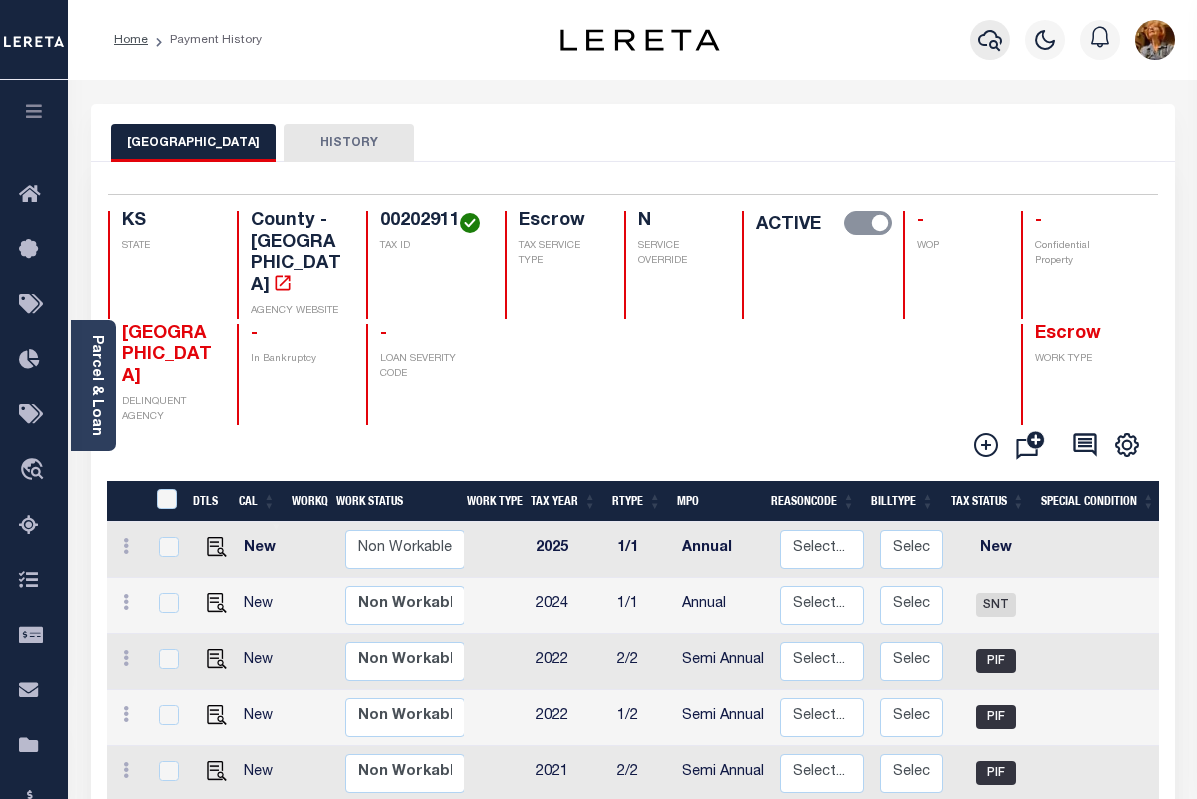 click 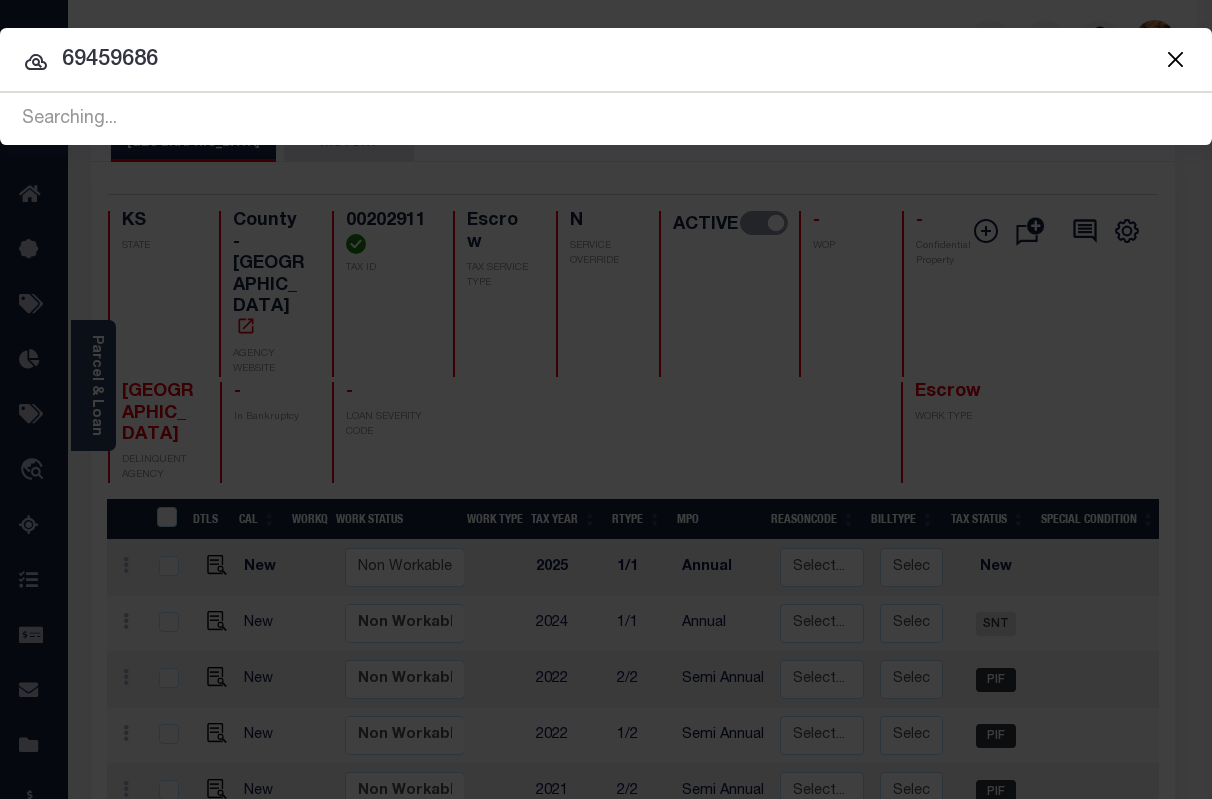type on "69459686" 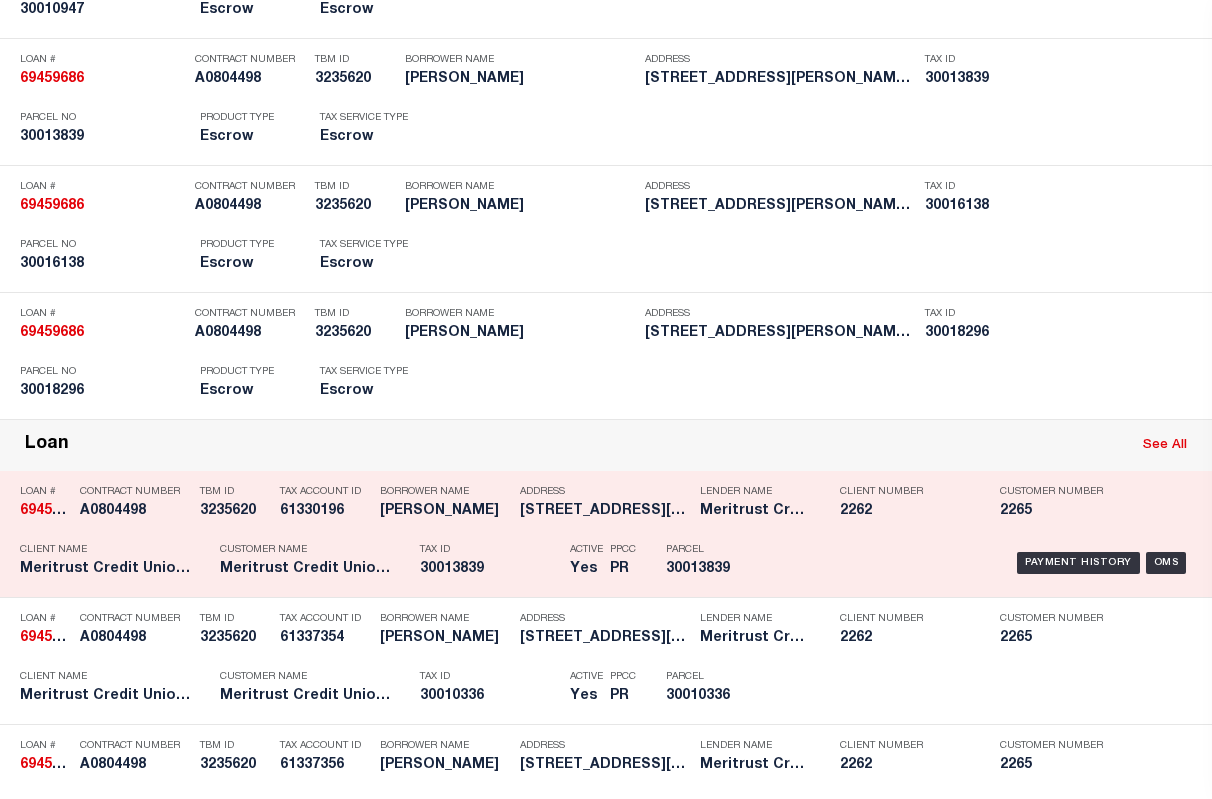scroll, scrollTop: 400, scrollLeft: 0, axis: vertical 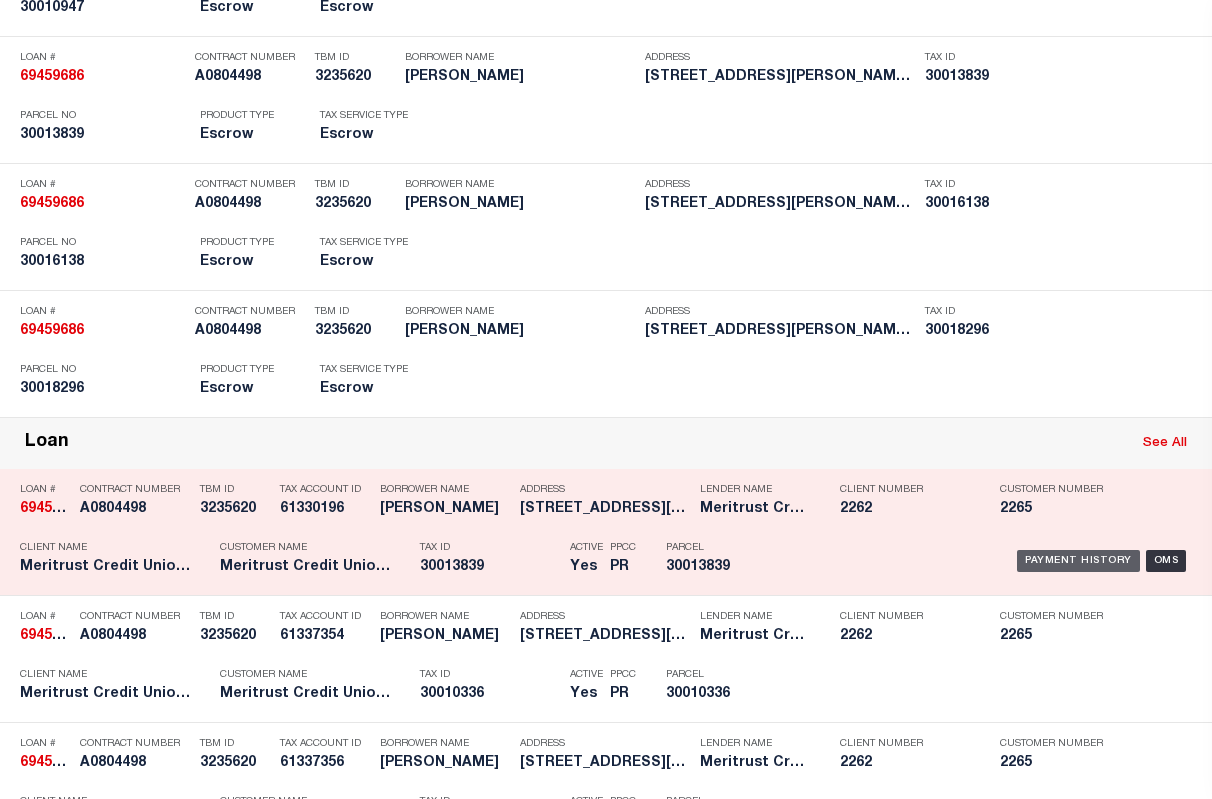 click on "Payment History" at bounding box center [1078, 561] 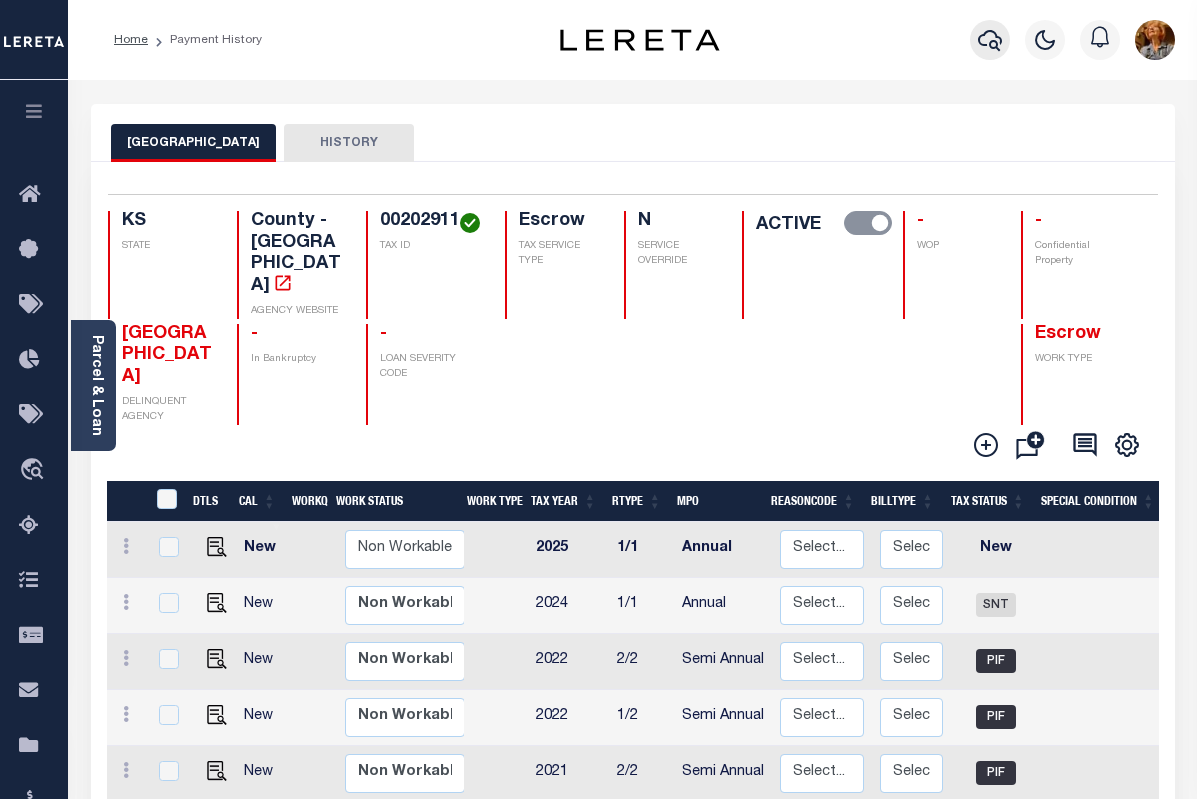 click 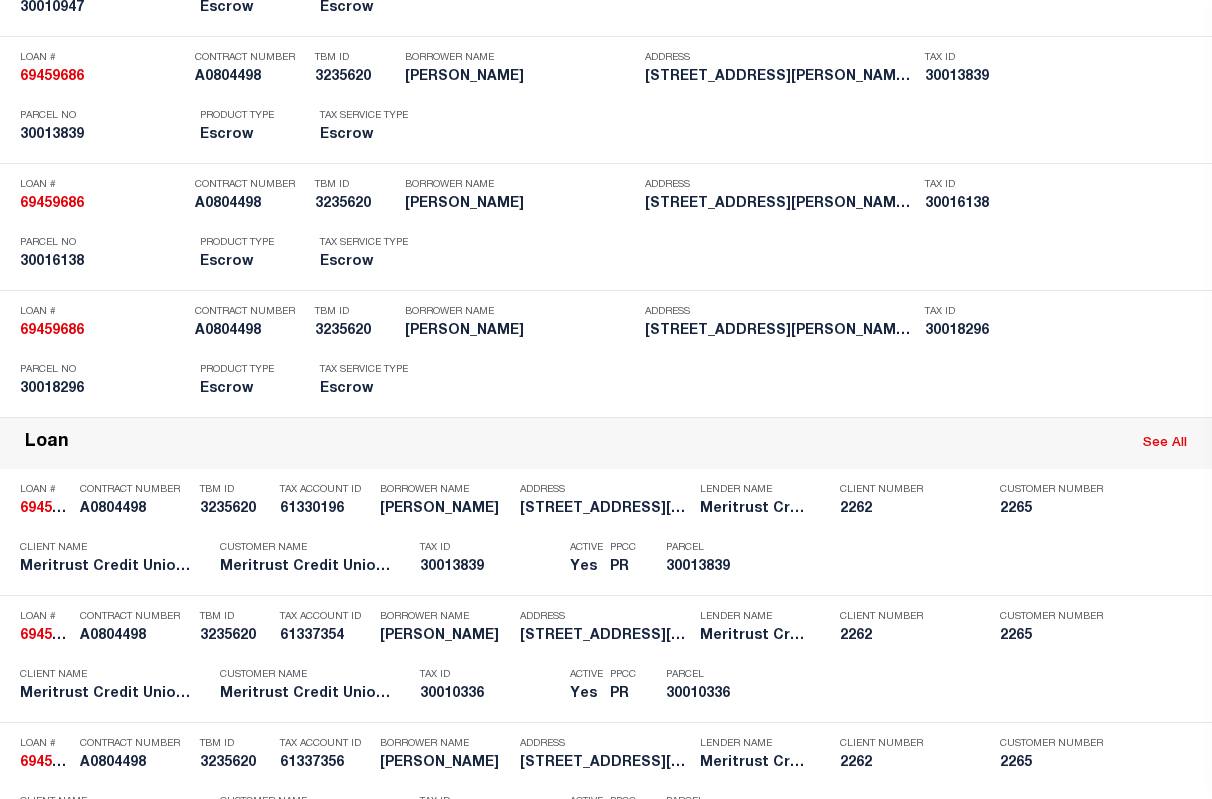 type on "69459686" 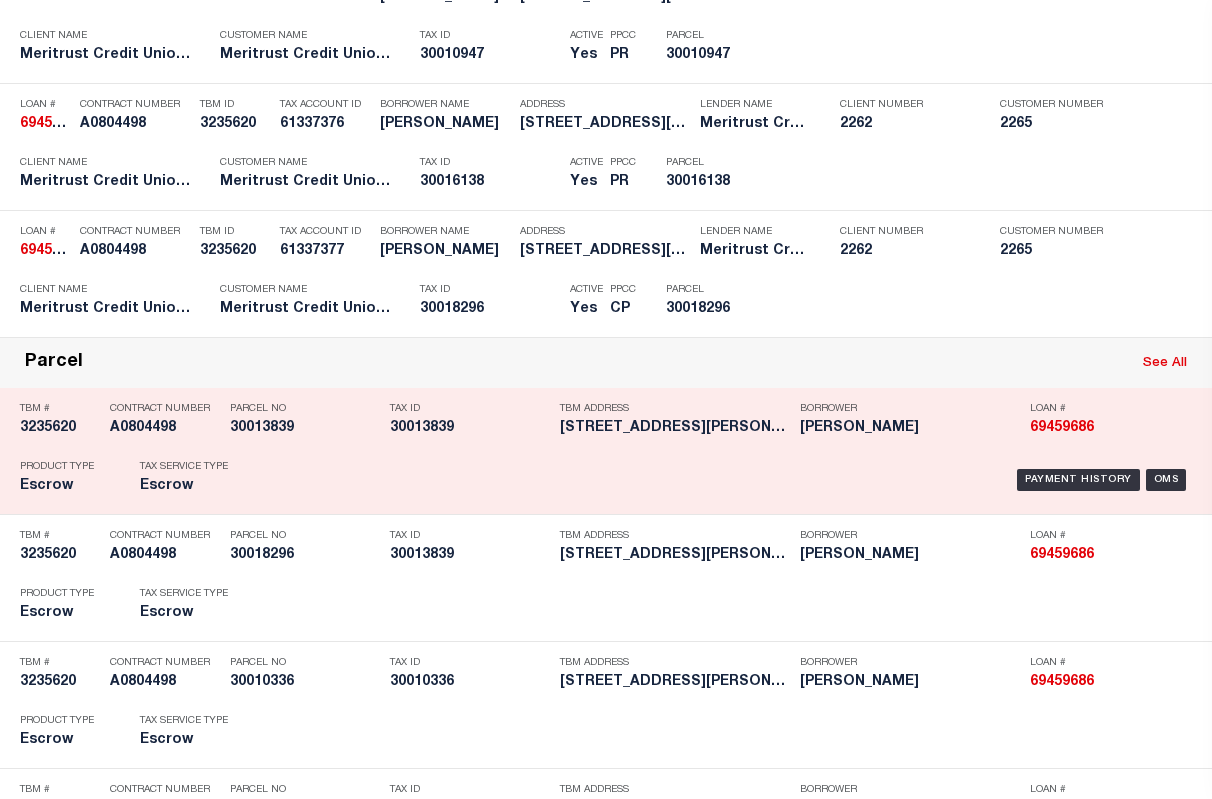 scroll, scrollTop: 1300, scrollLeft: 0, axis: vertical 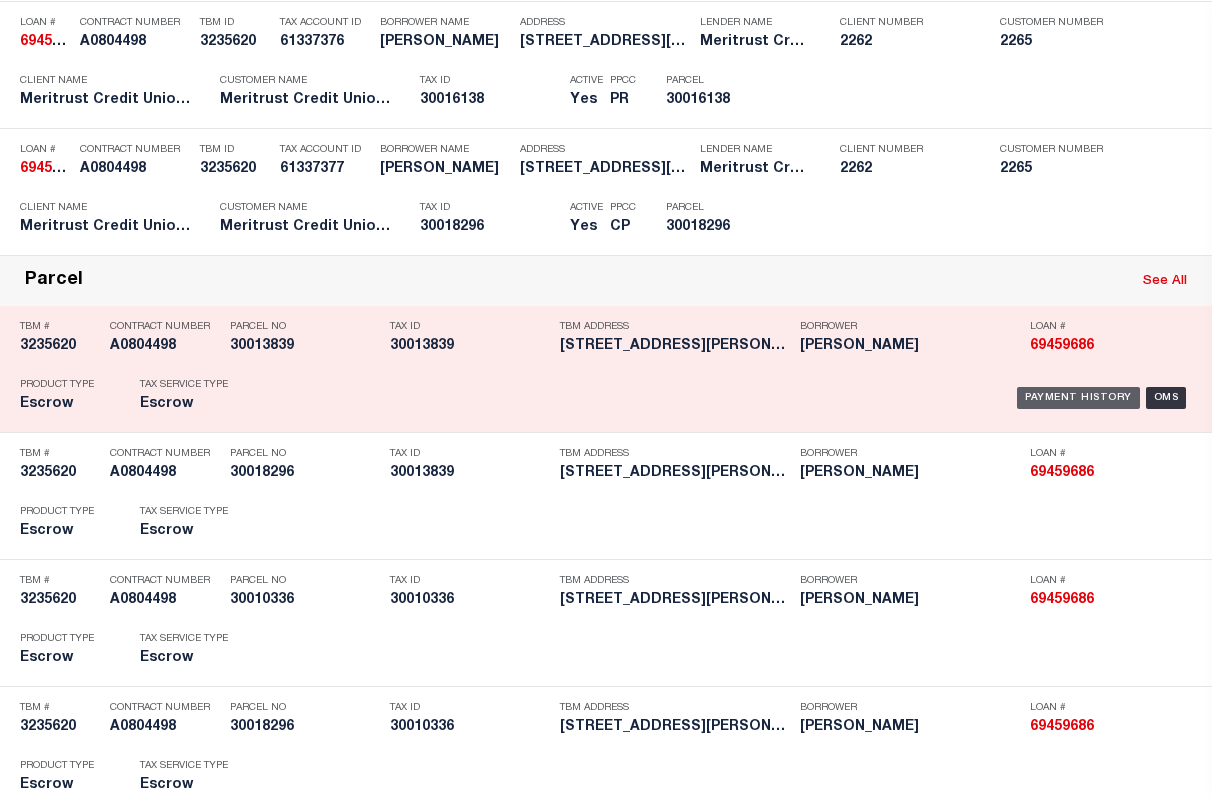 click on "Payment History" at bounding box center (1078, 398) 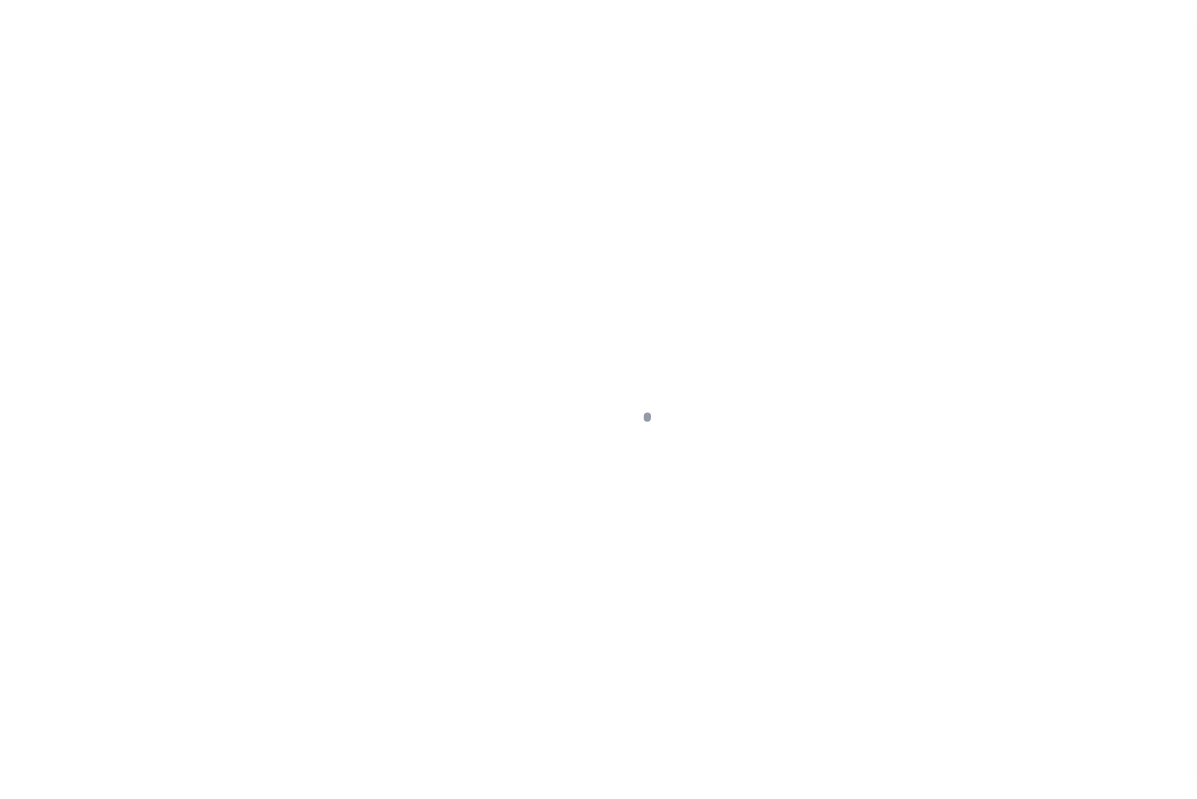 scroll, scrollTop: 0, scrollLeft: 0, axis: both 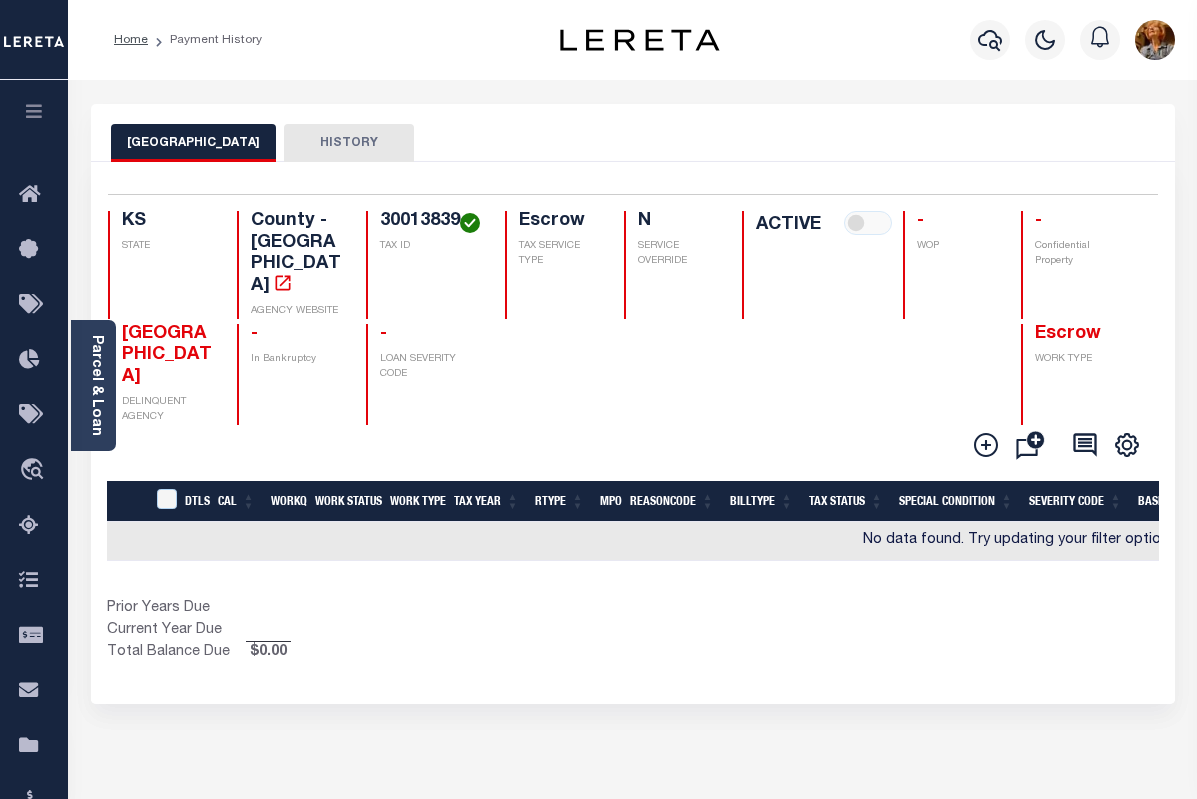 click on "HISTORY" at bounding box center (349, 143) 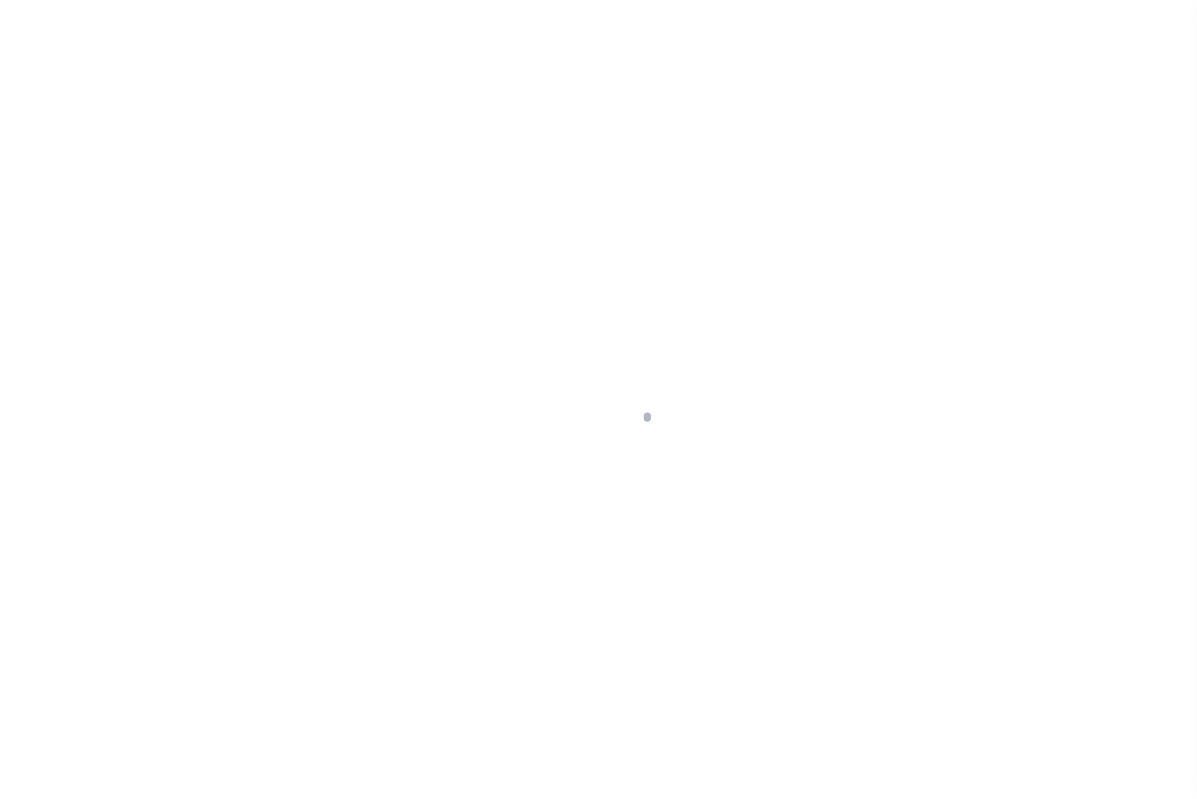 scroll, scrollTop: 0, scrollLeft: 0, axis: both 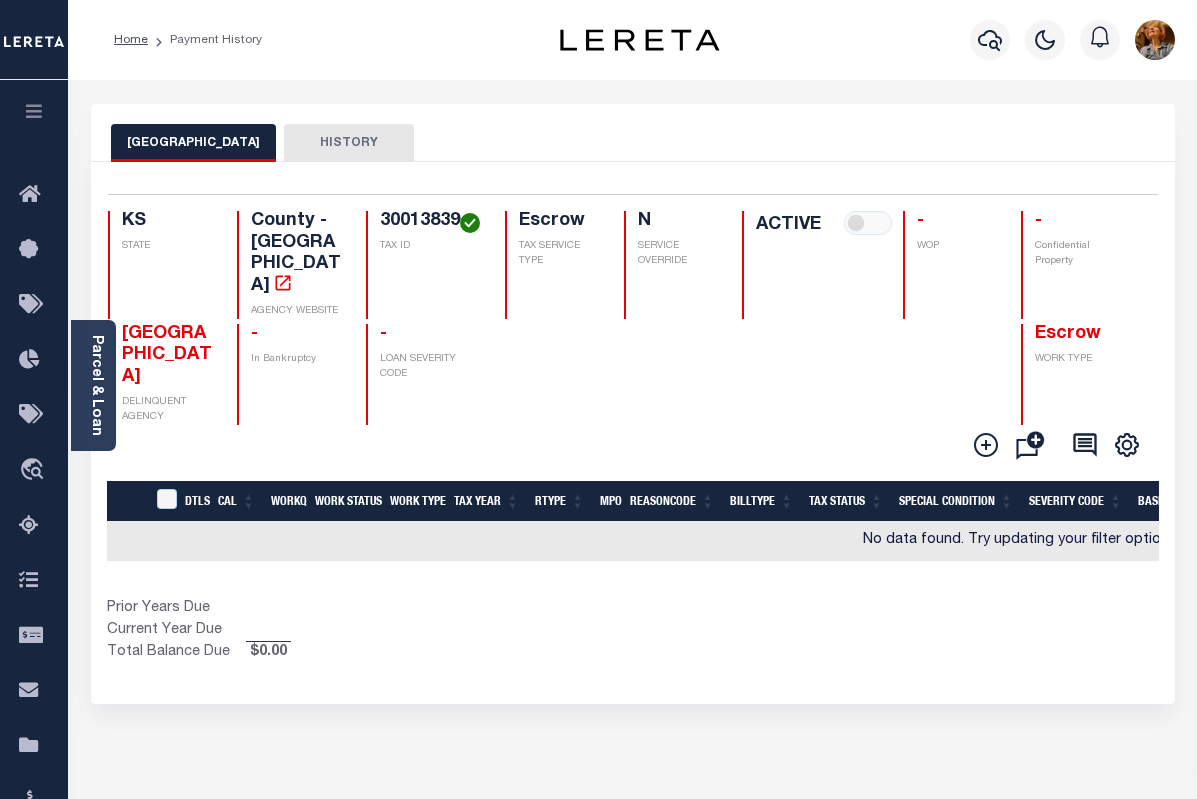click on "HISTORY" at bounding box center [349, 143] 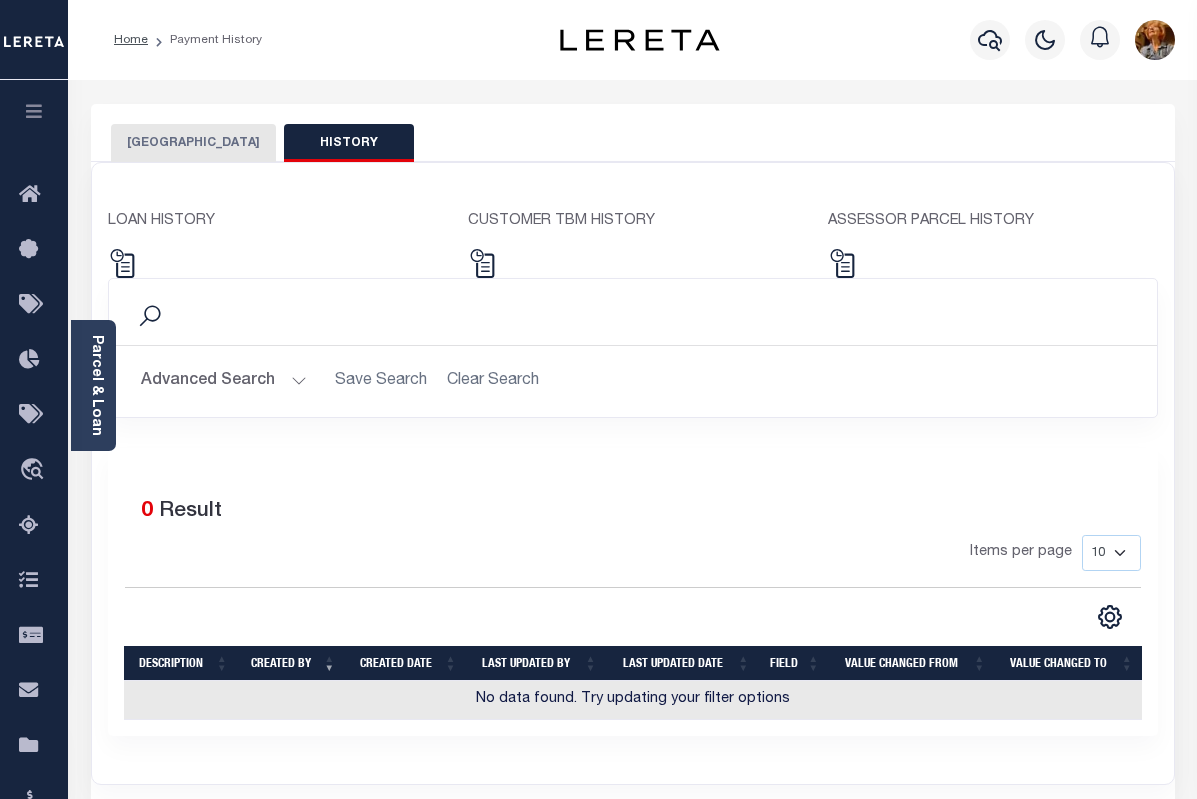 click on "Items per page   10 25 50 100" at bounding box center [633, 561] 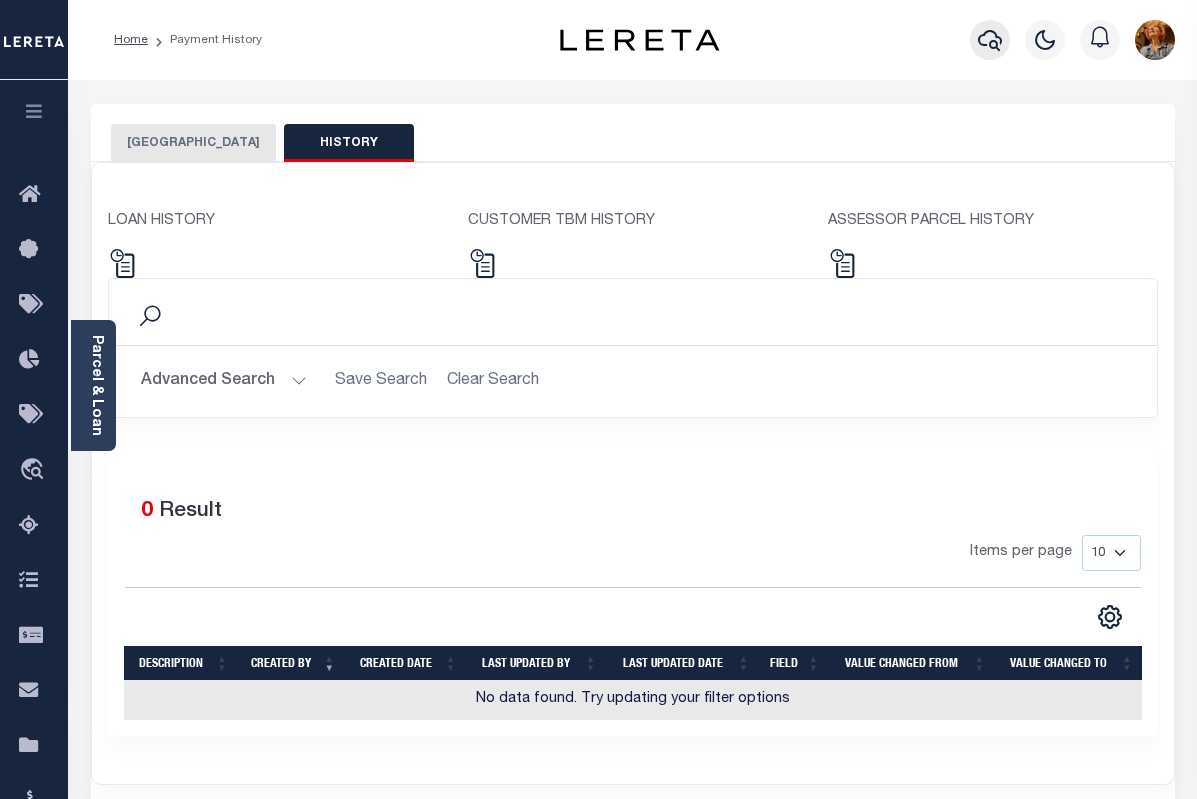 click 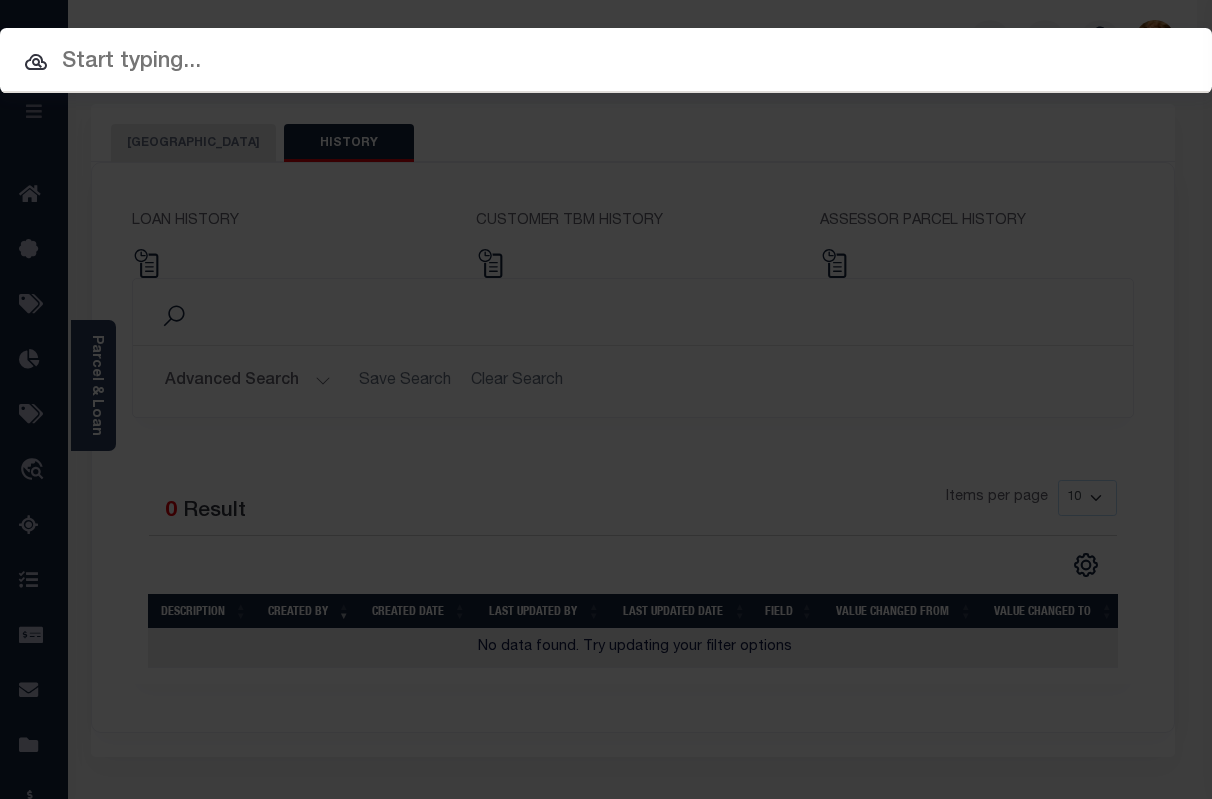 click at bounding box center (606, 62) 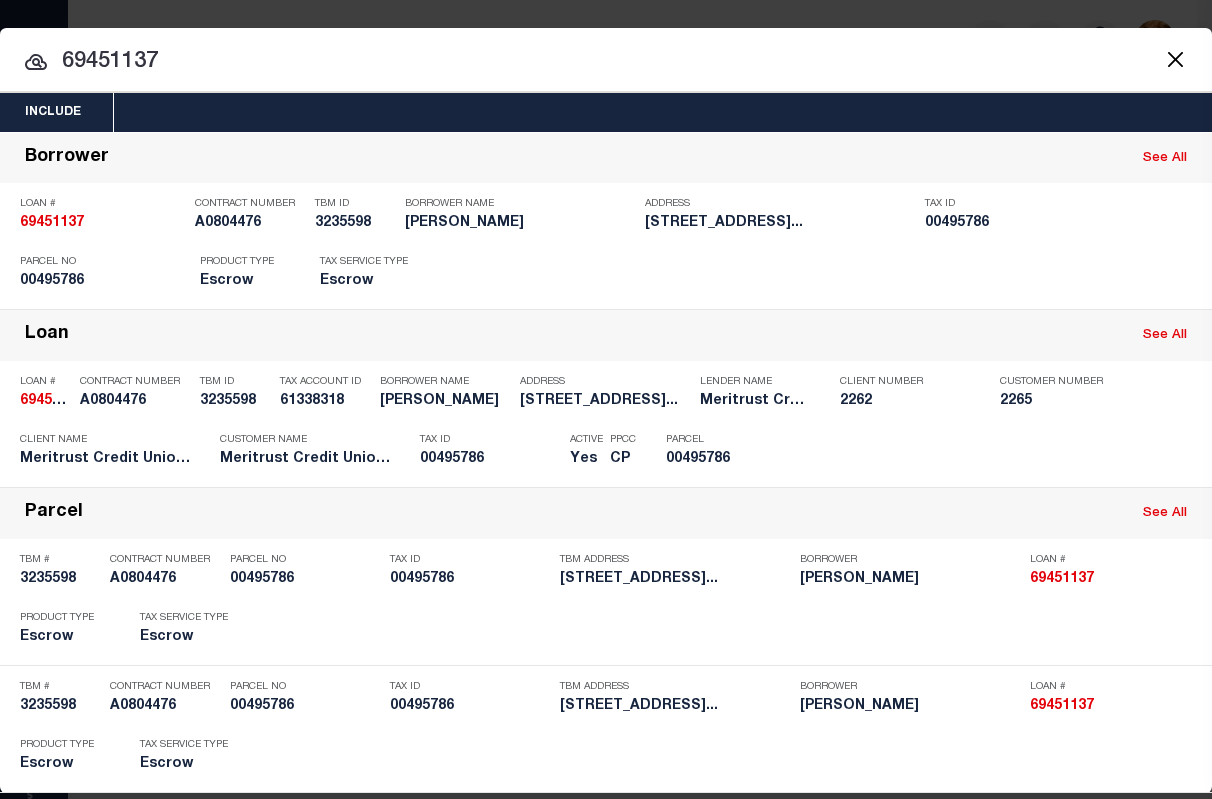 click on "69451137" at bounding box center (606, 62) 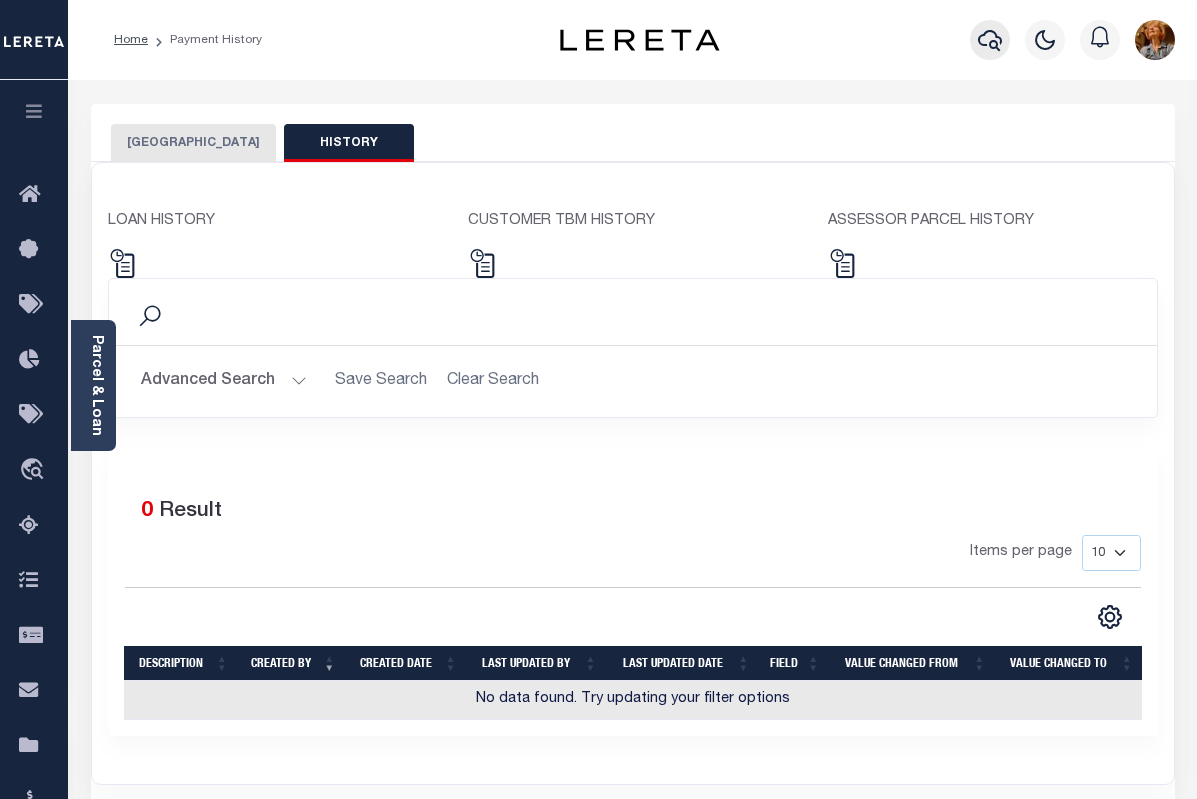 click 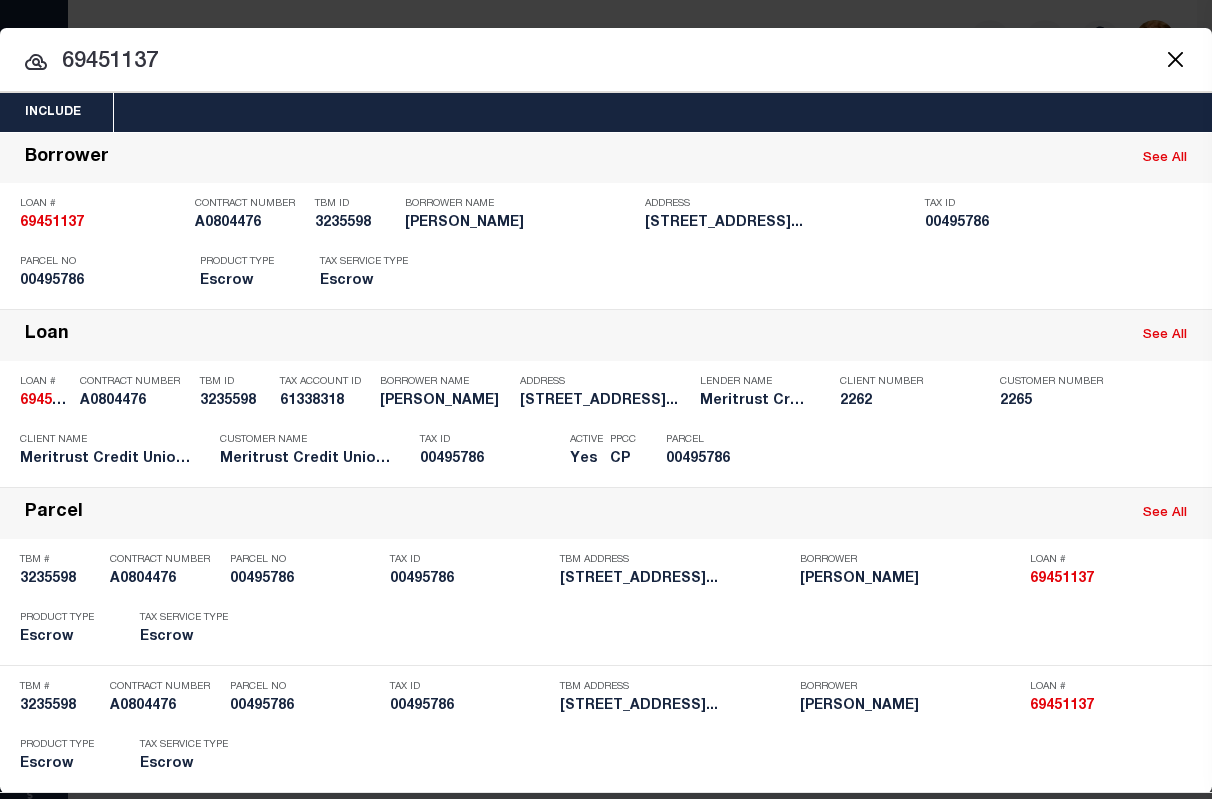 click on "69451137" at bounding box center [606, 62] 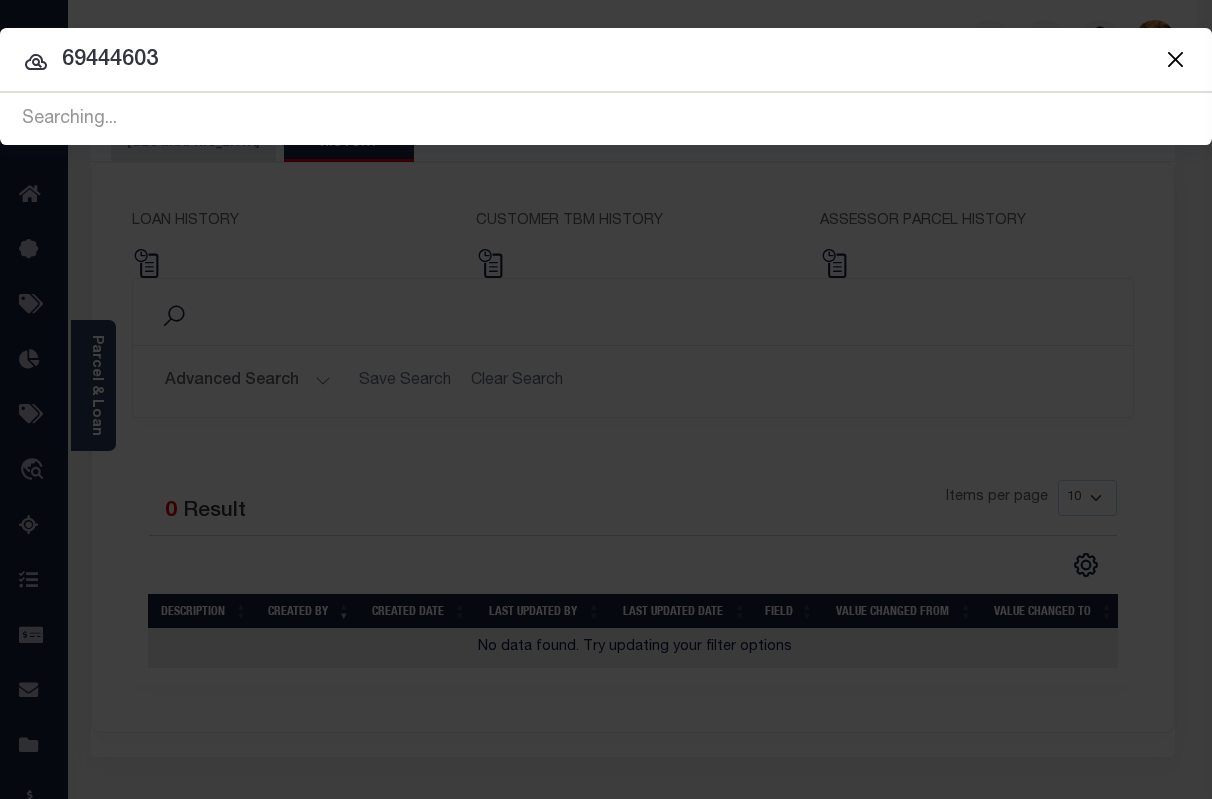 type on "69444603" 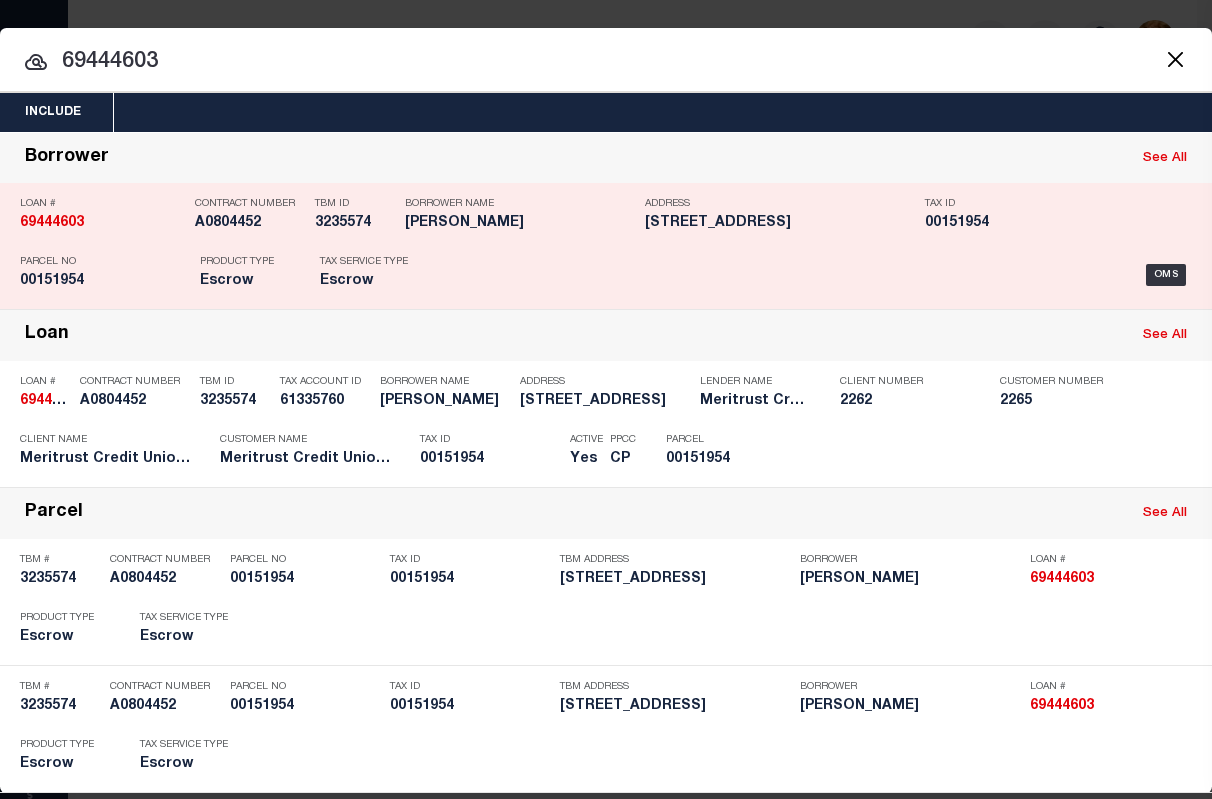 click on "Borrower Name
Eric Berumen" at bounding box center [520, 217] 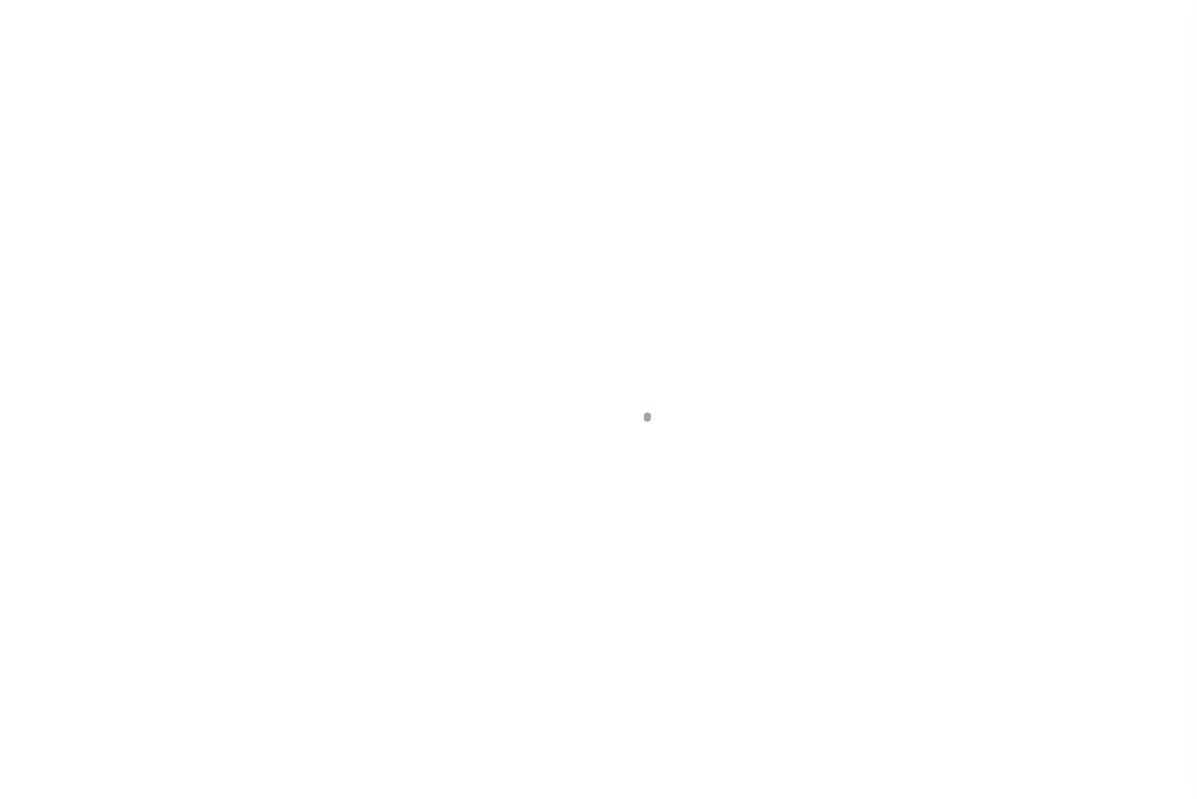type on "69444603" 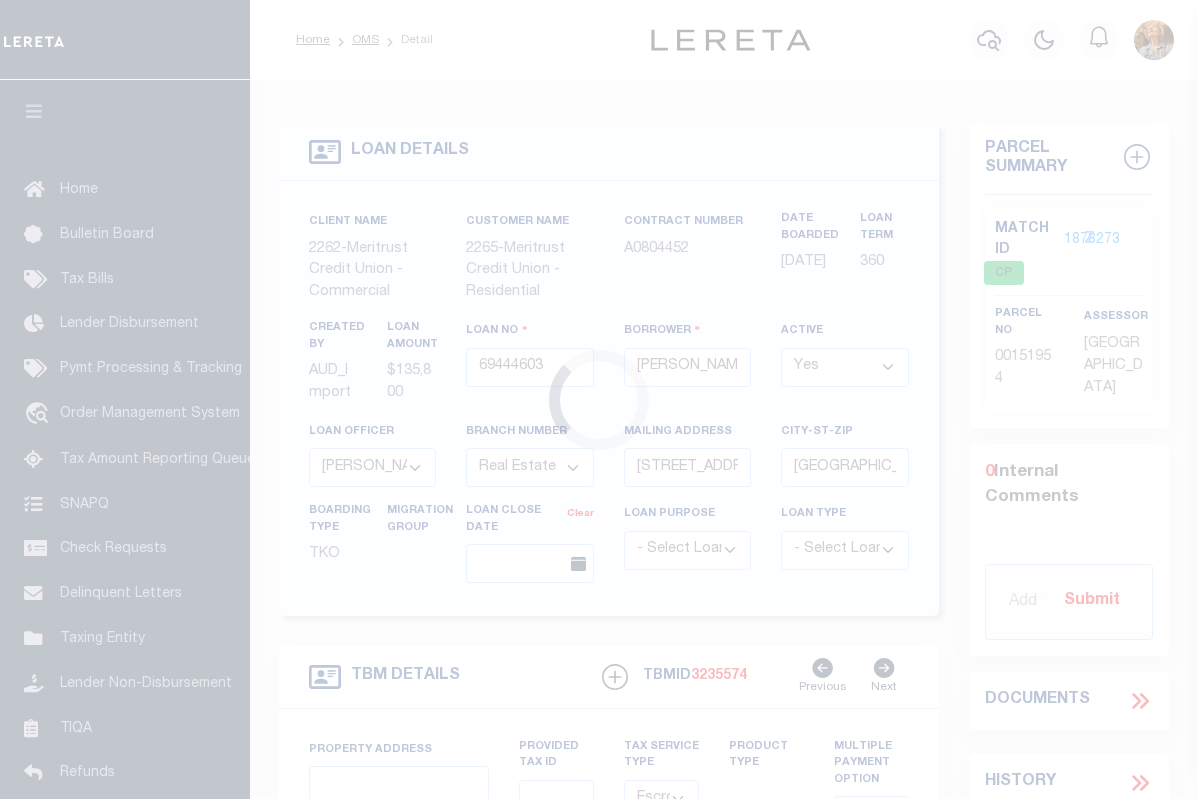 type on "[STREET_ADDRESS]" 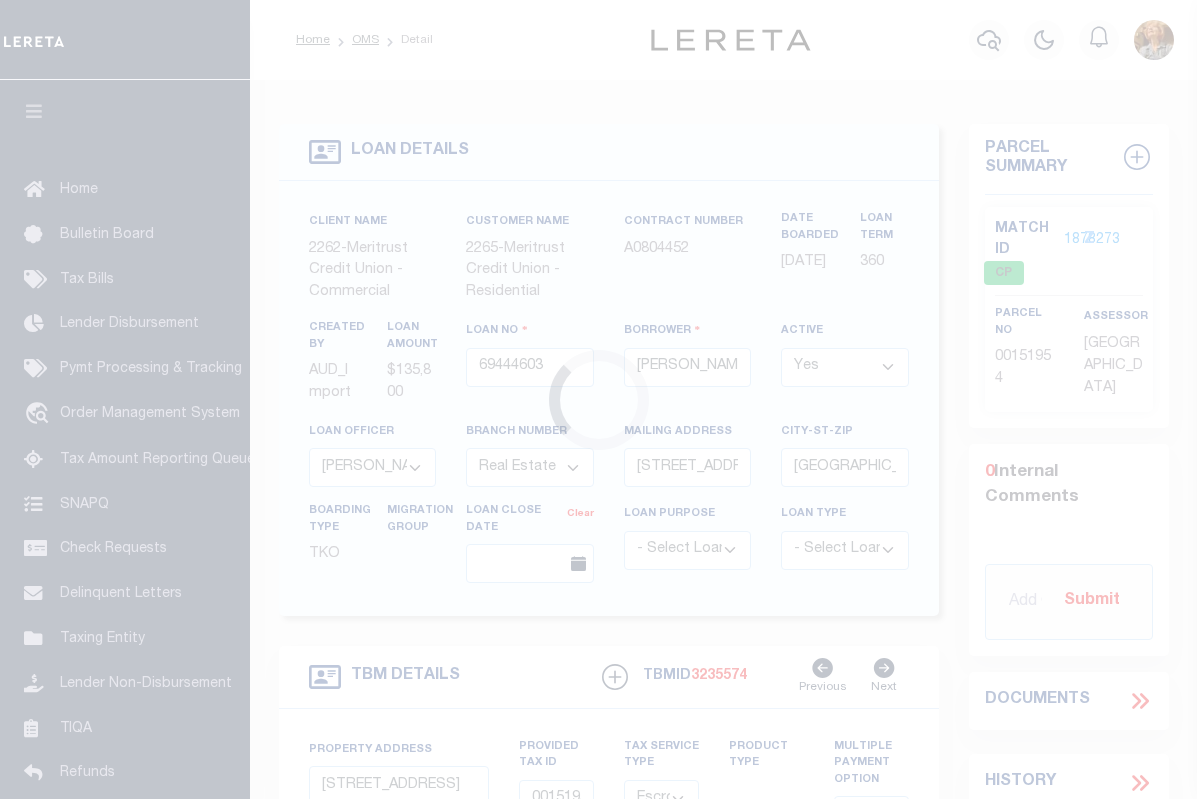 type on "Lot 206 and Lot 207, on [GEOGRAPHIC_DATA], [GEOGRAPHIC_DATA] Addition to [GEOGRAPHIC_DATA], [GEOGRAPHIC_DATA], [US_STATE], together with the East Half of vacated alley adjoining said lots in the West." 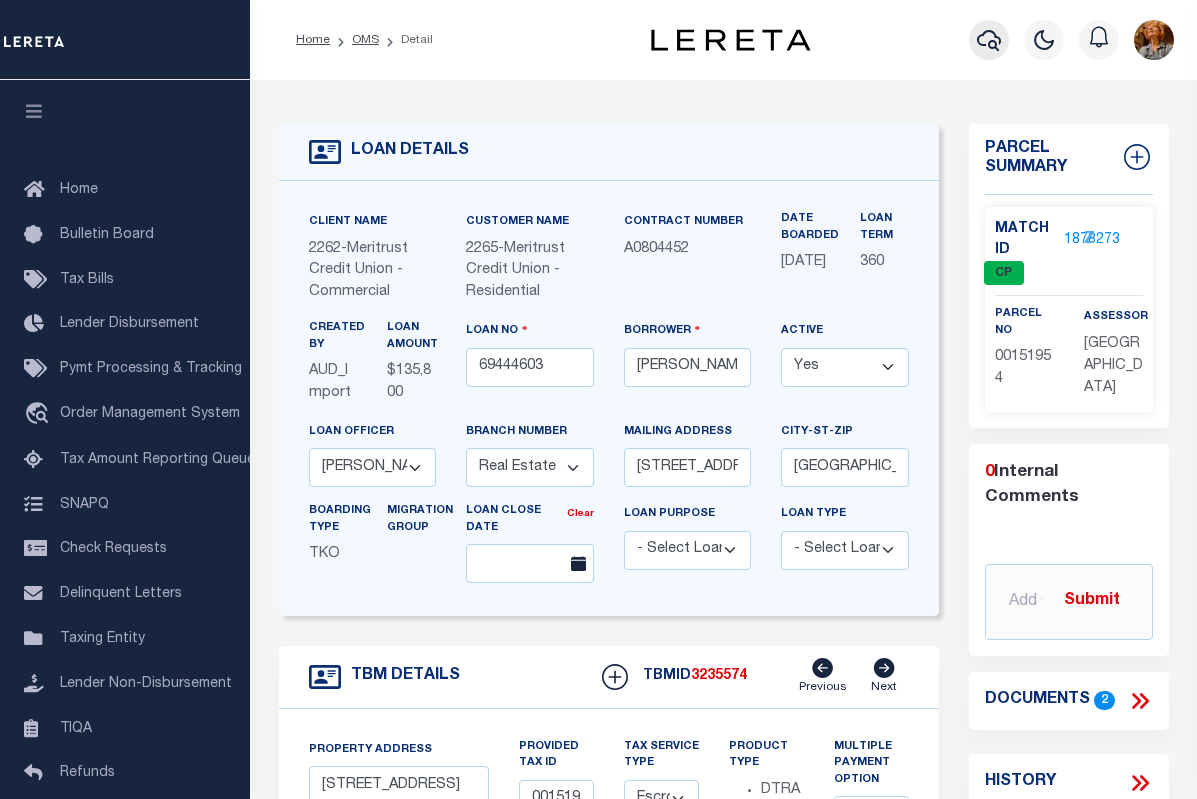 click 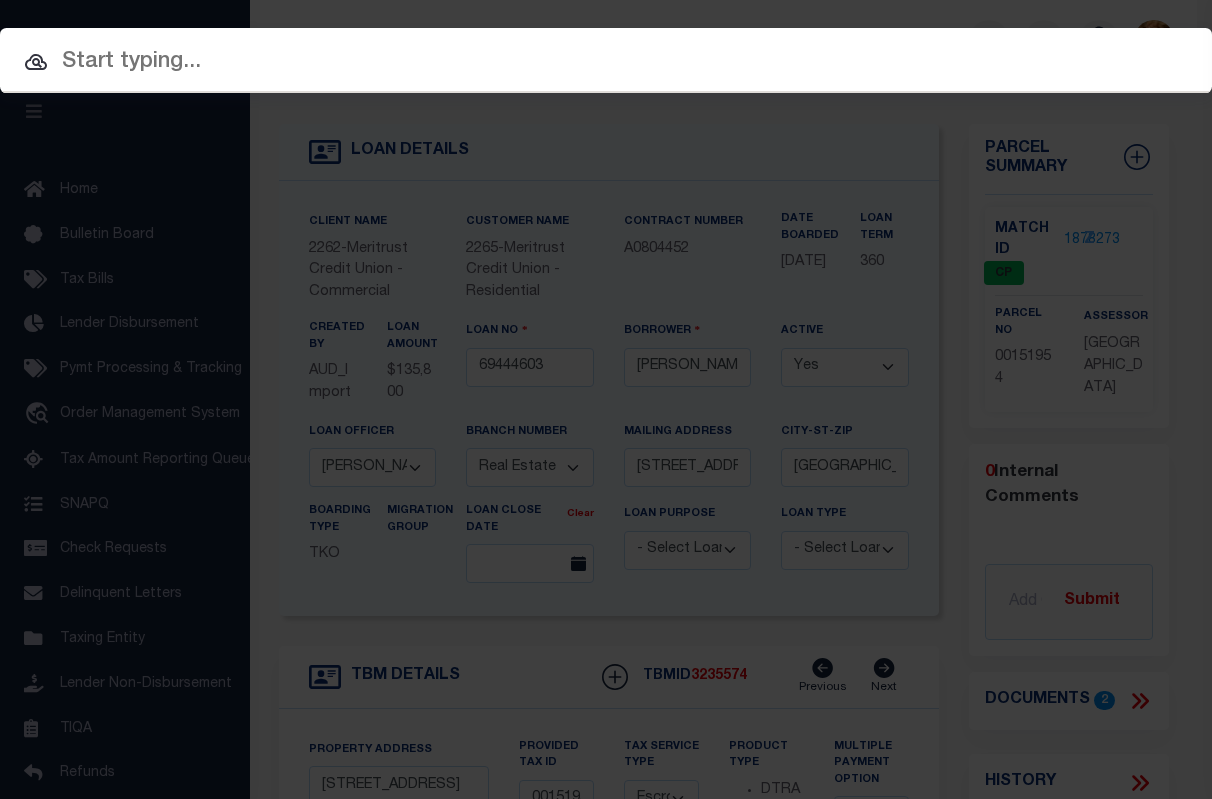 click at bounding box center [606, 62] 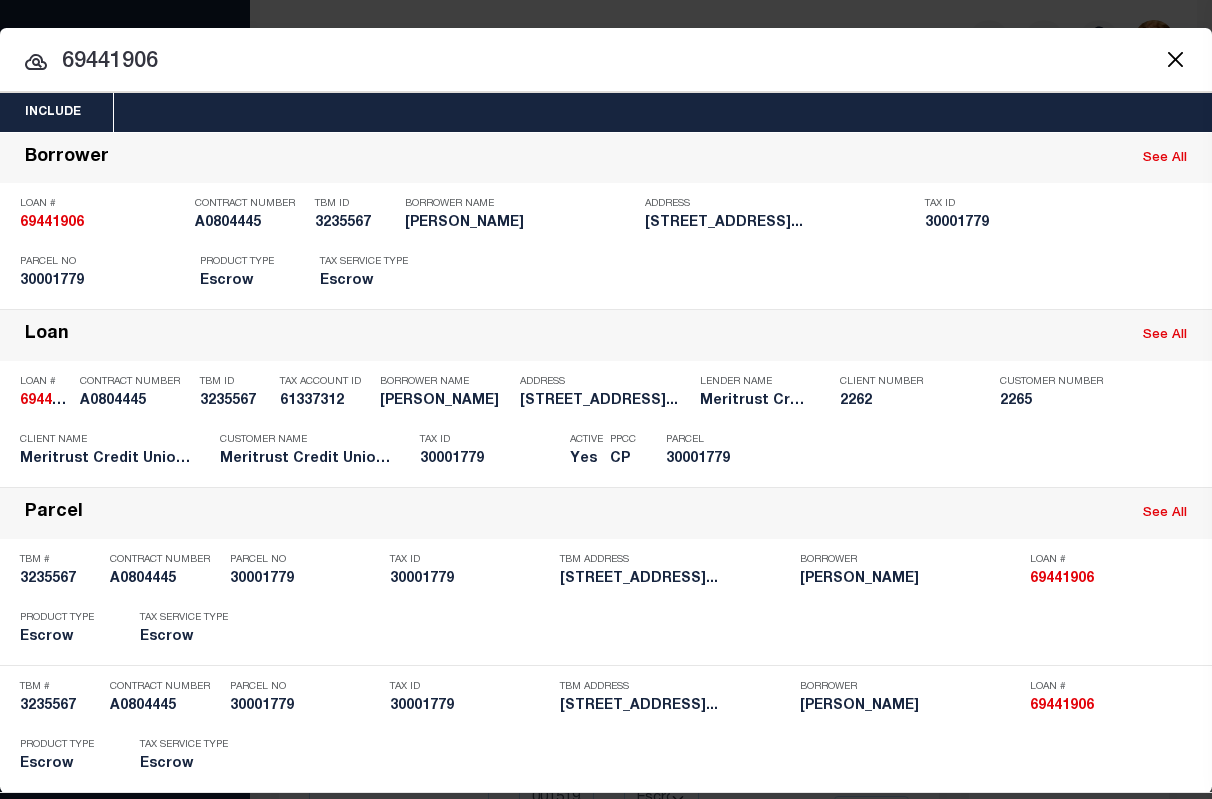 drag, startPoint x: 210, startPoint y: 70, endPoint x: 64, endPoint y: 50, distance: 147.3635 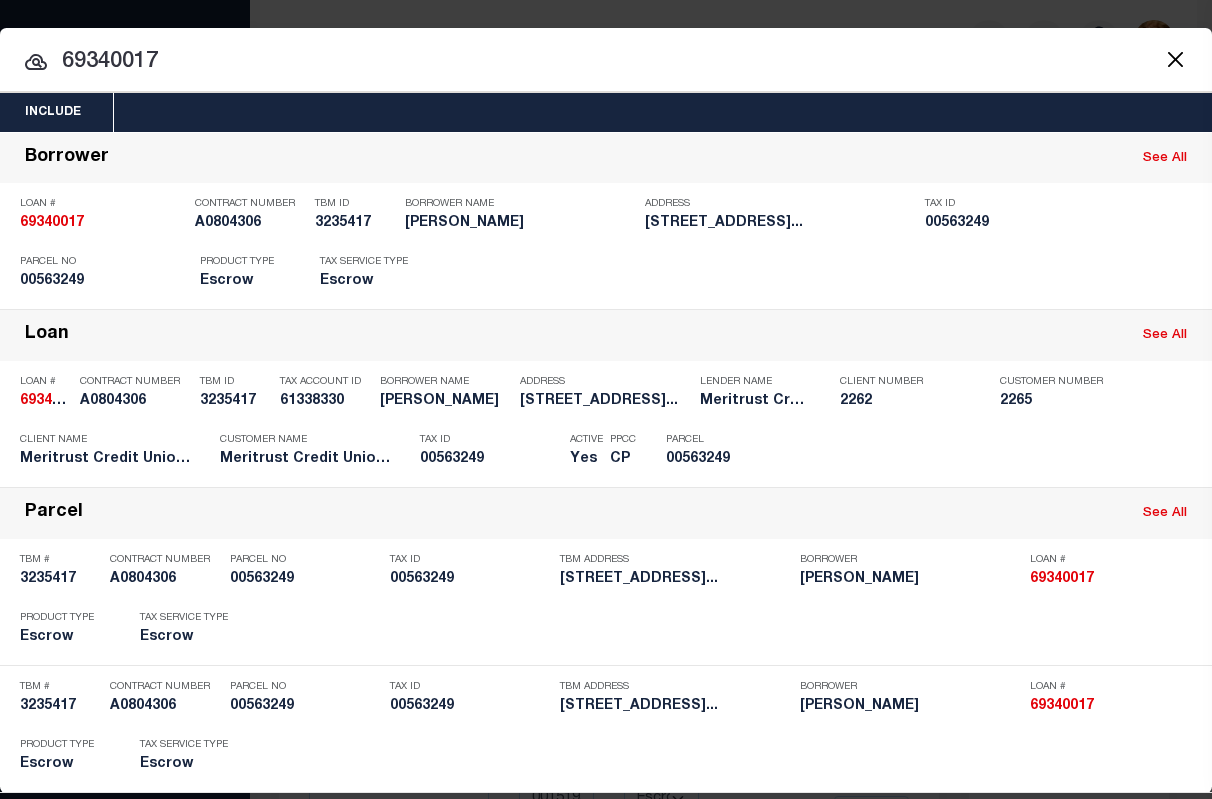 drag, startPoint x: 197, startPoint y: 49, endPoint x: 58, endPoint y: 60, distance: 139.43457 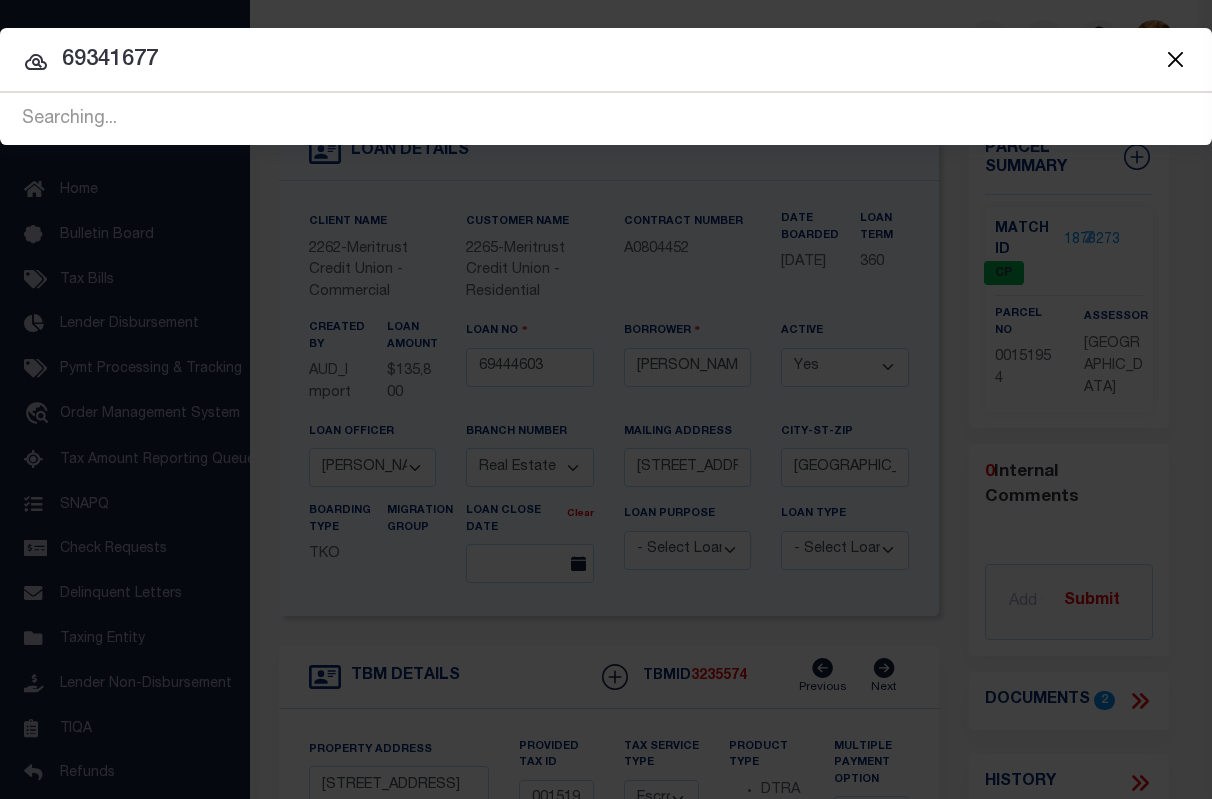 type on "69341677" 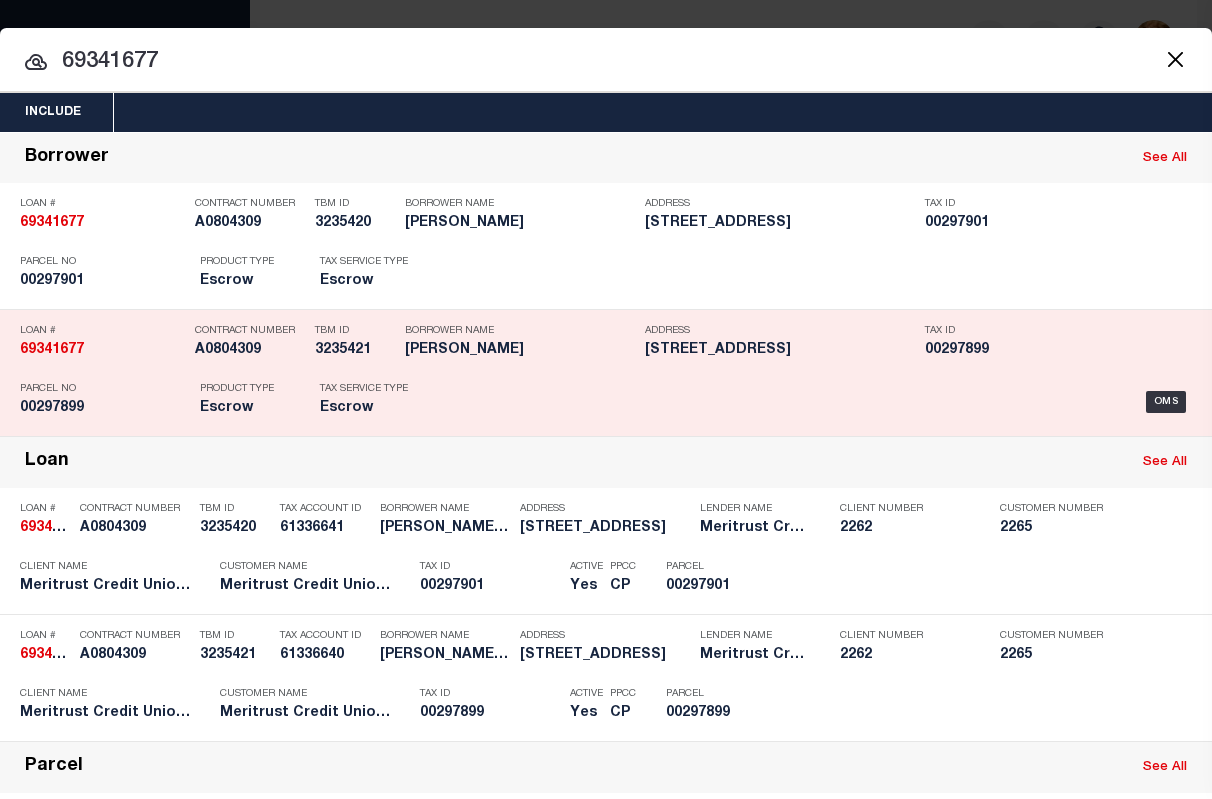 click on "OMS" at bounding box center [821, 402] 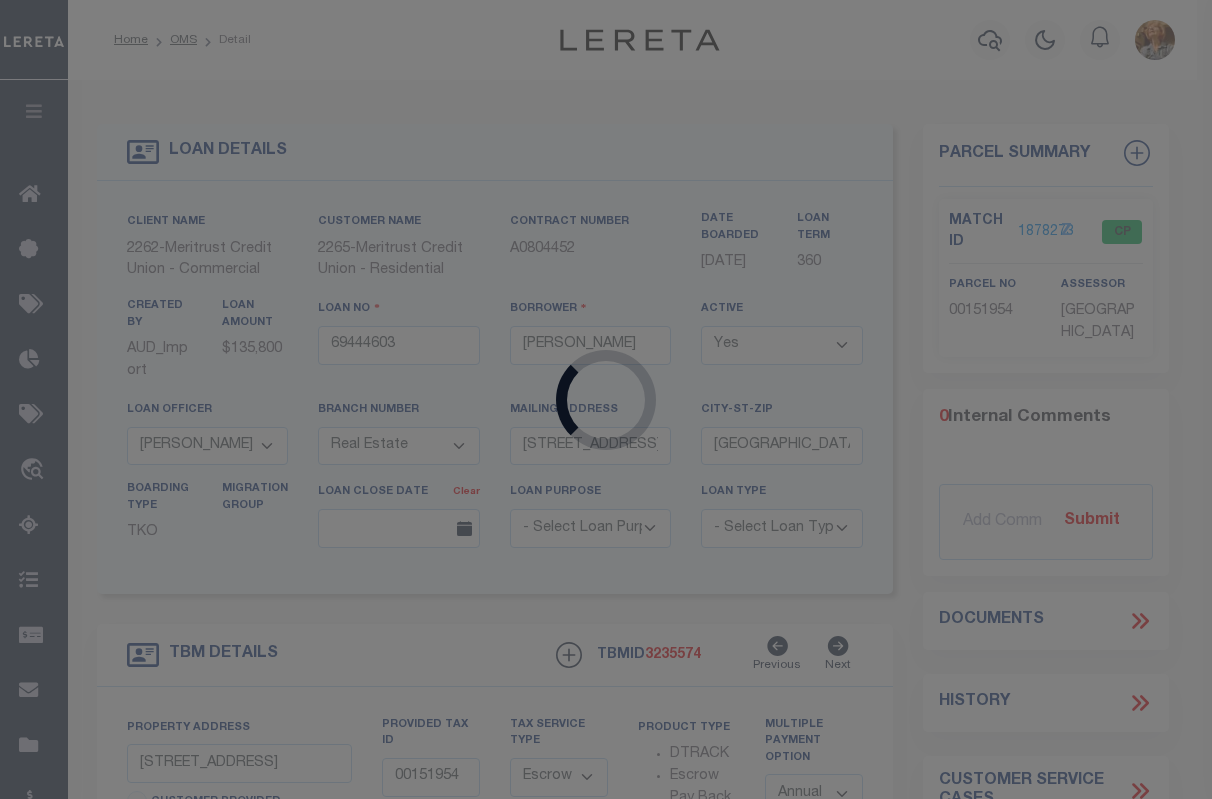 type on "69341677" 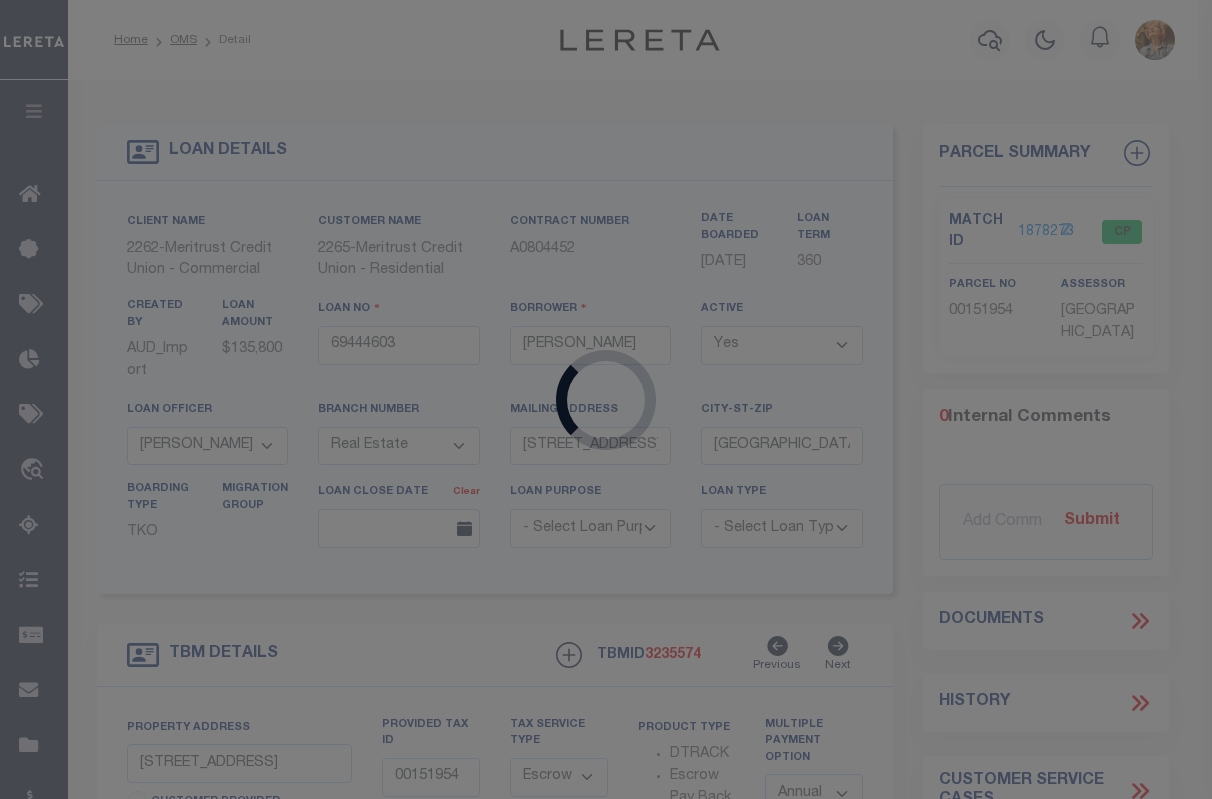 type on "Debra Pile" 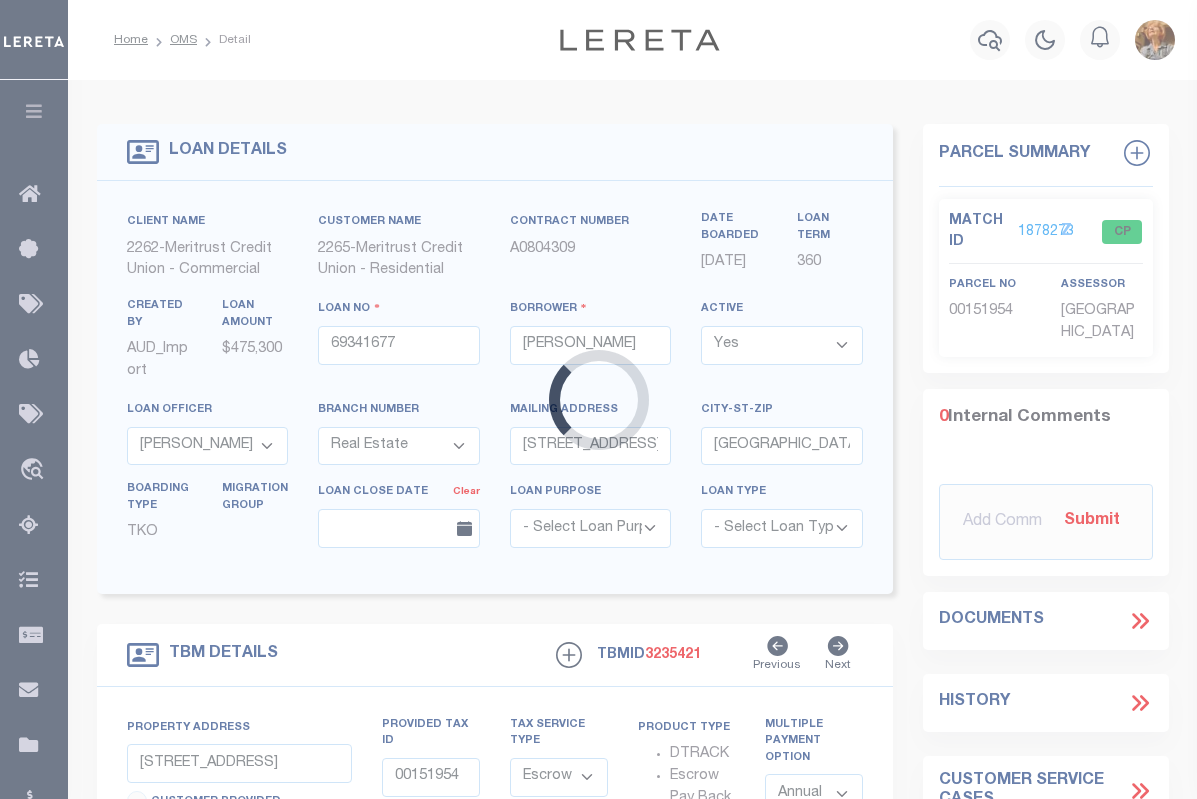 select on "26857" 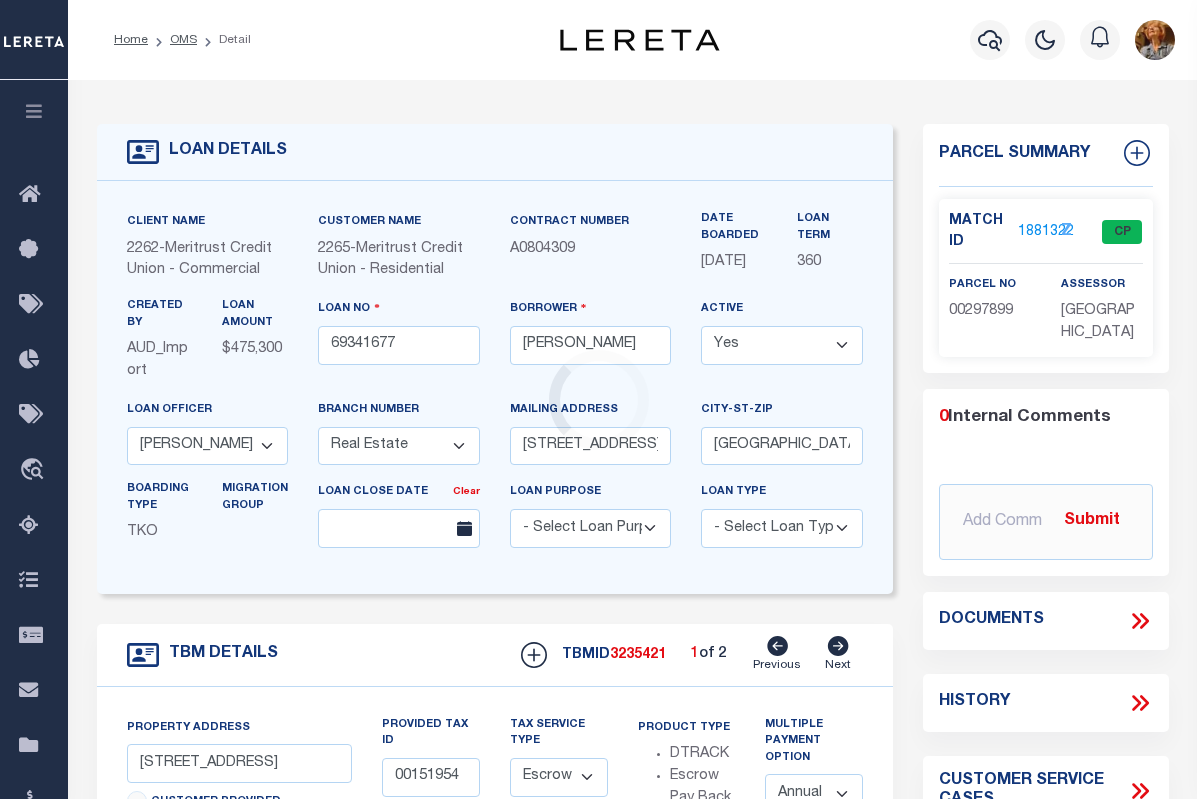 type on "9407 E 79th ST S" 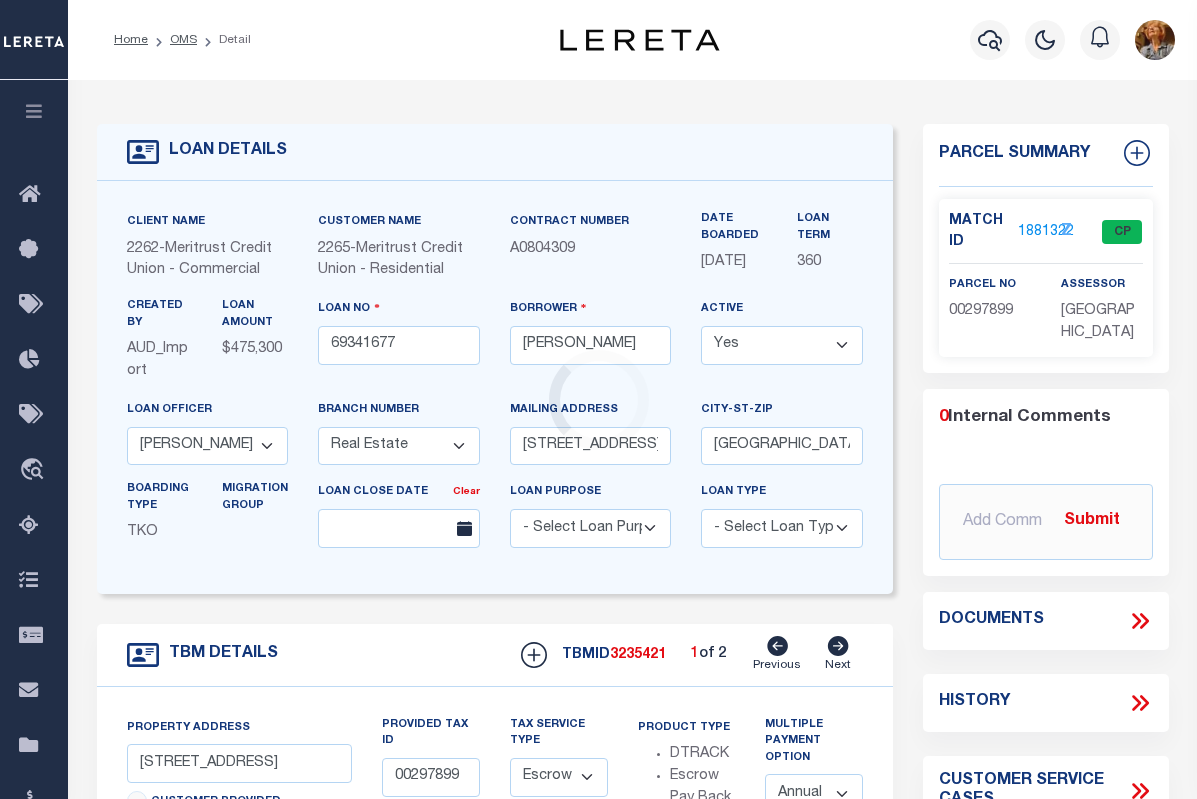 select 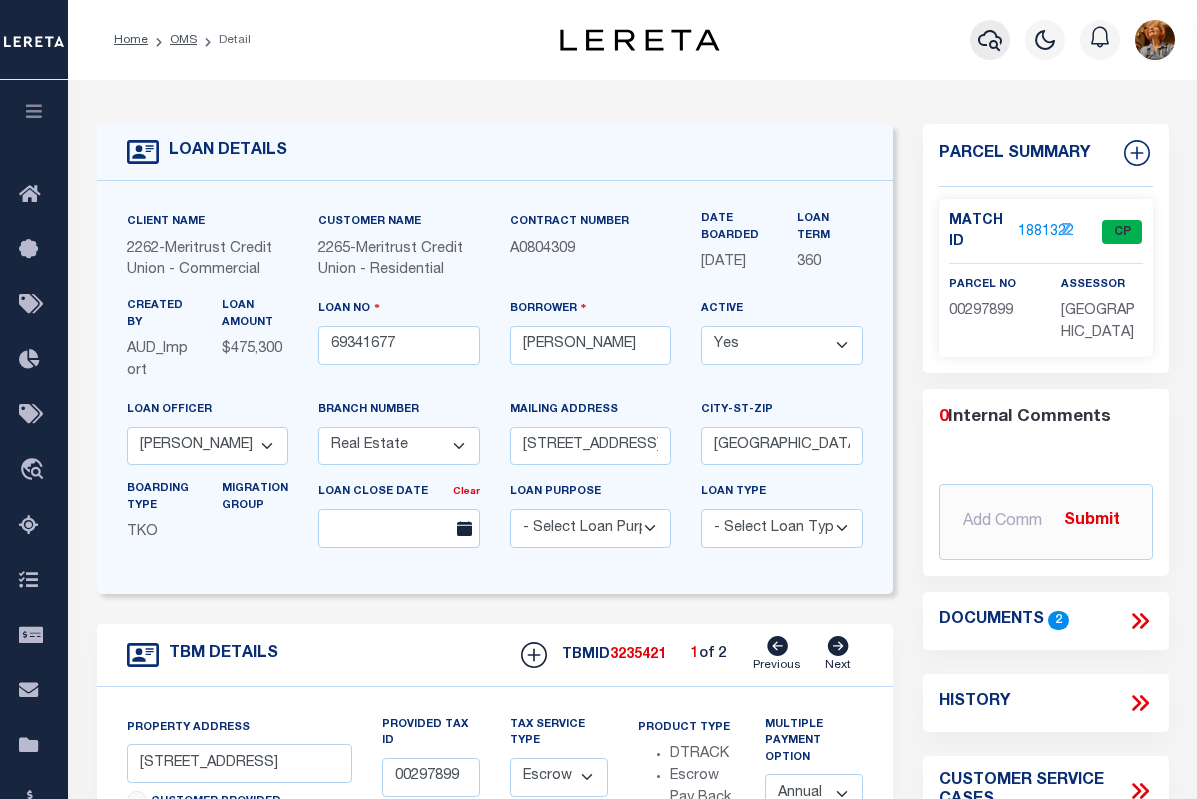 click 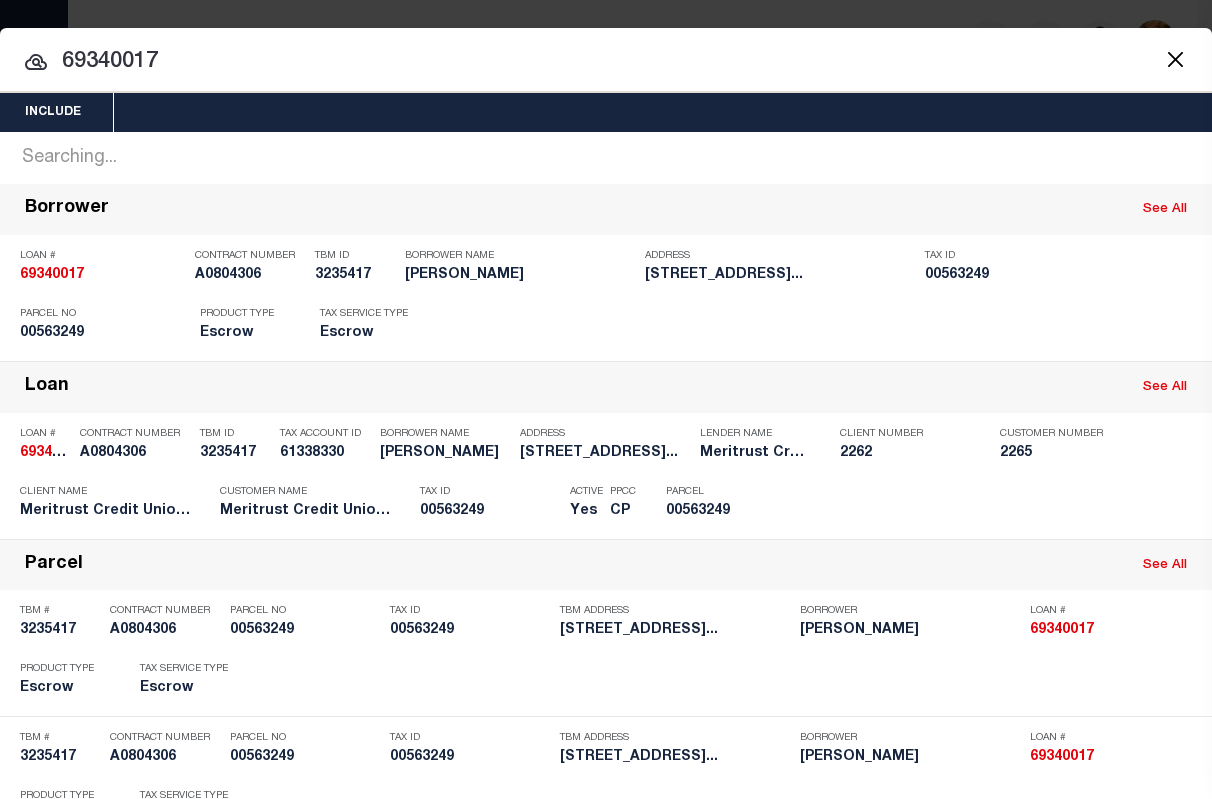 click on "69340017" at bounding box center [606, 62] 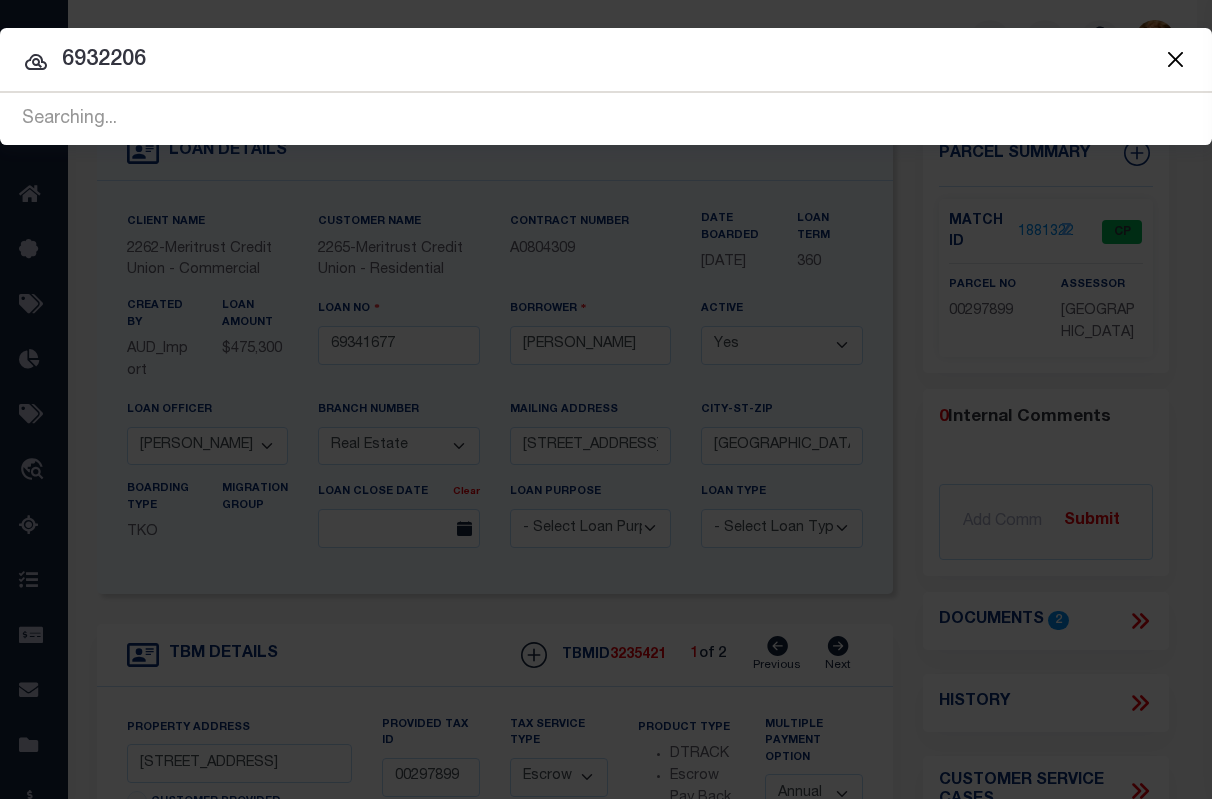 type on "69322065" 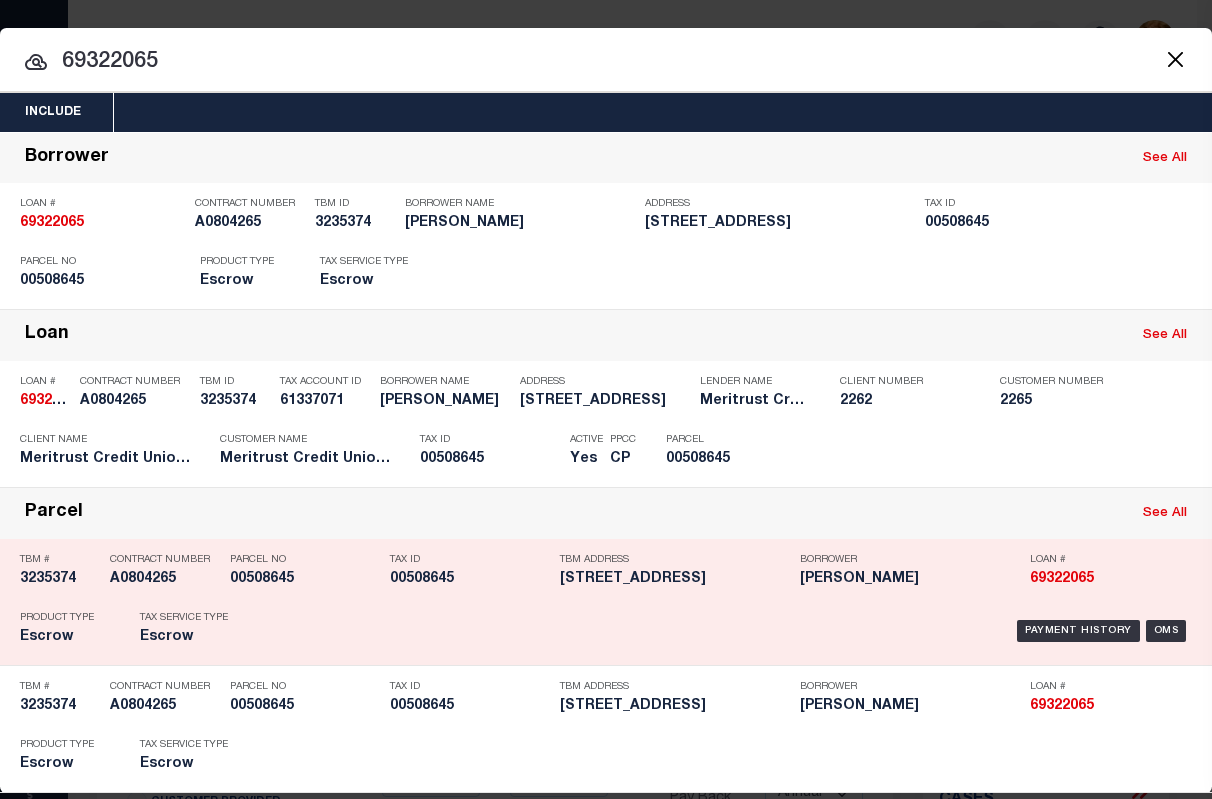 click on "Parcel See All" at bounding box center (606, 513) 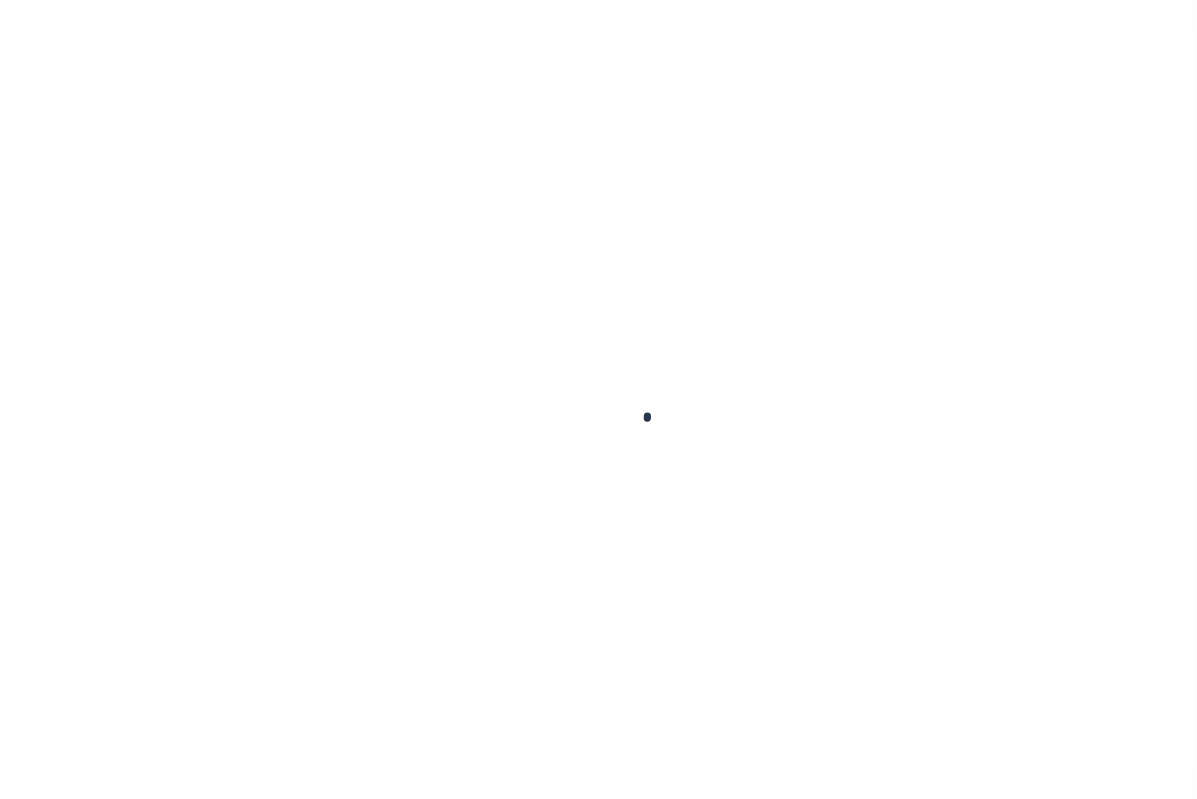 scroll, scrollTop: 0, scrollLeft: 0, axis: both 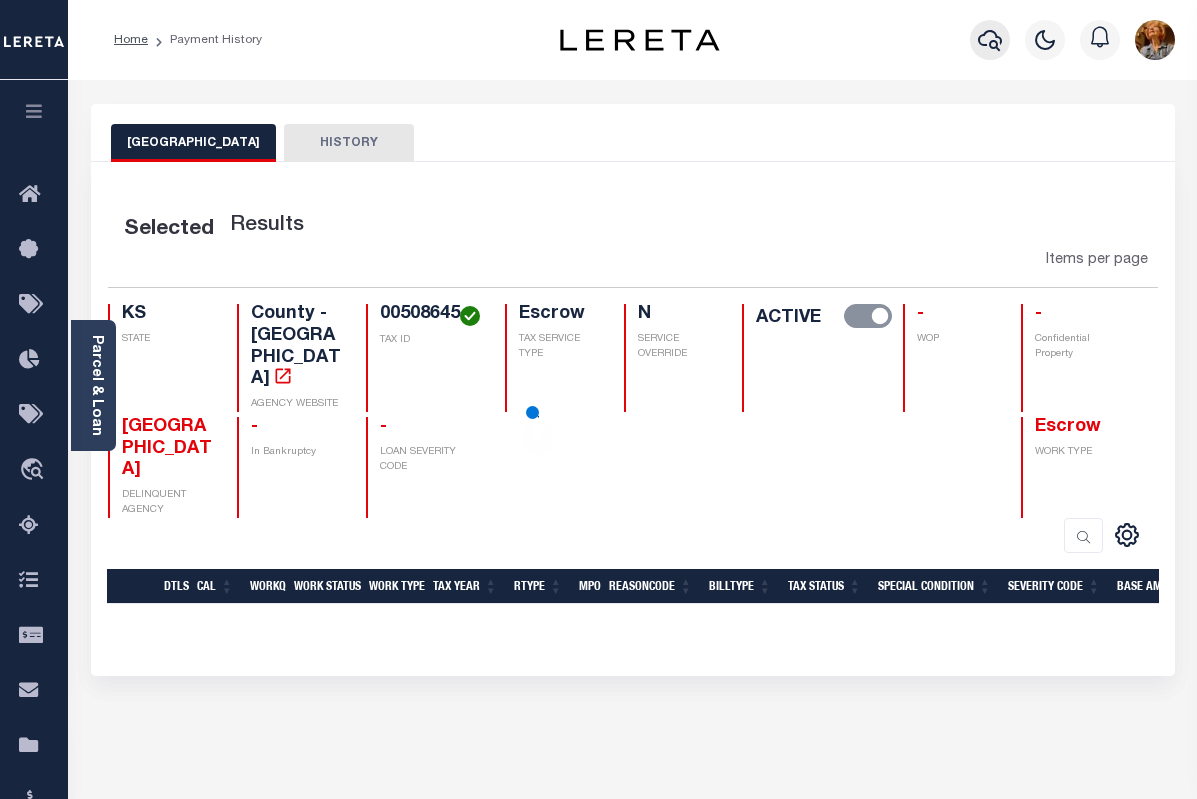 click 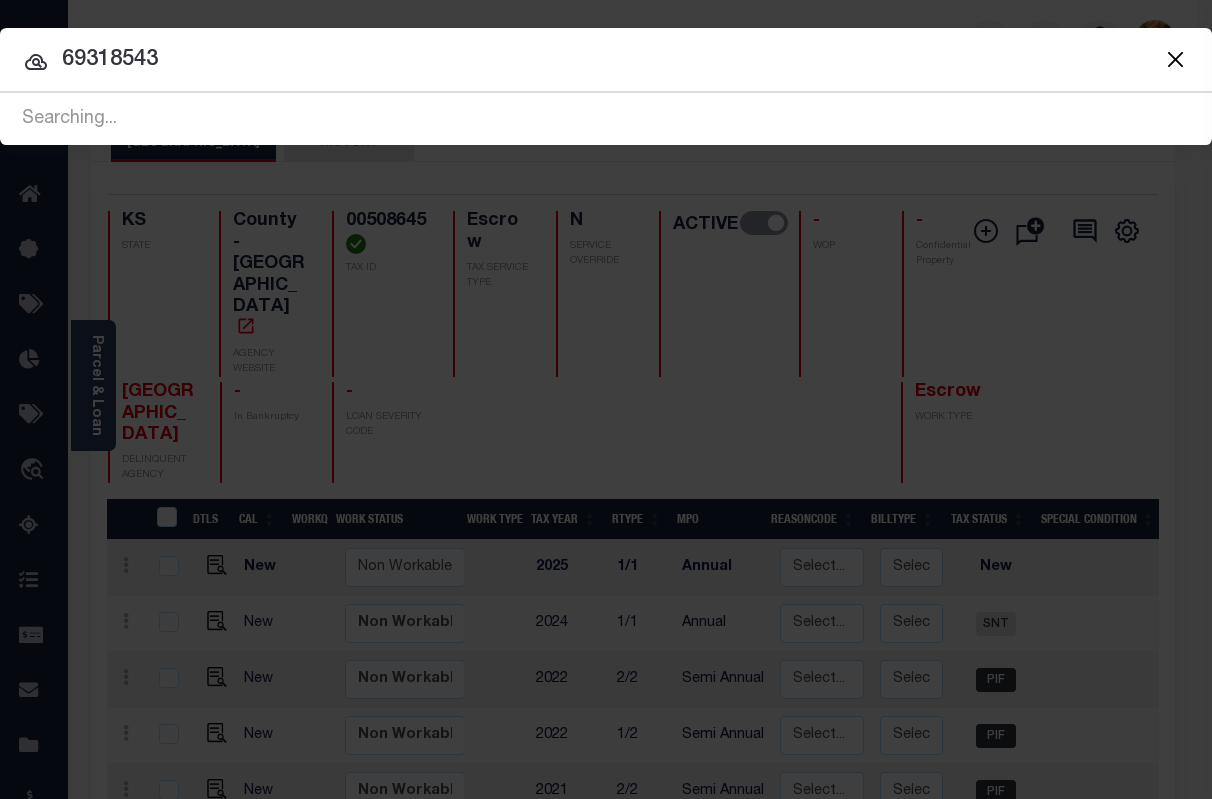click on "69318543" at bounding box center [606, 60] 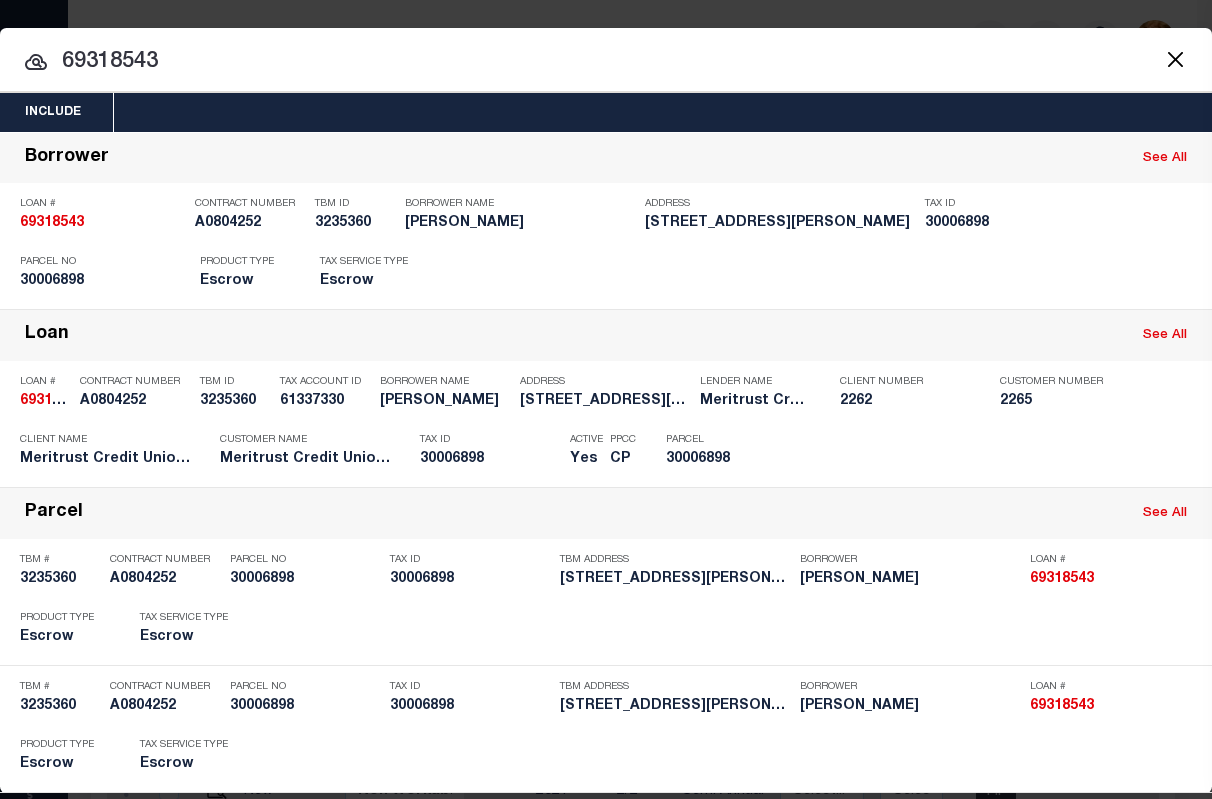 click at bounding box center (1175, 59) 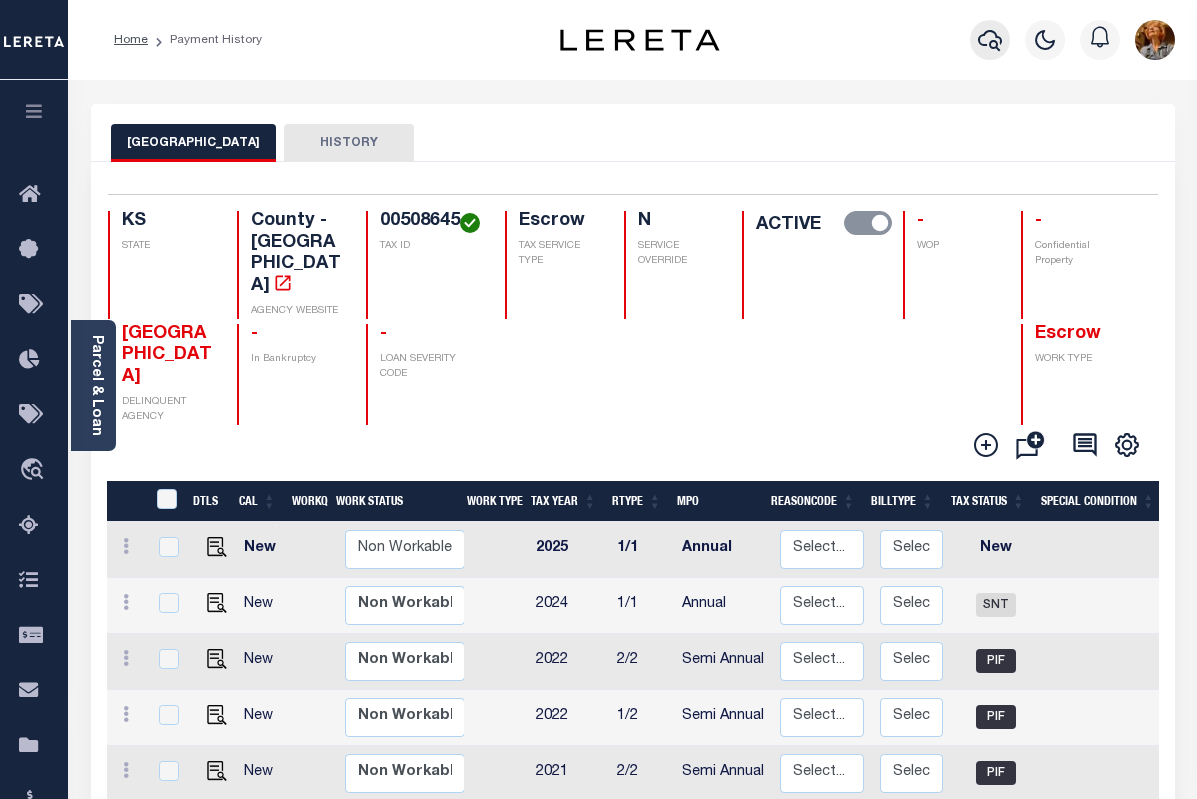click 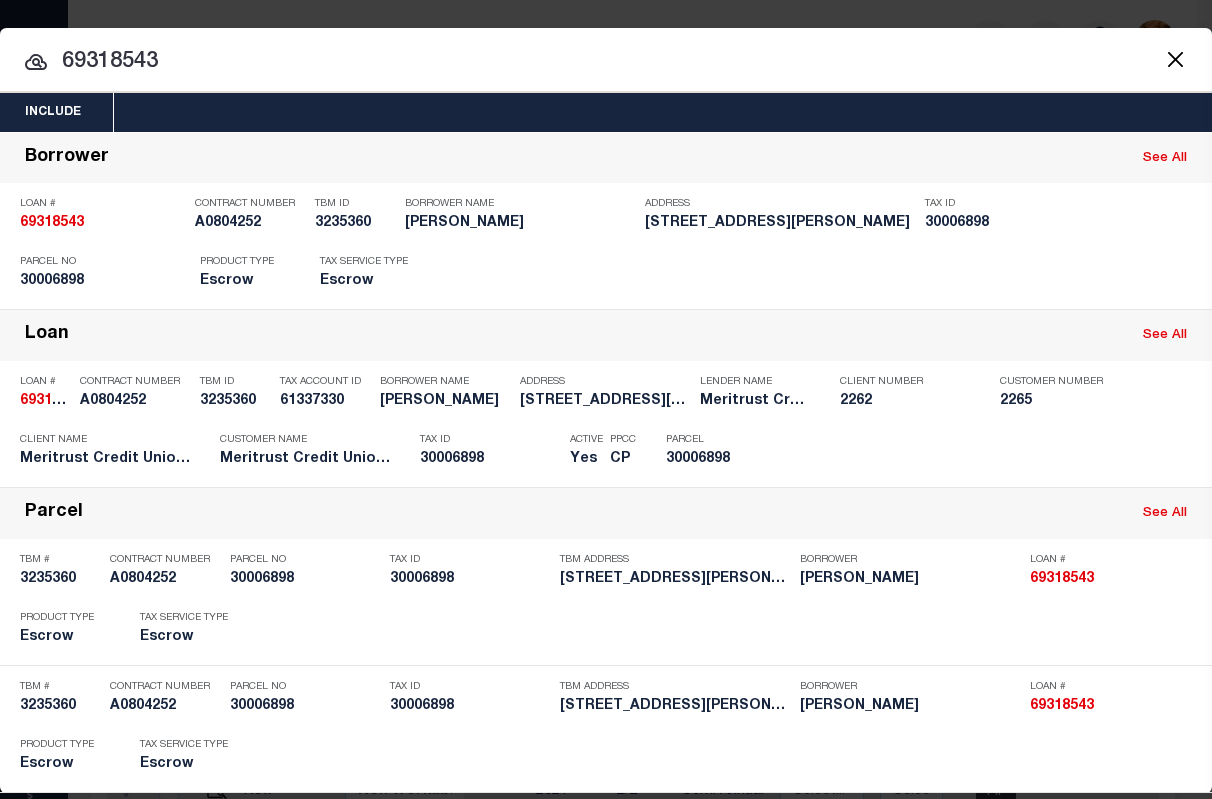drag, startPoint x: 175, startPoint y: 64, endPoint x: 32, endPoint y: 45, distance: 144.25671 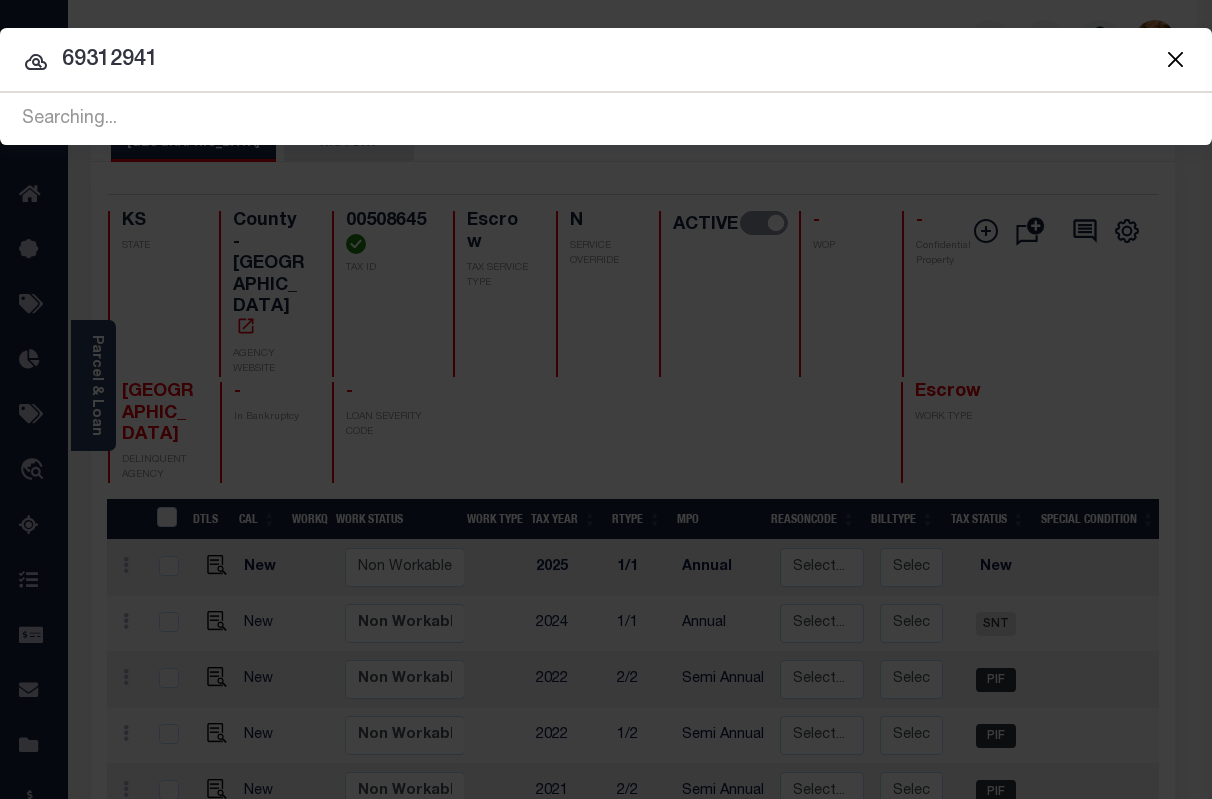 type on "69312941" 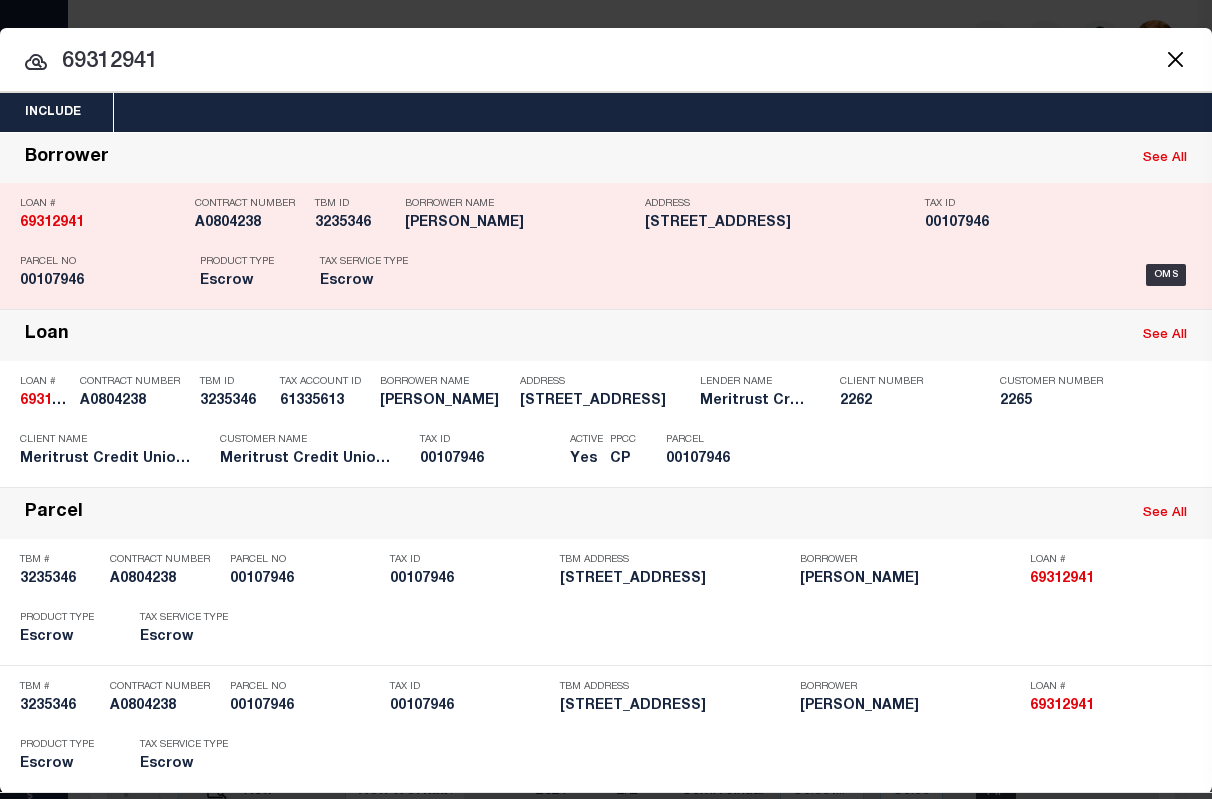 click on "Borrower See All" at bounding box center [606, 158] 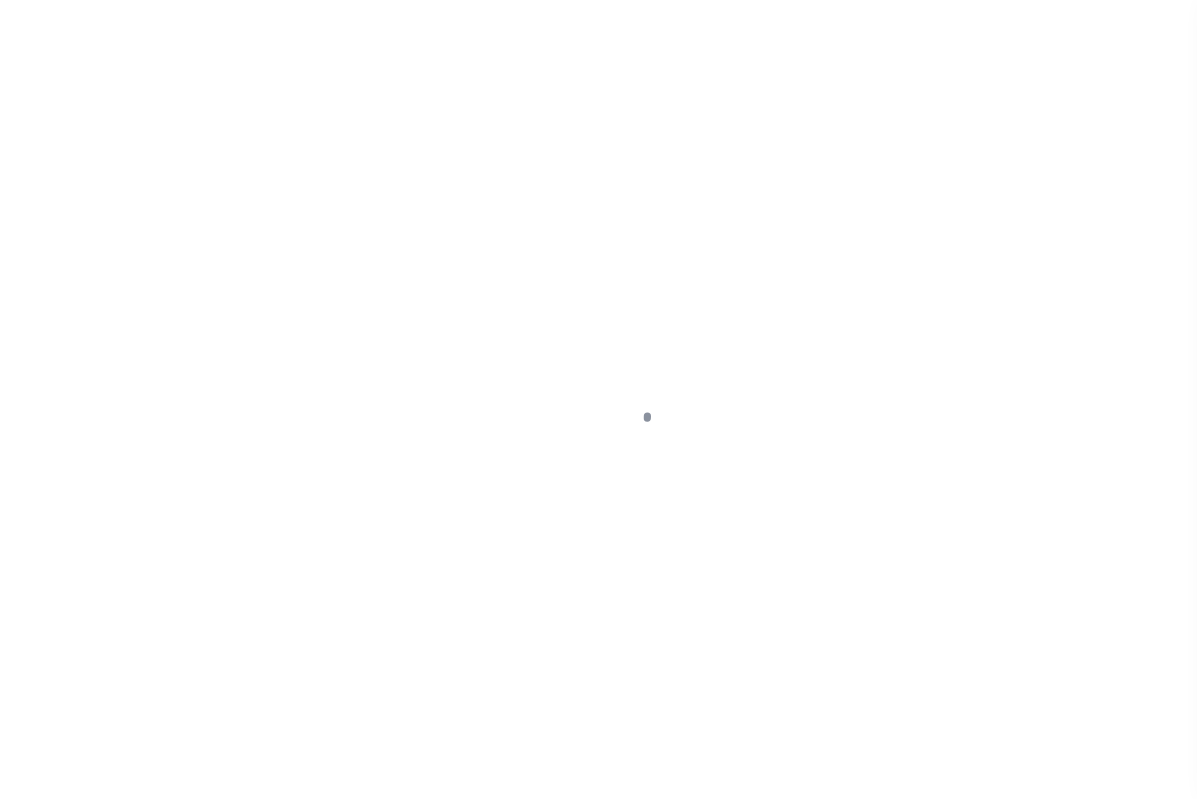 type on "69312941" 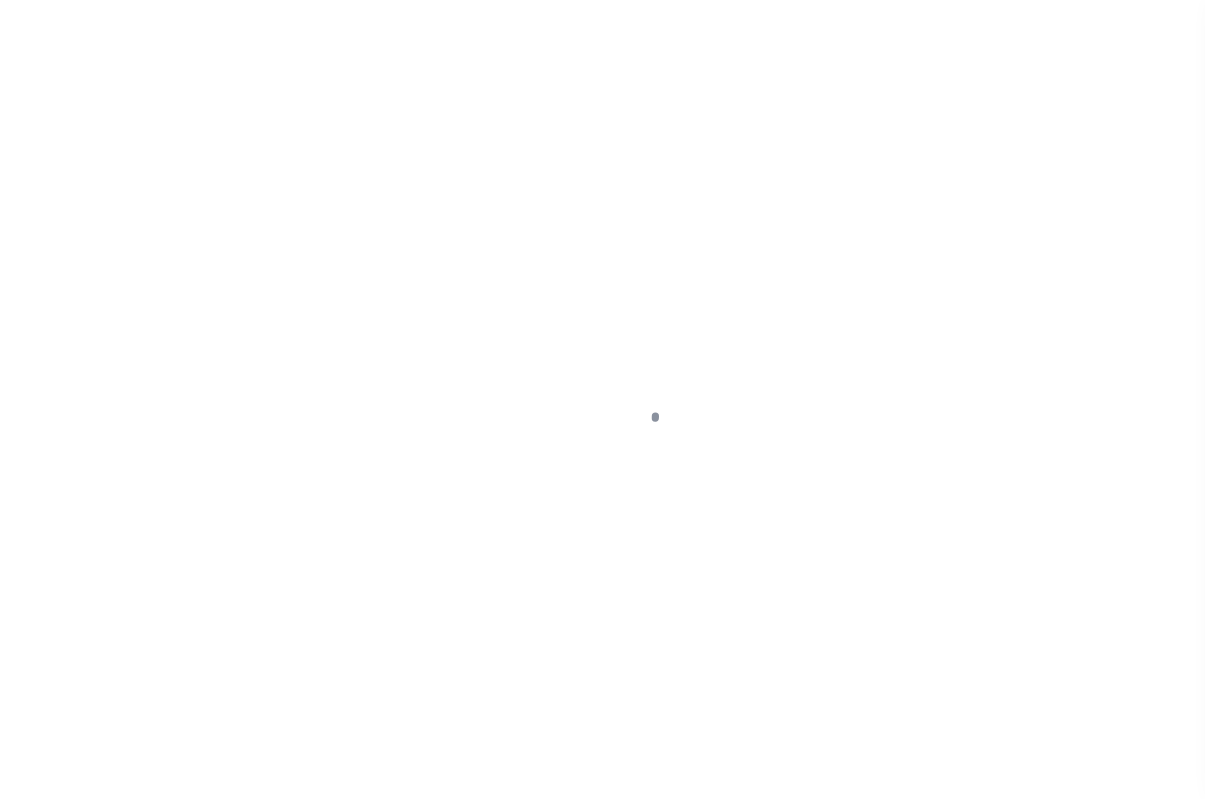 scroll, scrollTop: 0, scrollLeft: 0, axis: both 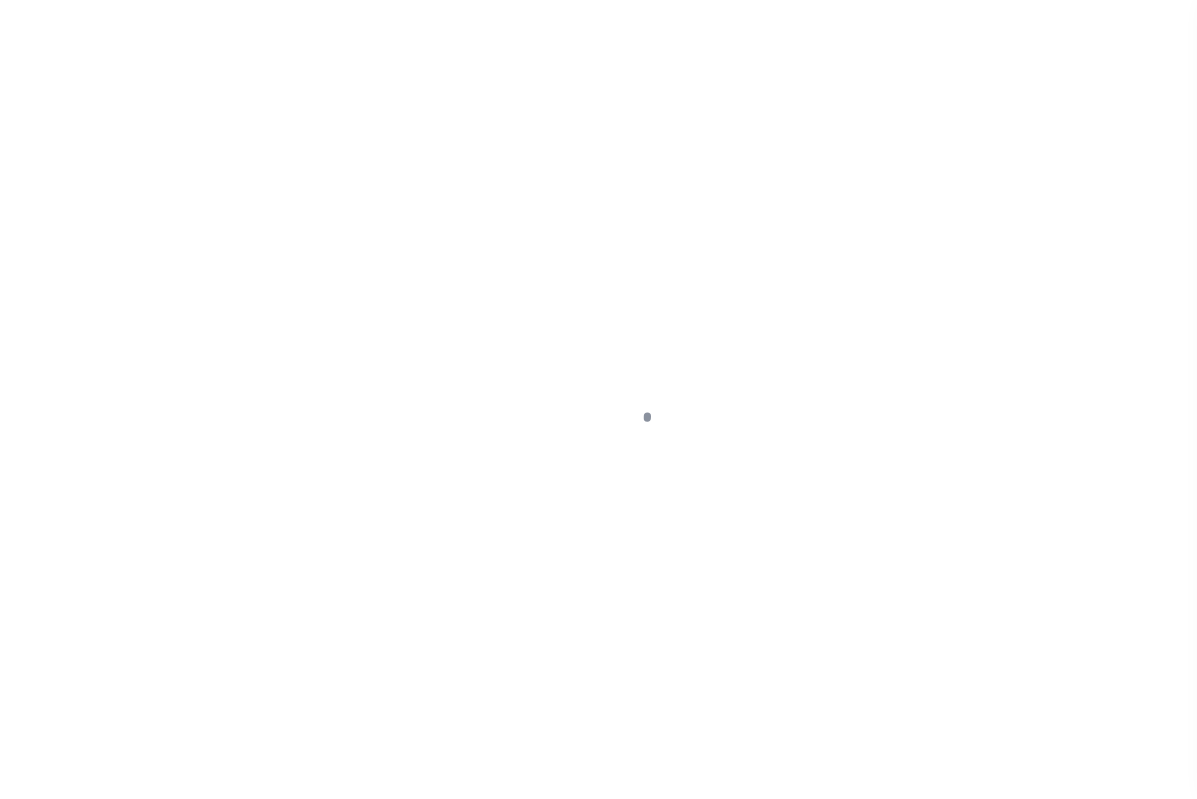 select on "26869" 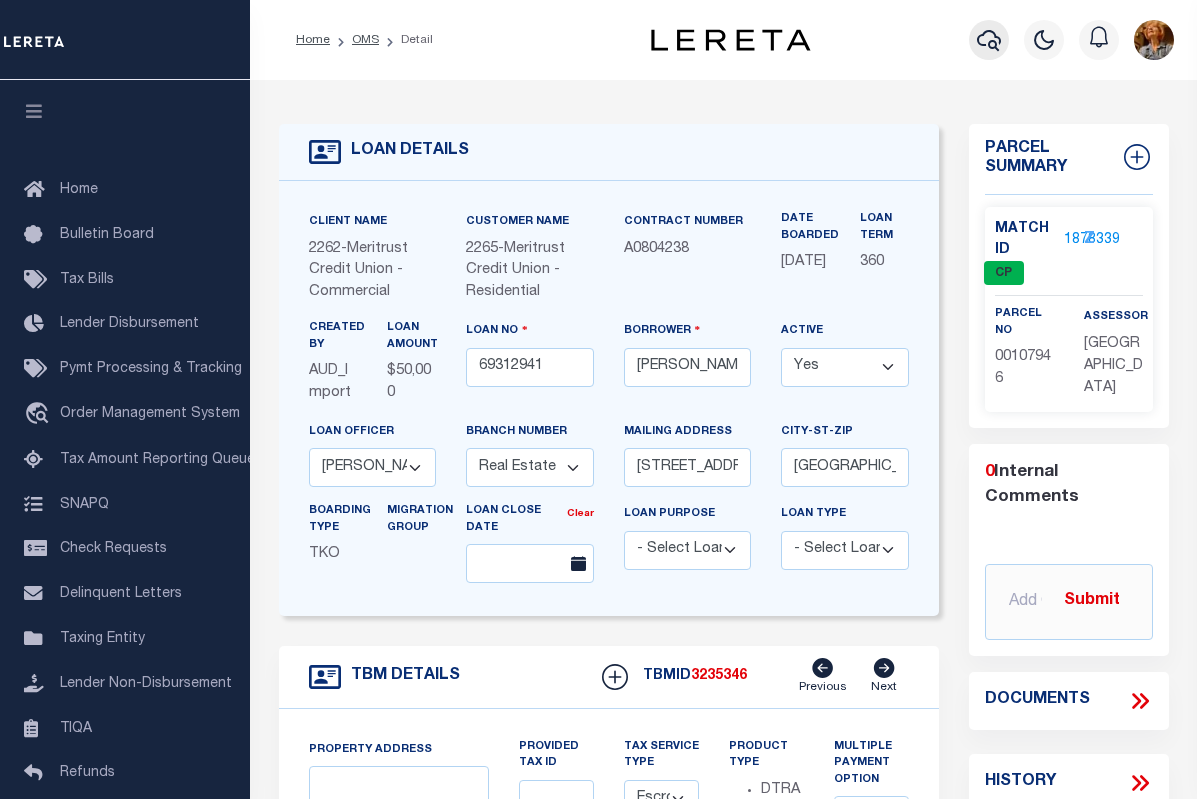type on "[STREET_ADDRESS]" 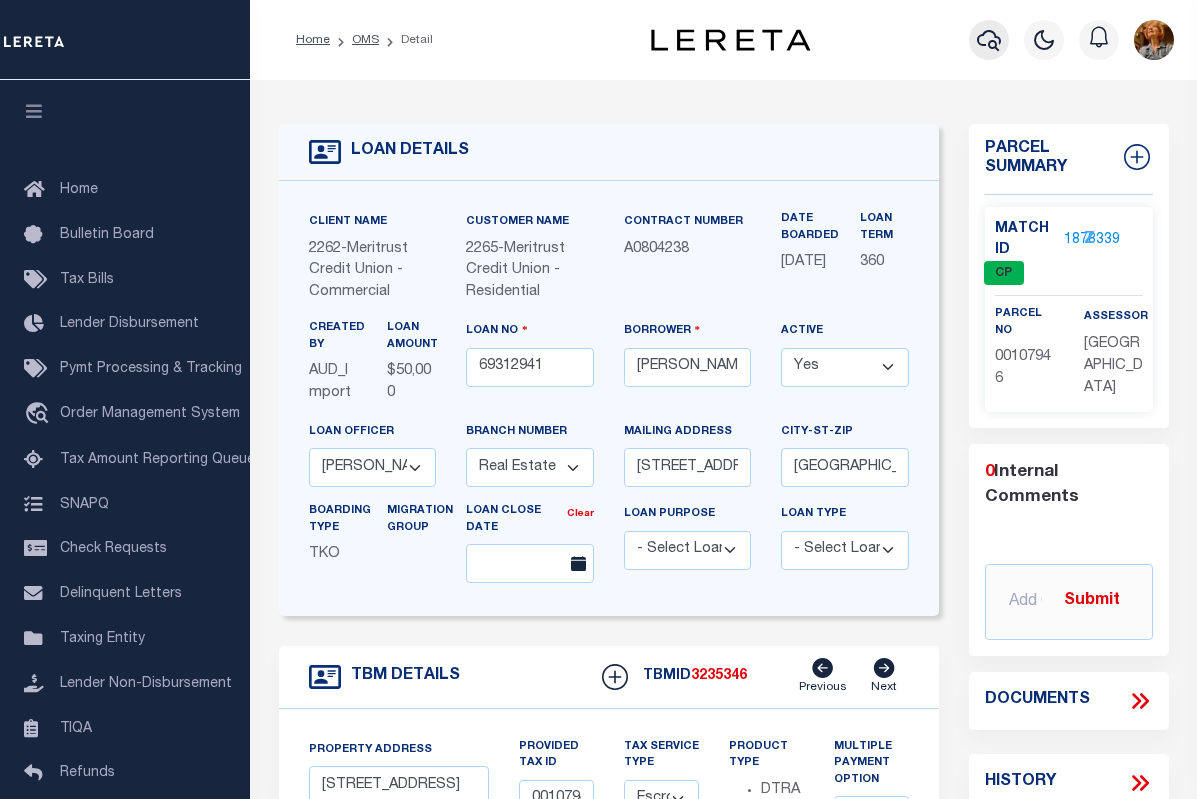 select 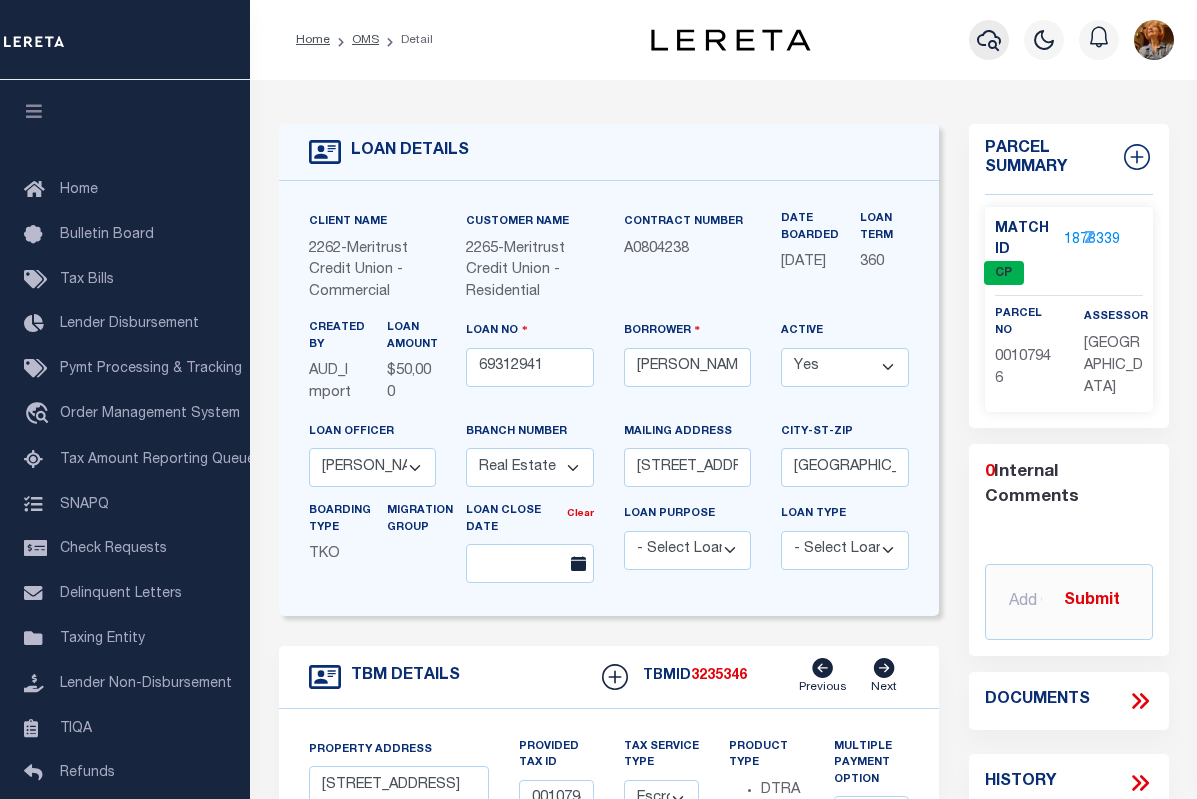 click 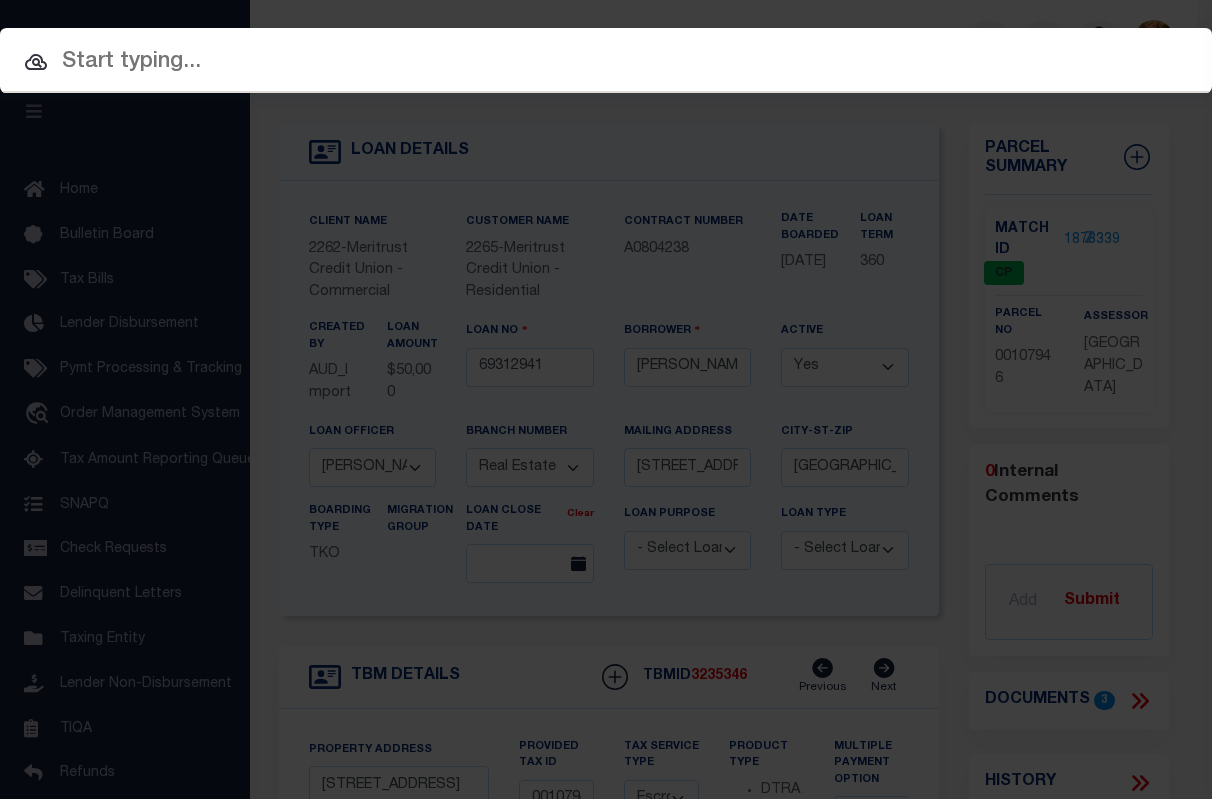click at bounding box center [606, 62] 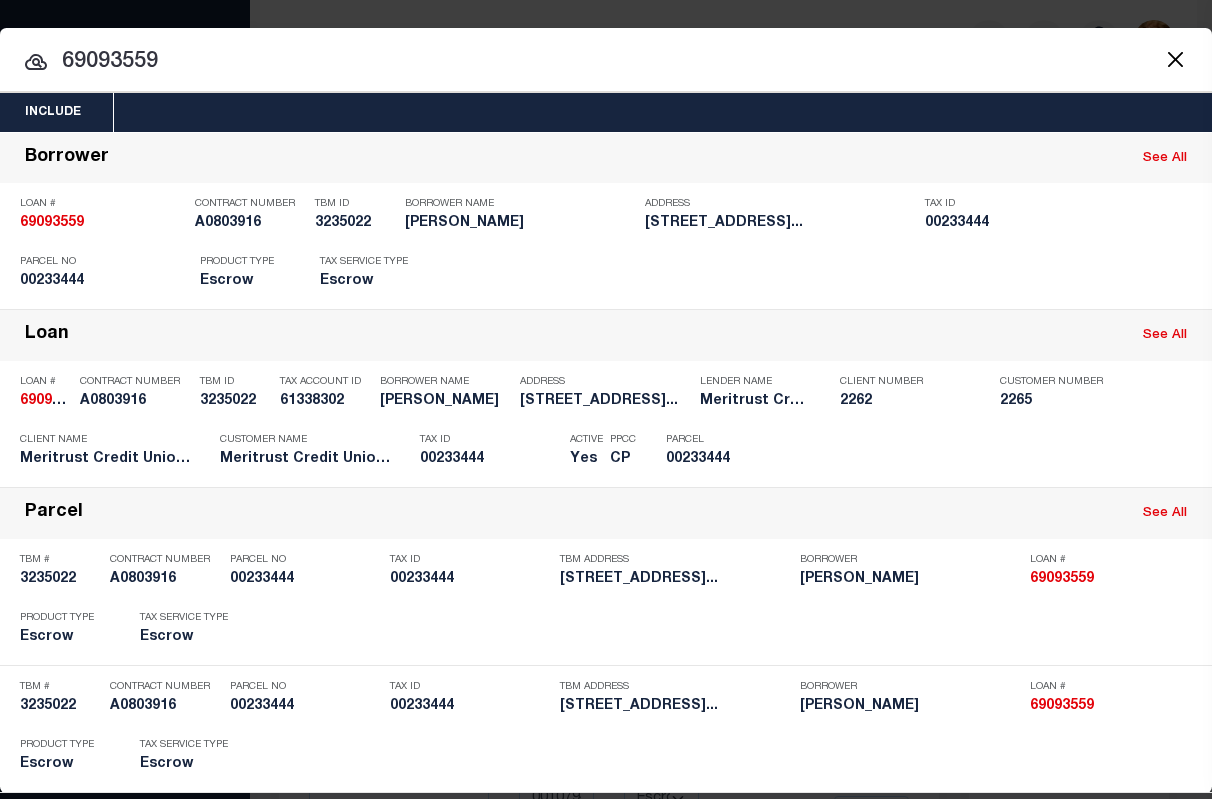 click on "69093559" at bounding box center [606, 62] 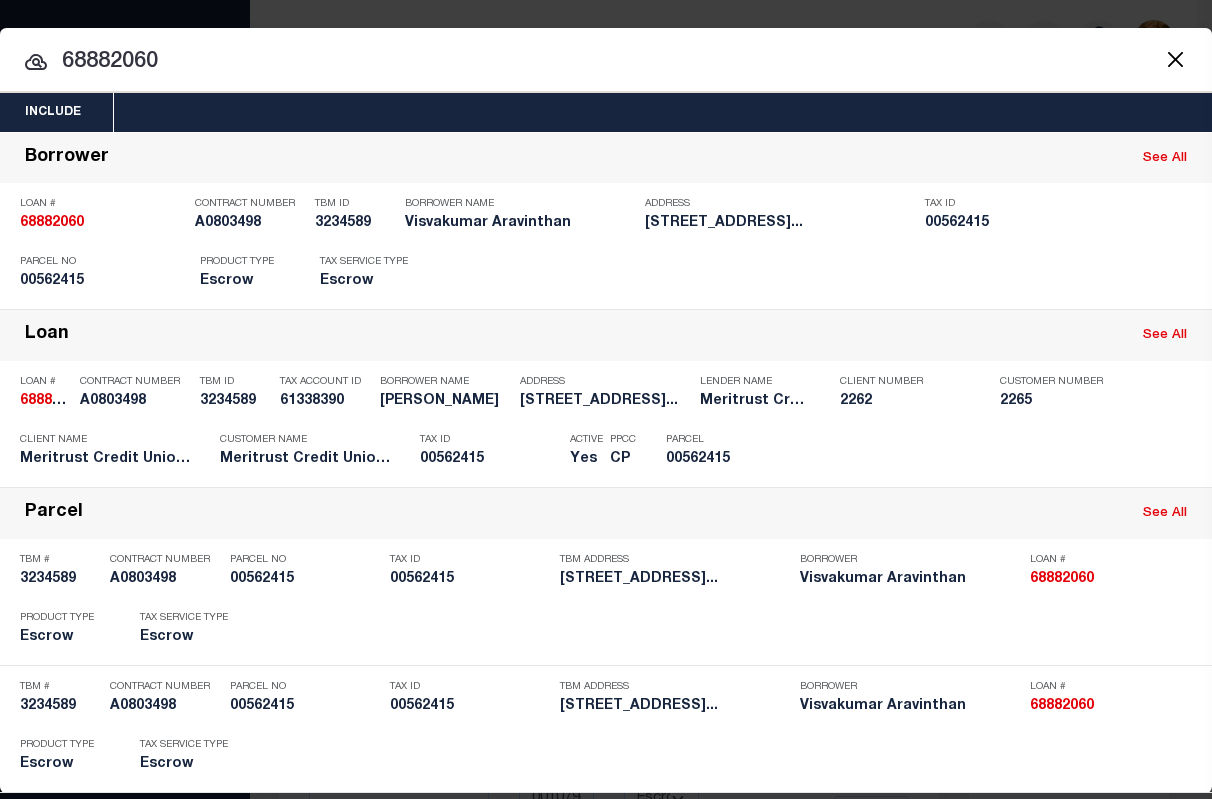 drag, startPoint x: 221, startPoint y: 61, endPoint x: 17, endPoint y: 51, distance: 204.24495 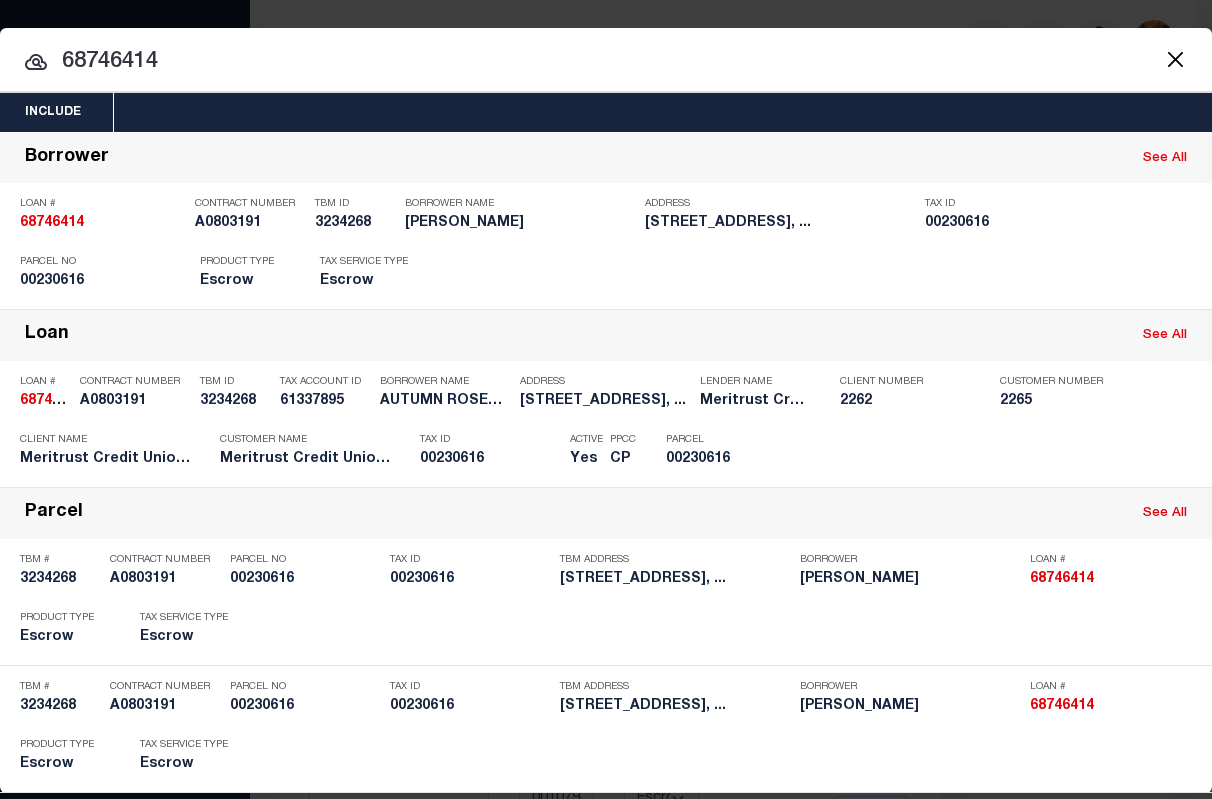 click on "68746414" at bounding box center (606, 62) 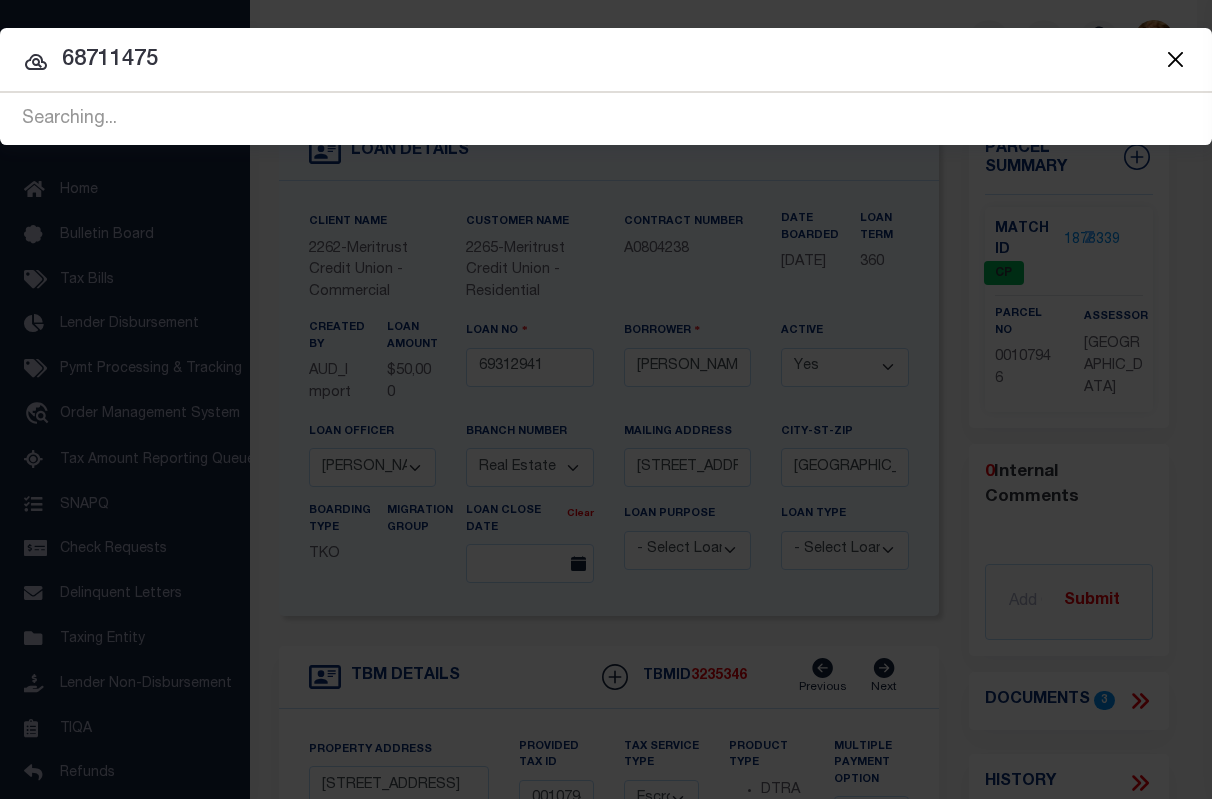 click on "68711475" at bounding box center [606, 60] 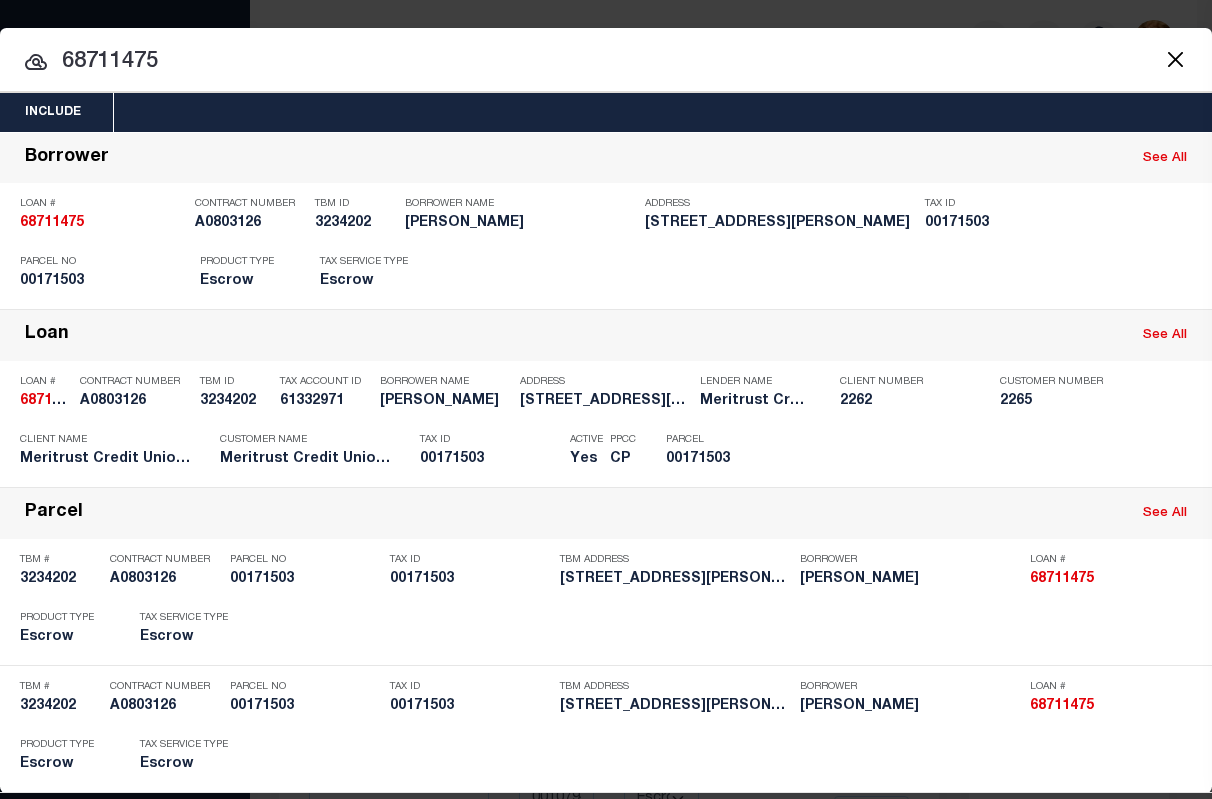 drag, startPoint x: 242, startPoint y: 56, endPoint x: 58, endPoint y: 15, distance: 188.5126 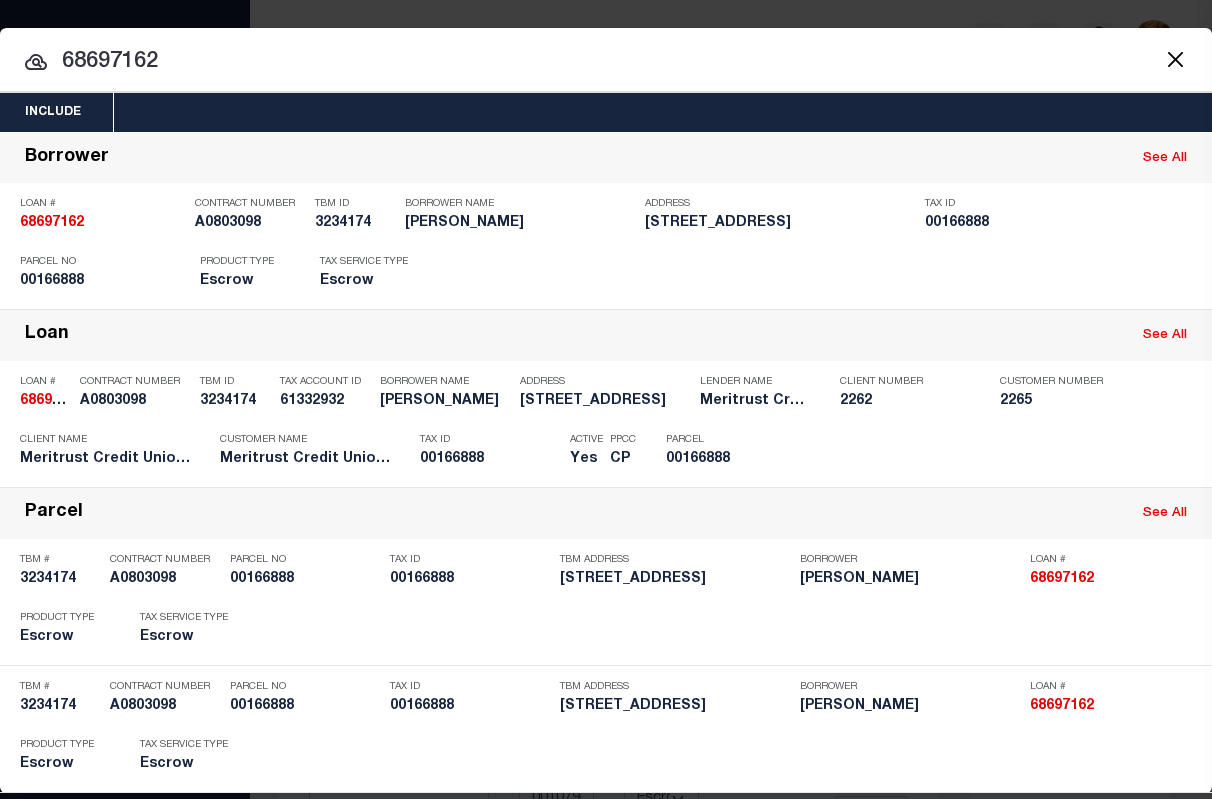 drag, startPoint x: 199, startPoint y: 57, endPoint x: 46, endPoint y: 64, distance: 153.16005 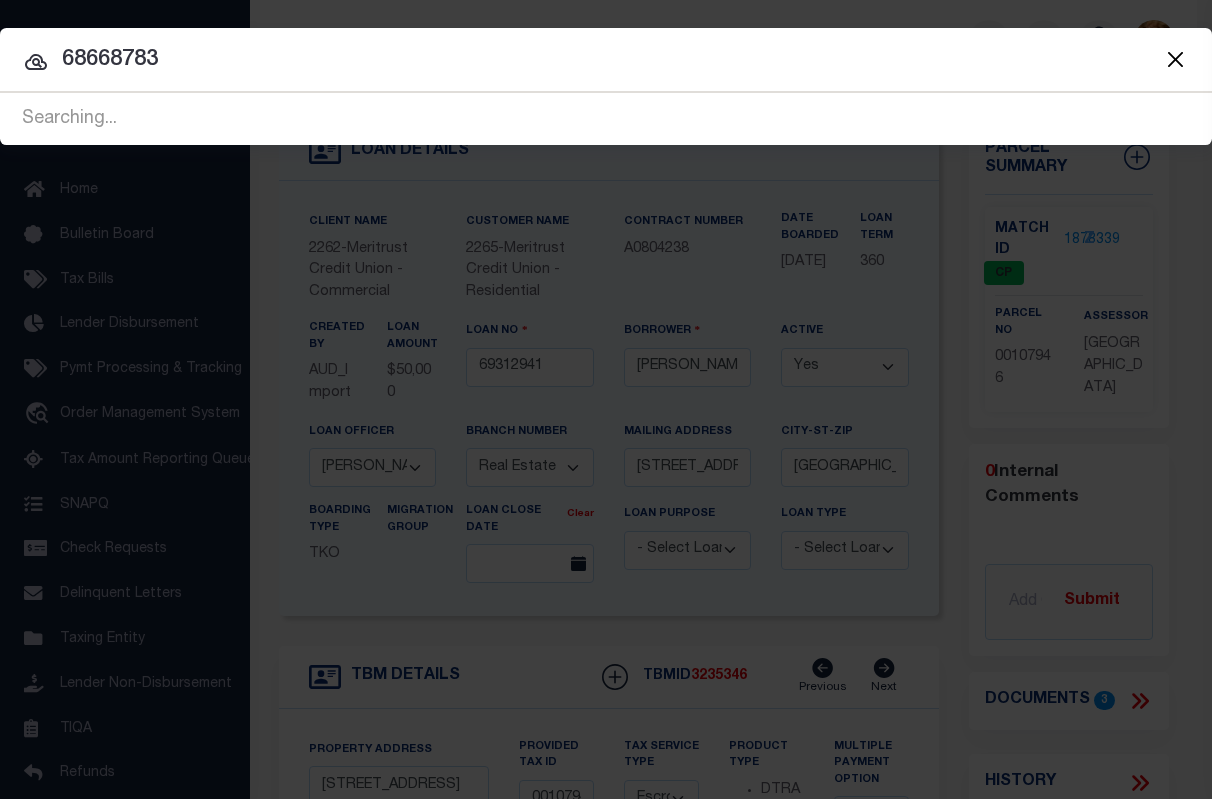 click on "68668783" at bounding box center (606, 60) 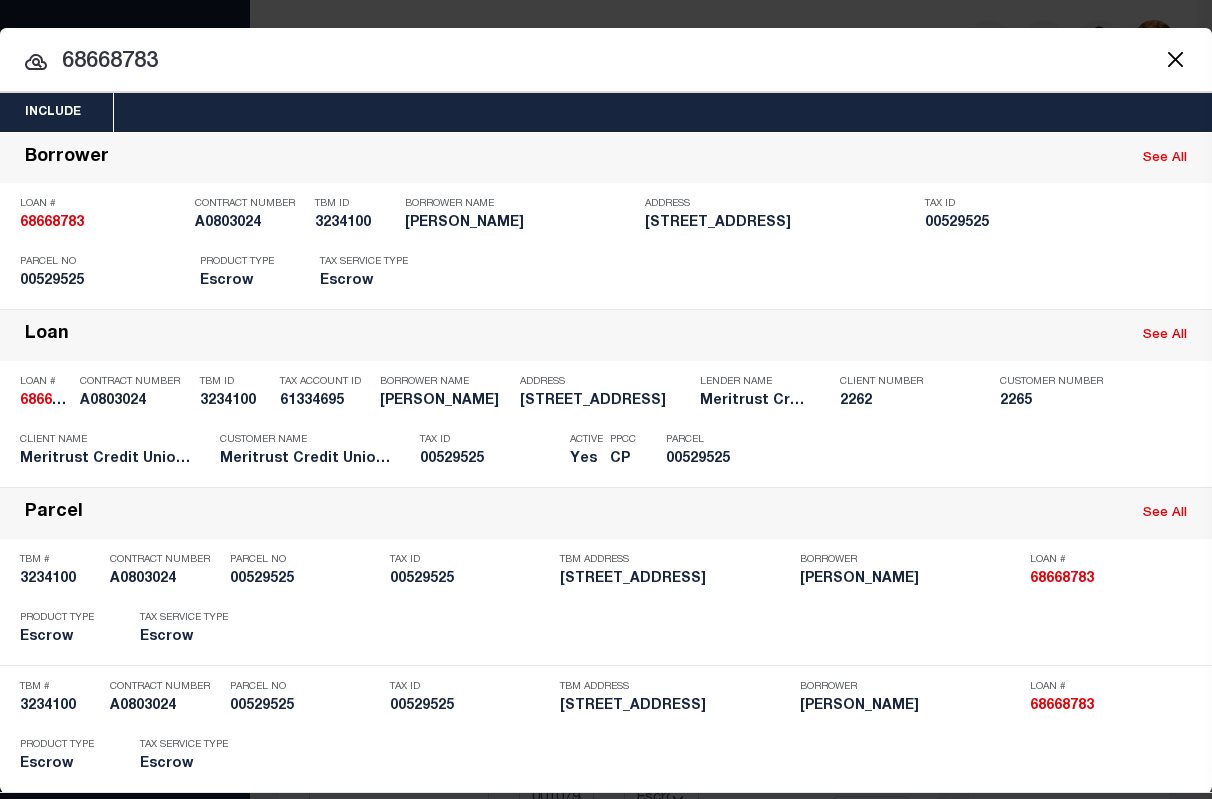 drag, startPoint x: 168, startPoint y: 67, endPoint x: 40, endPoint y: 50, distance: 129.12398 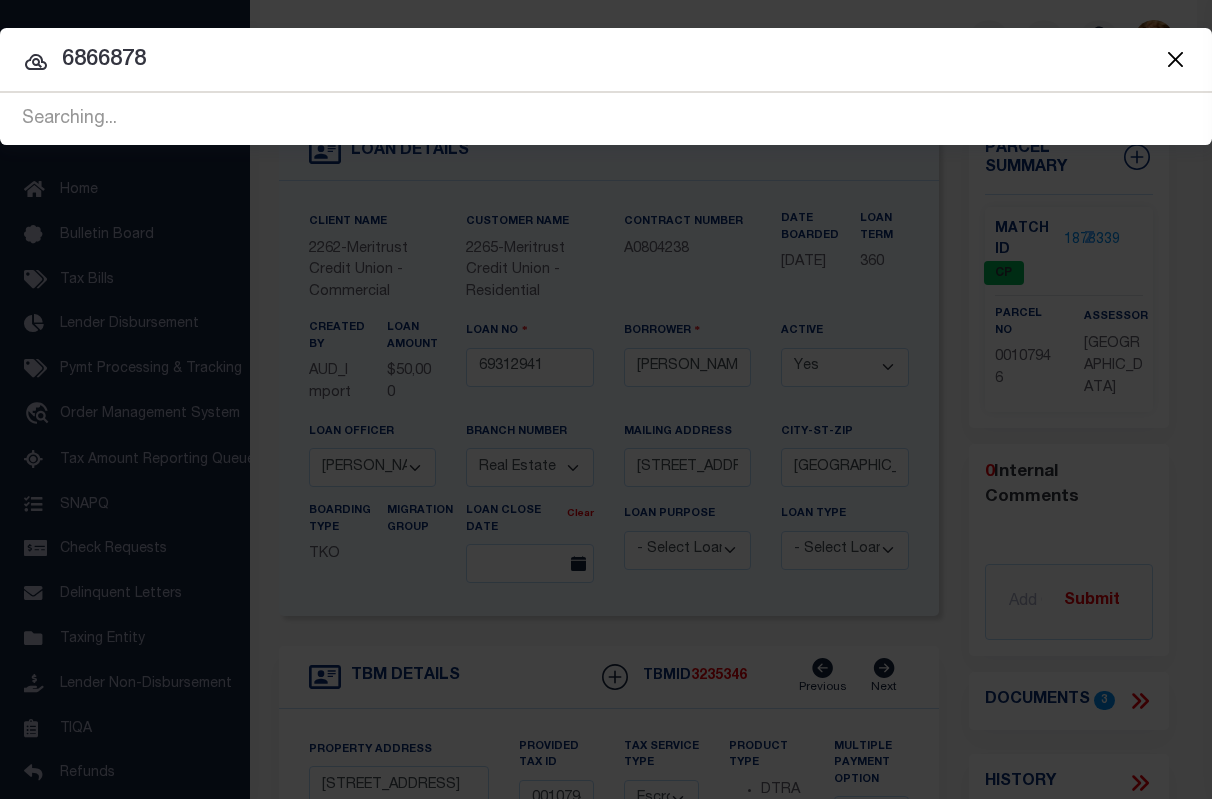 drag, startPoint x: 157, startPoint y: 58, endPoint x: 33, endPoint y: 46, distance: 124.57929 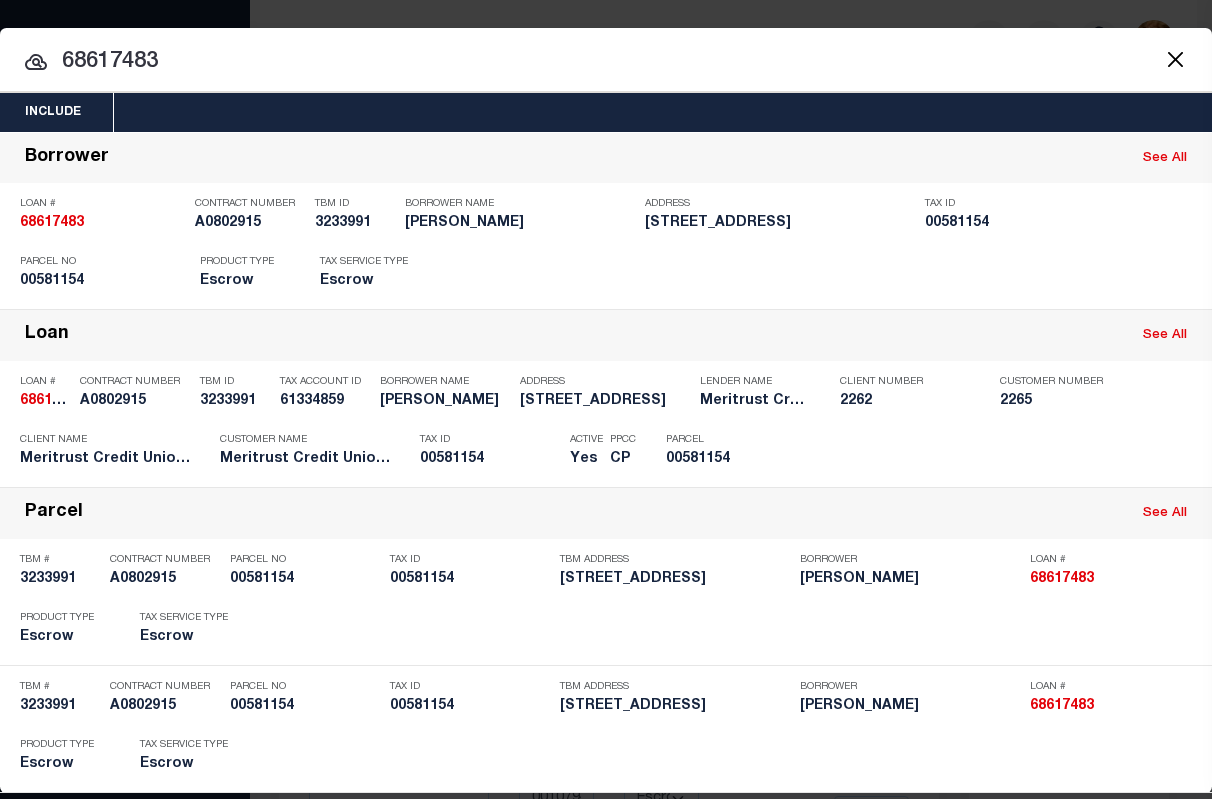 drag, startPoint x: 89, startPoint y: 59, endPoint x: 211, endPoint y: 64, distance: 122.10242 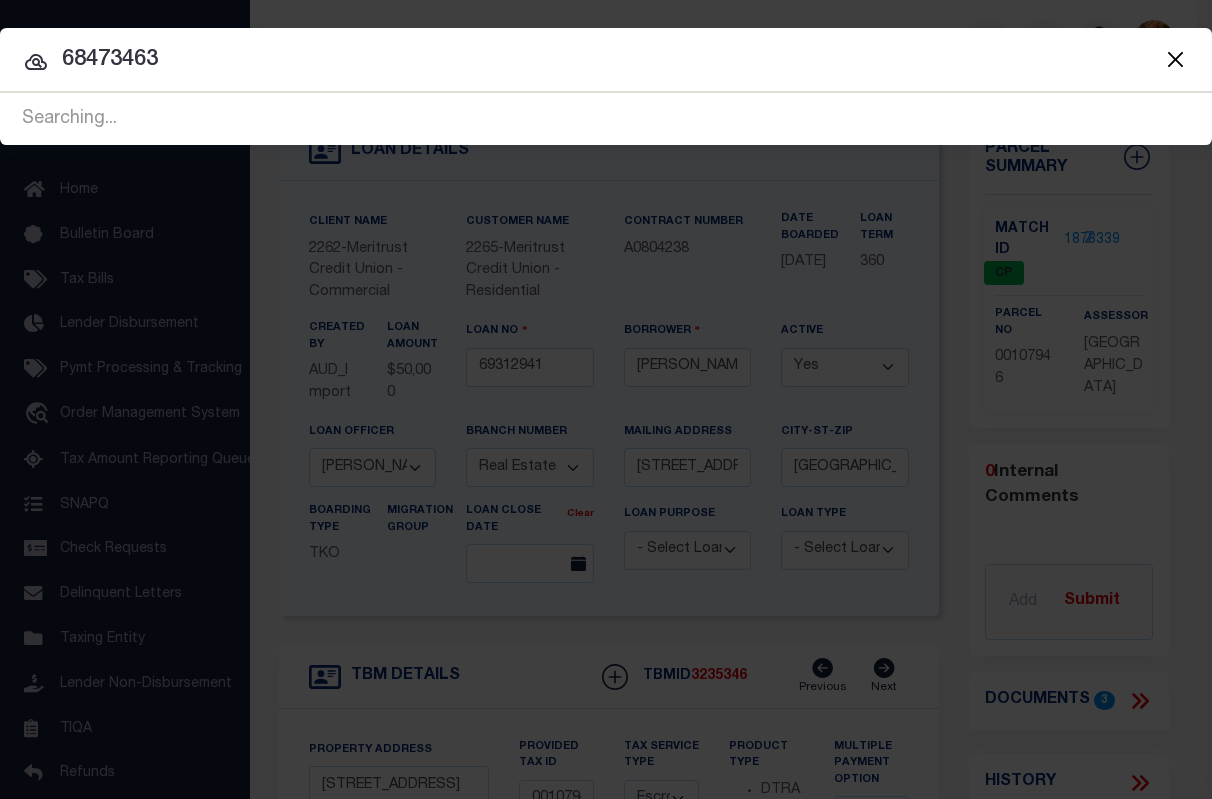 type on "68473463" 